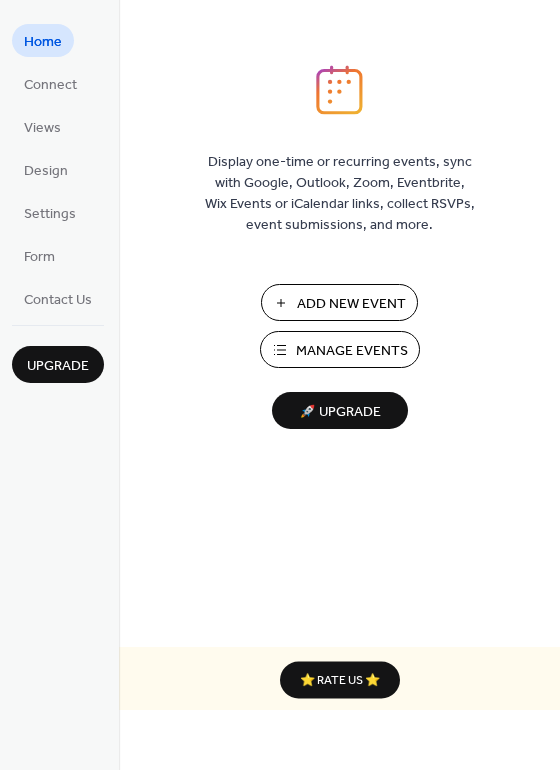 scroll, scrollTop: 0, scrollLeft: 0, axis: both 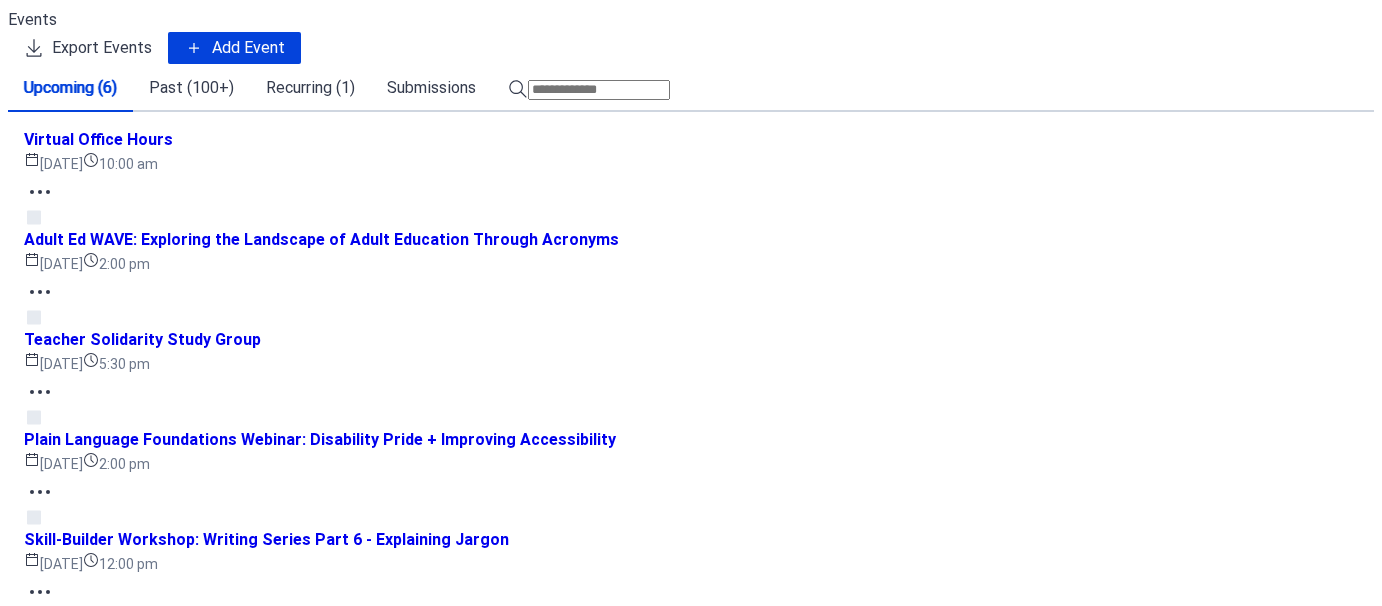 click on "Past  (100+)" at bounding box center [191, 88] 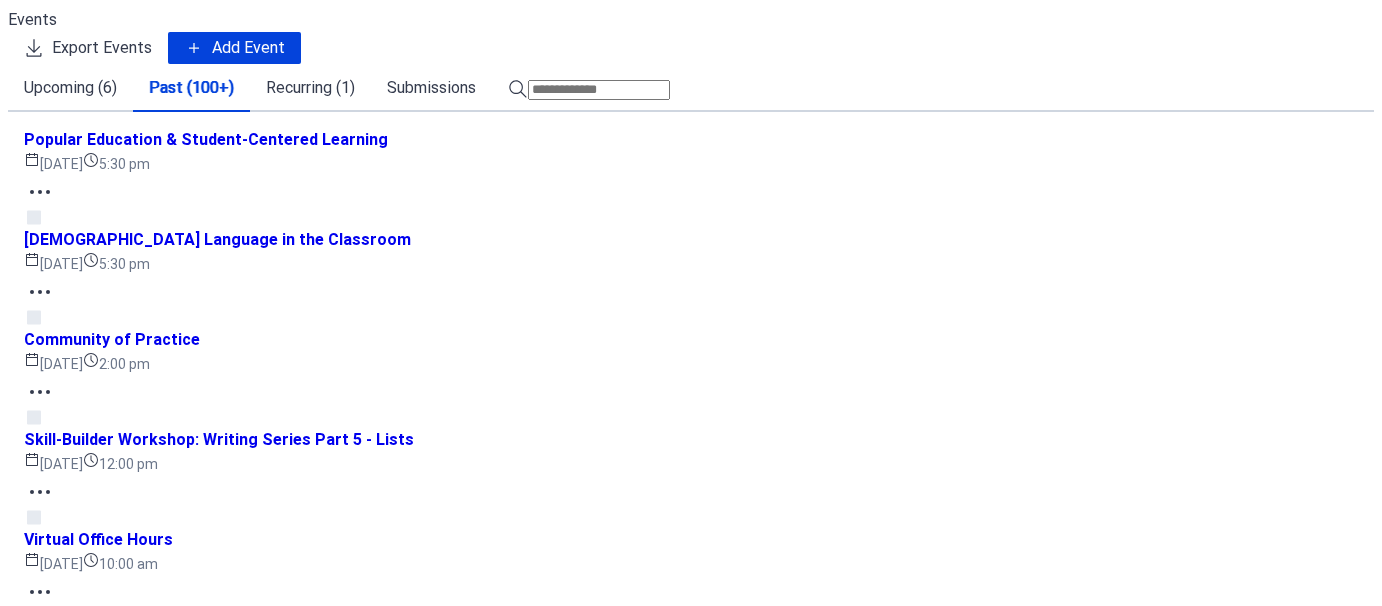 scroll, scrollTop: 400, scrollLeft: 0, axis: vertical 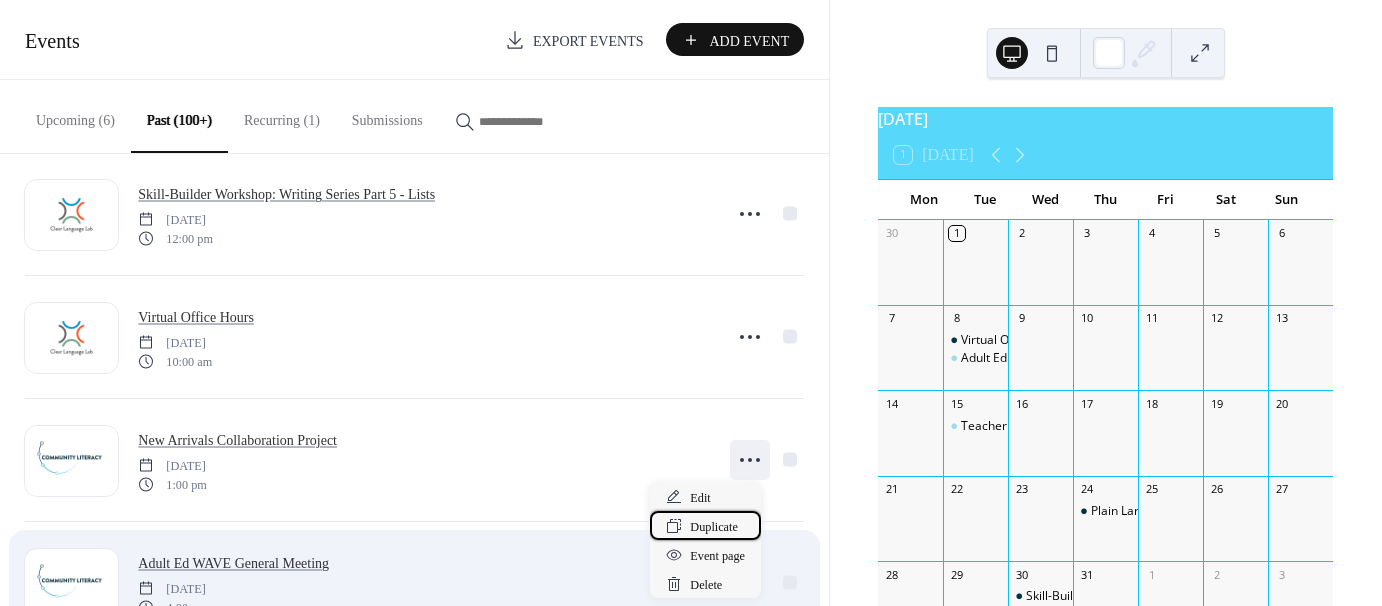 click on "Duplicate" at bounding box center (714, 527) 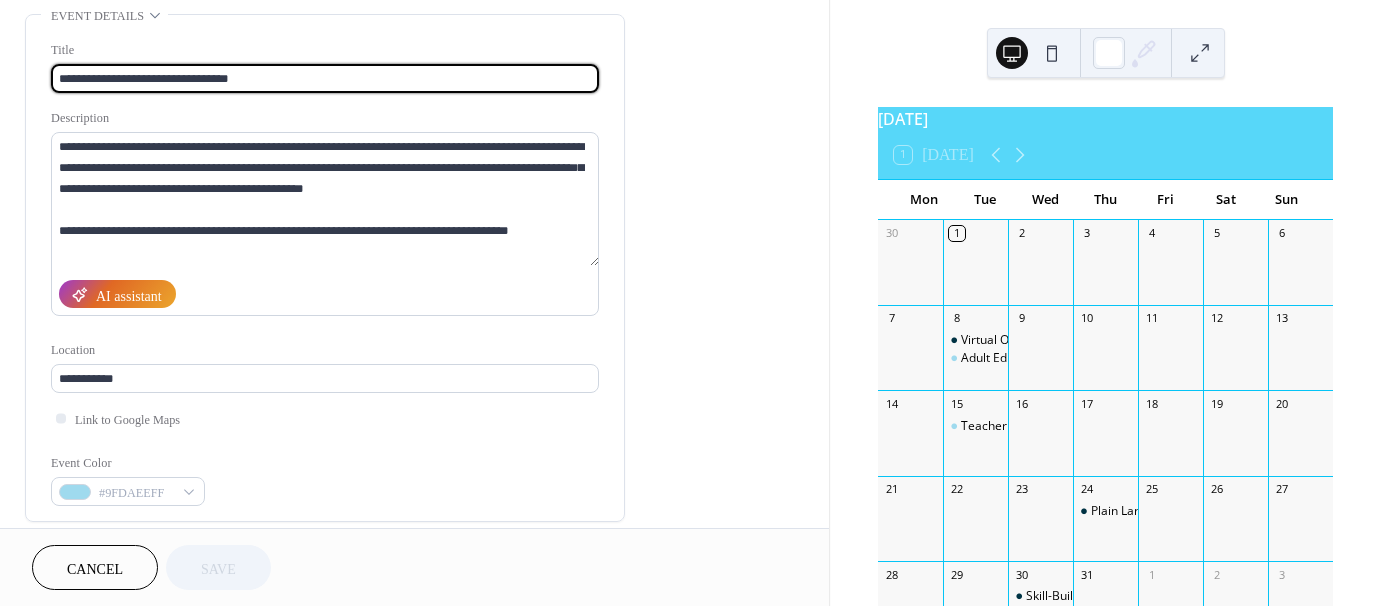 scroll, scrollTop: 100, scrollLeft: 0, axis: vertical 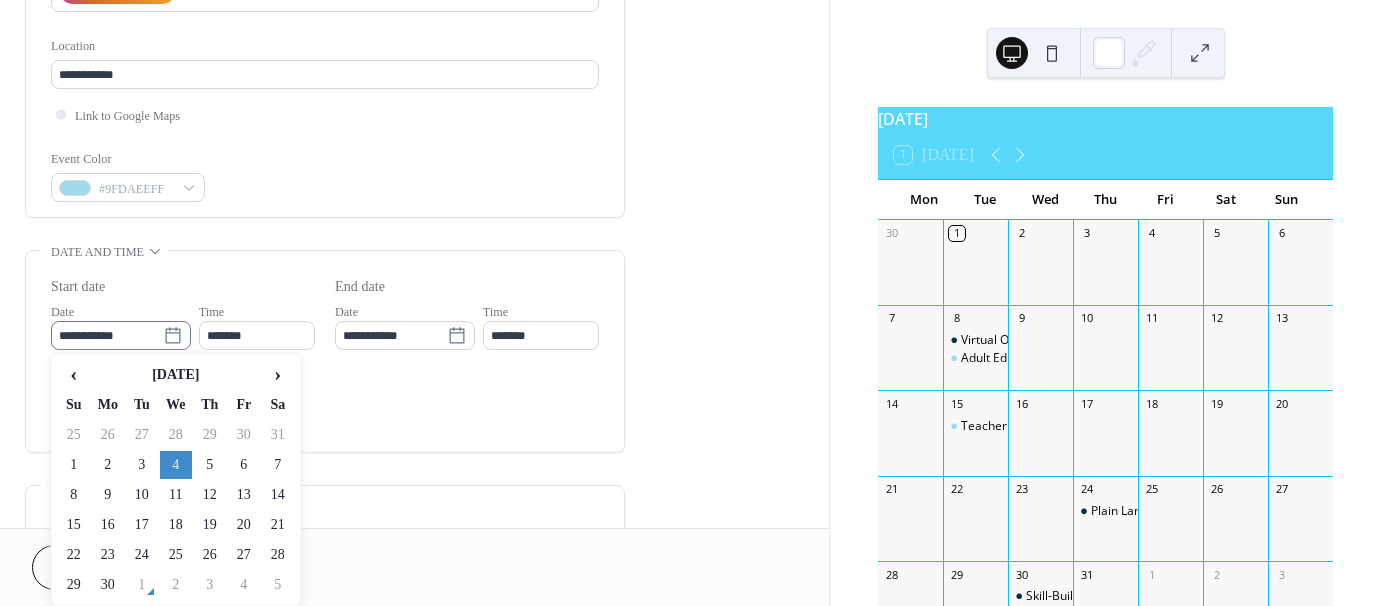 click 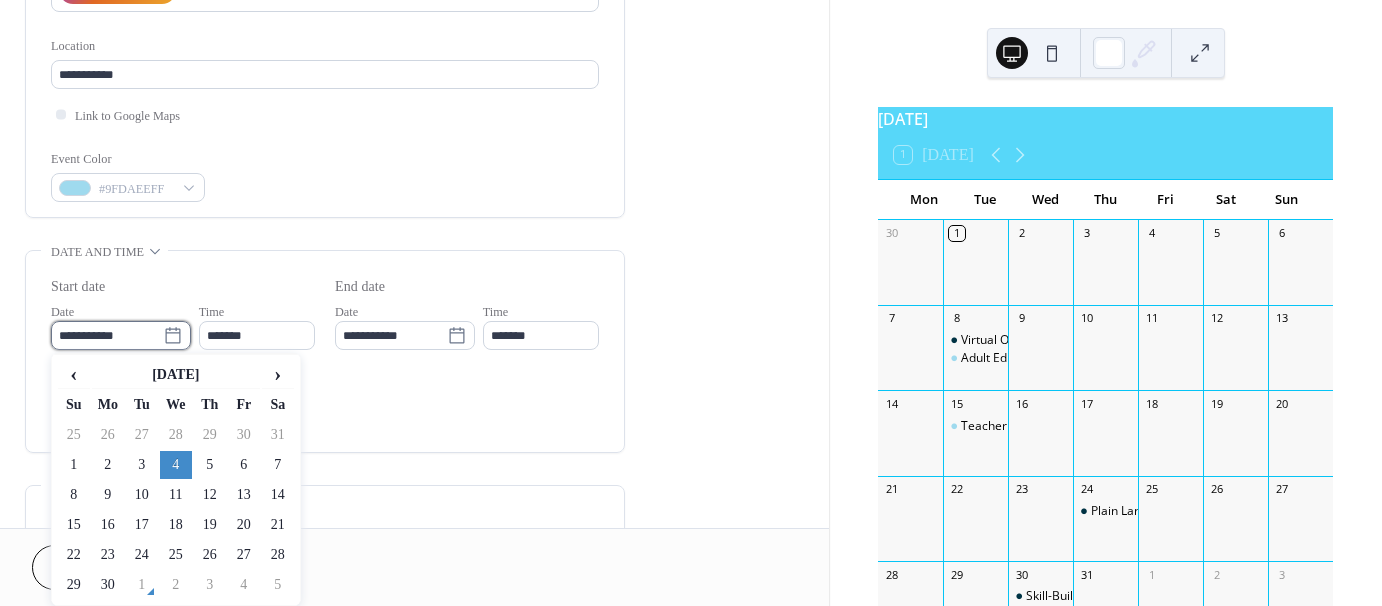 click on "**********" at bounding box center (107, 335) 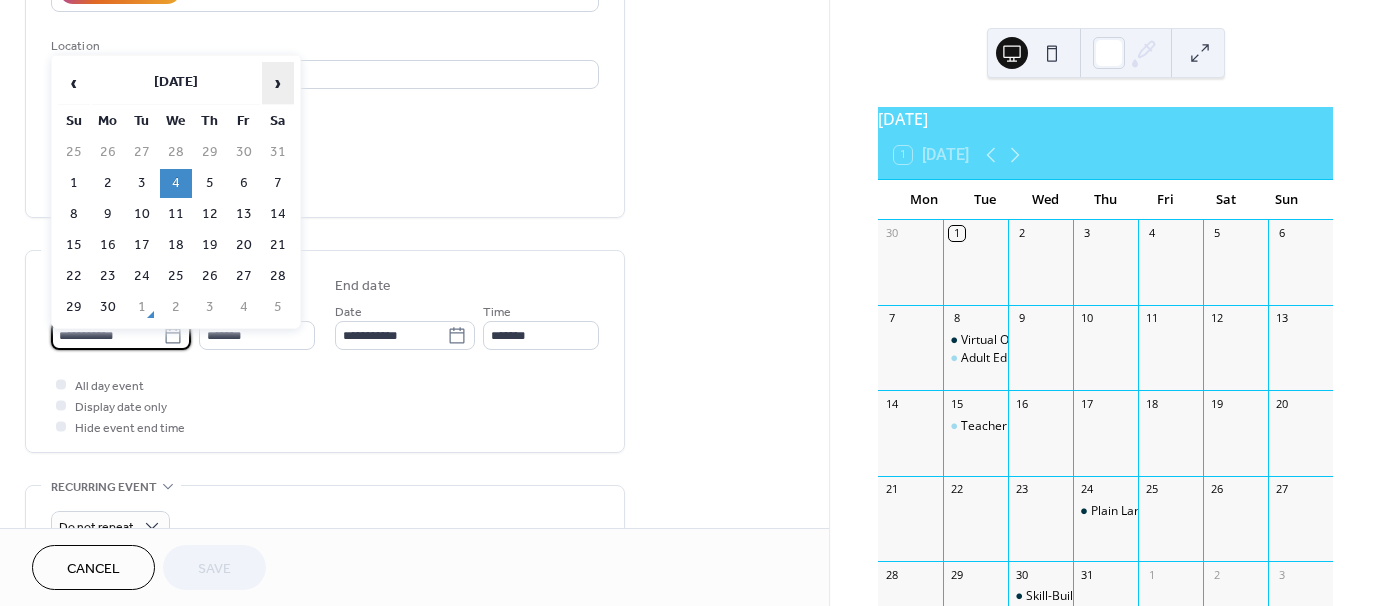 click on "›" at bounding box center (278, 83) 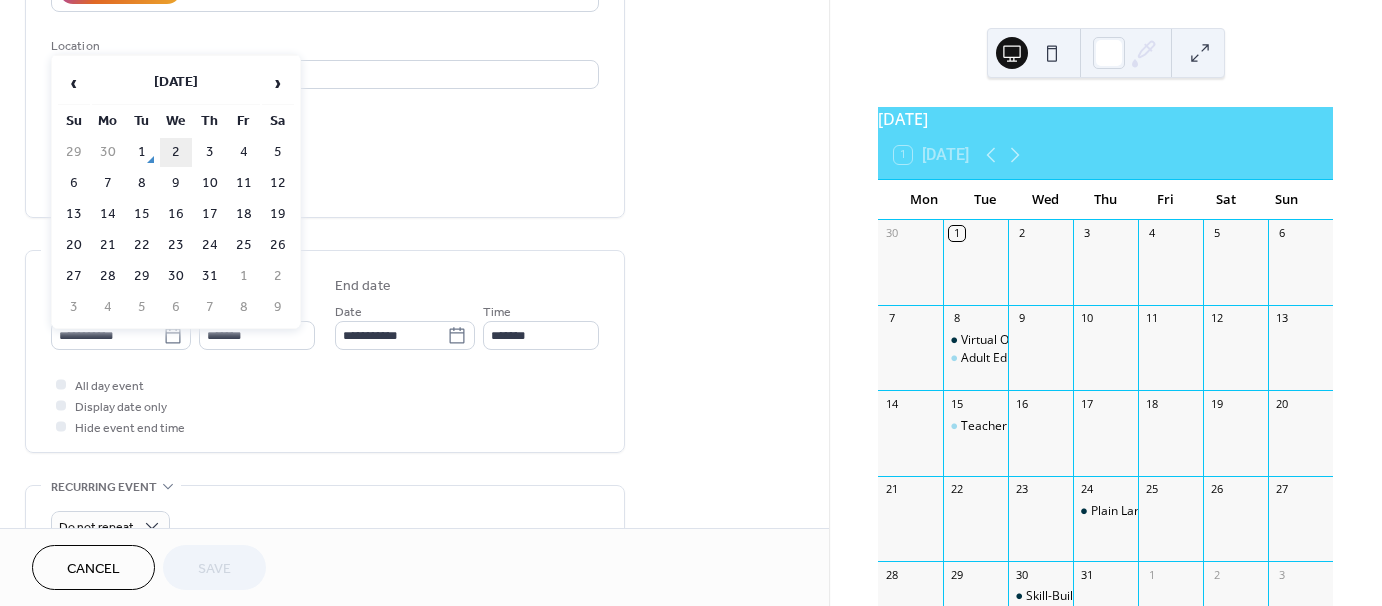 click on "2" at bounding box center [176, 152] 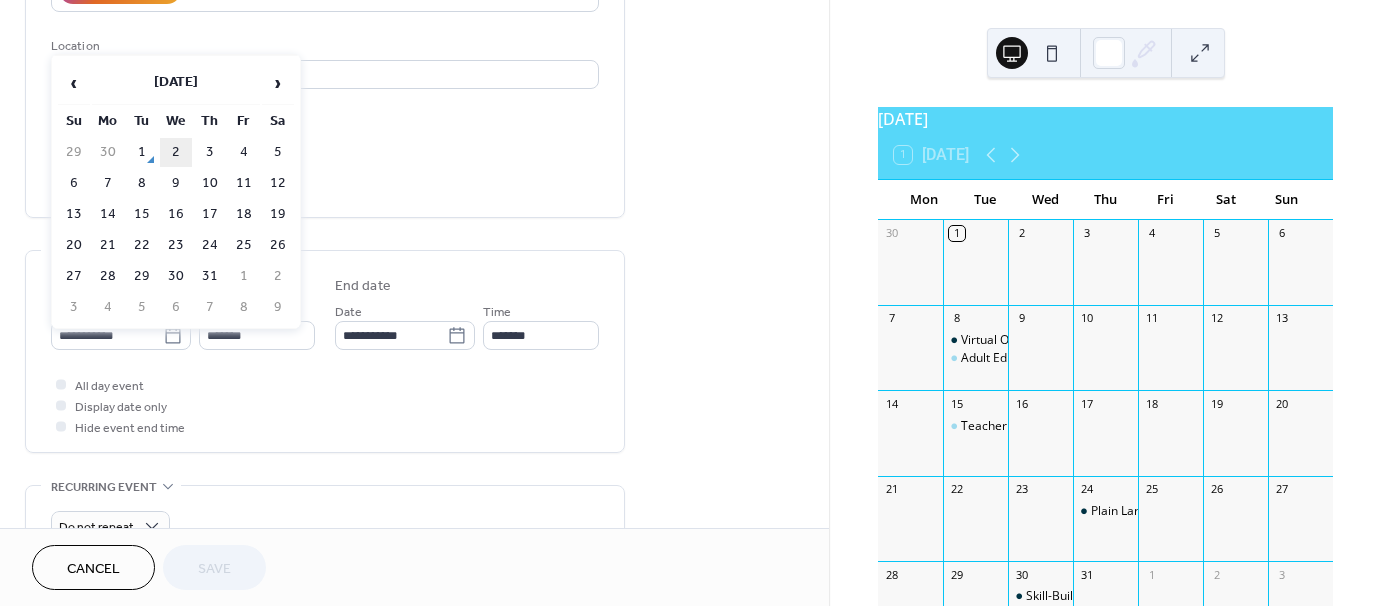 type on "**********" 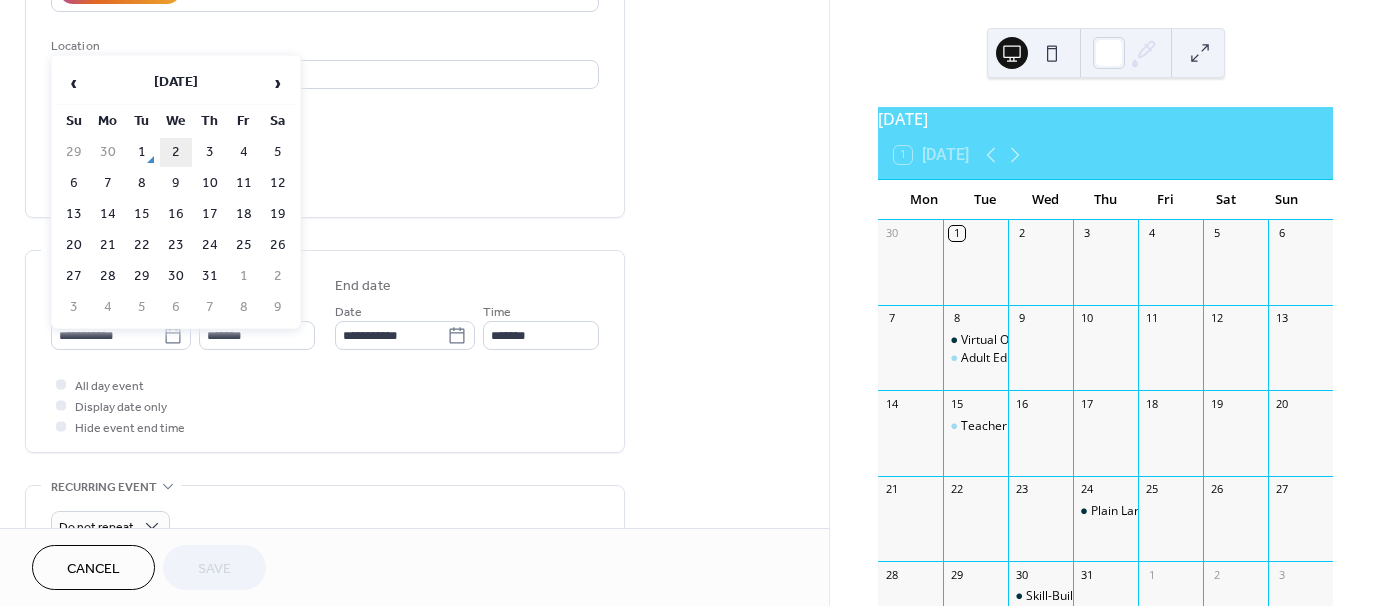 type on "**********" 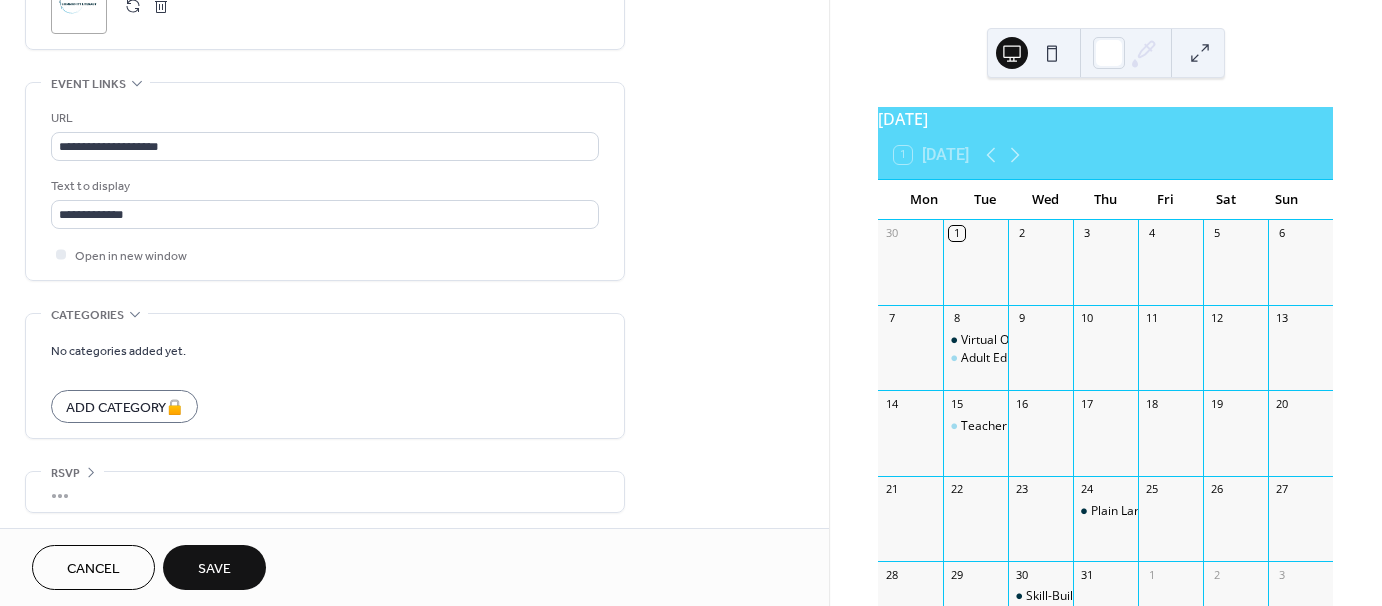 scroll, scrollTop: 1038, scrollLeft: 0, axis: vertical 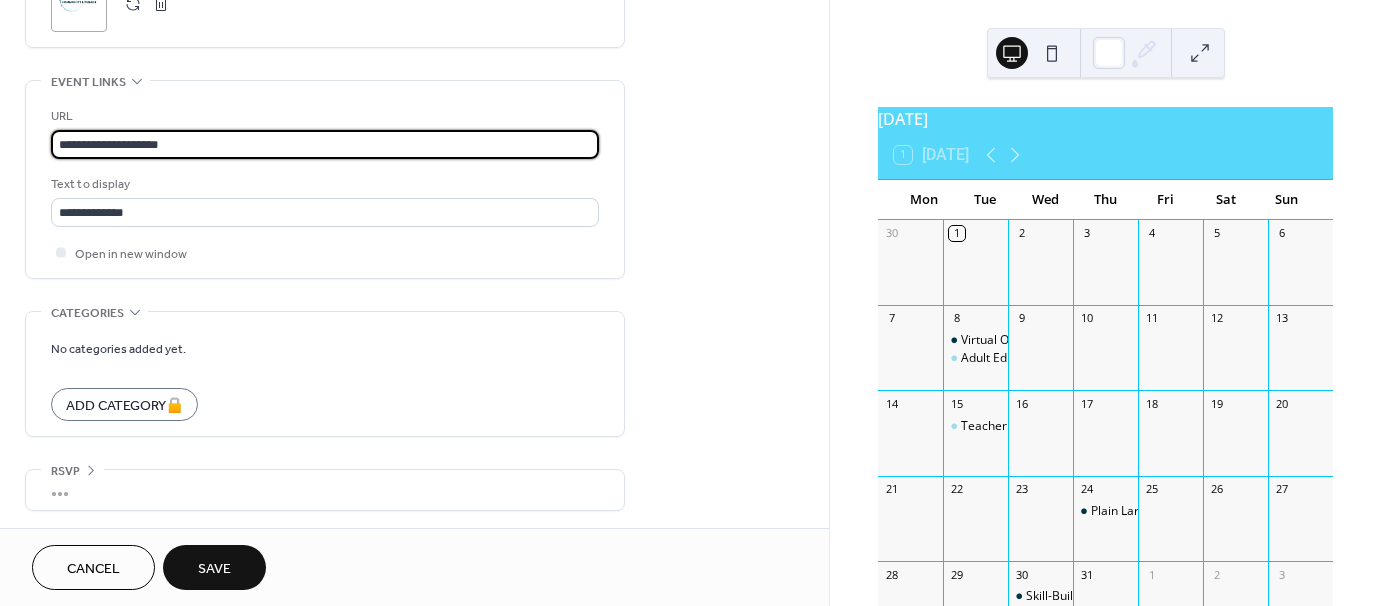 drag, startPoint x: 244, startPoint y: 128, endPoint x: 19, endPoint y: 131, distance: 225.02 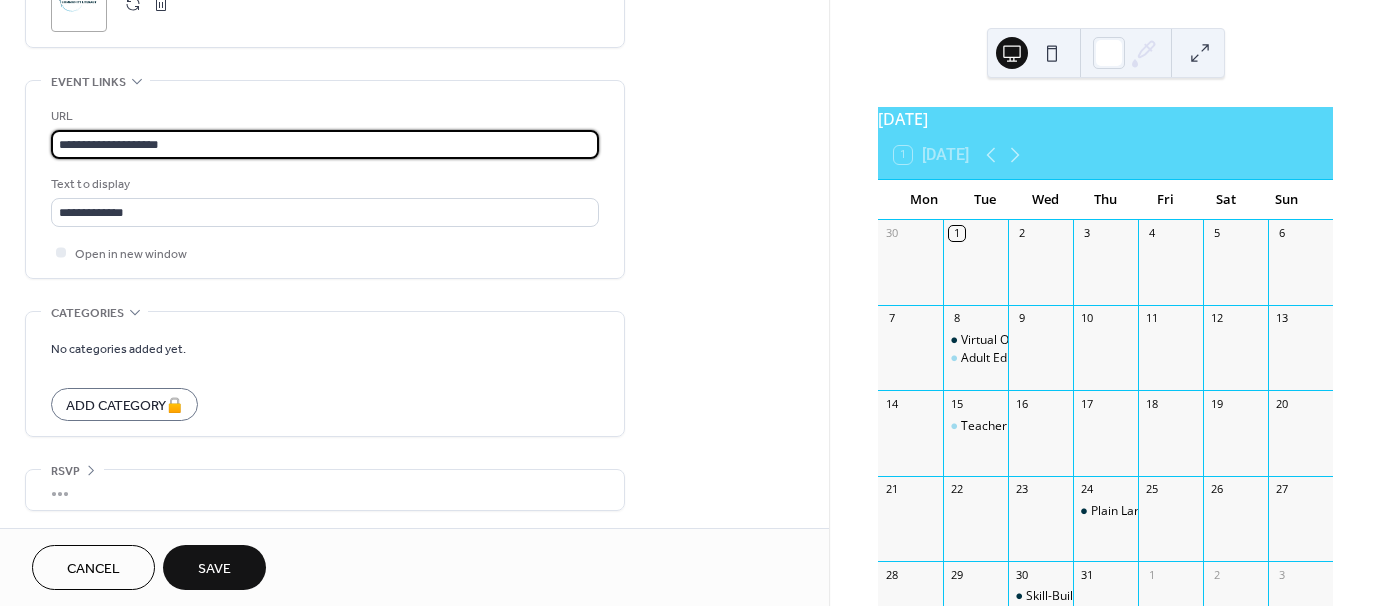 click on "**********" at bounding box center [414, -199] 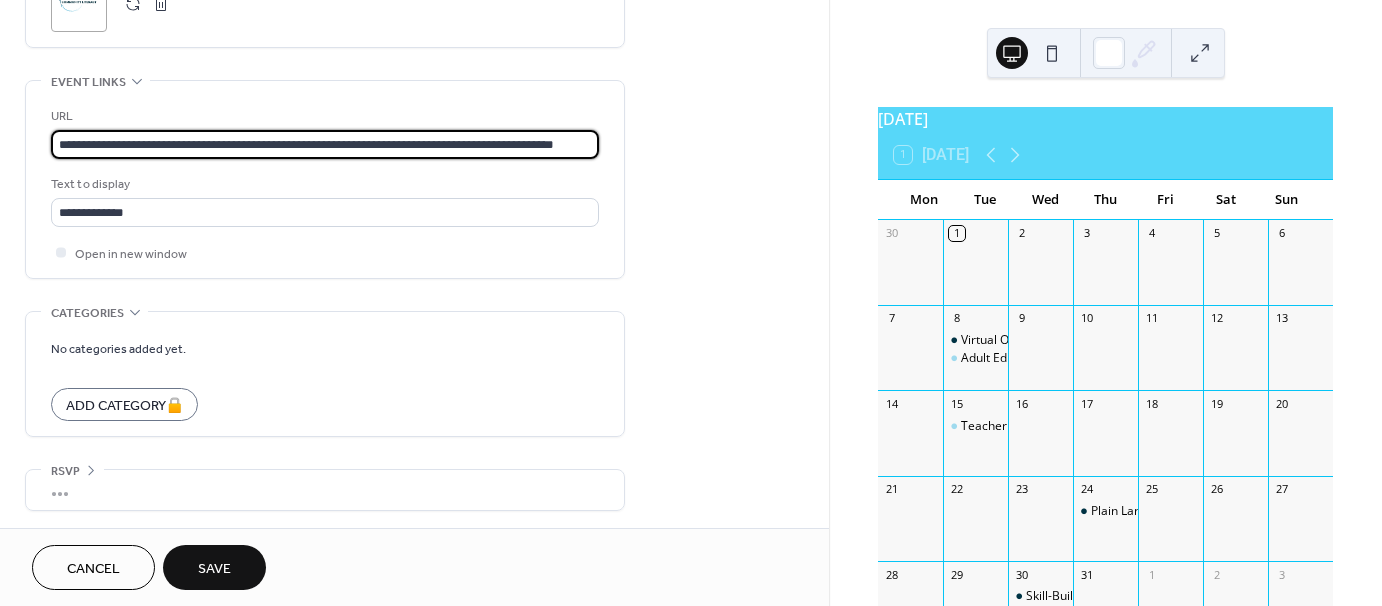 scroll, scrollTop: 0, scrollLeft: 105, axis: horizontal 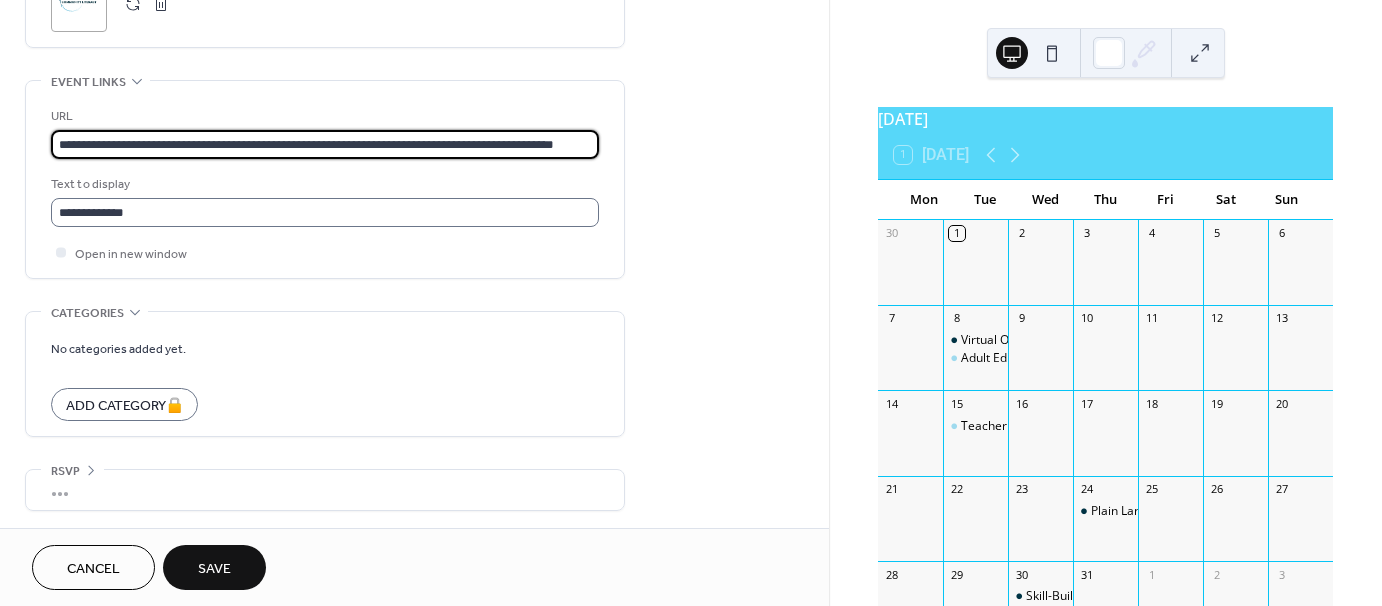 type on "**********" 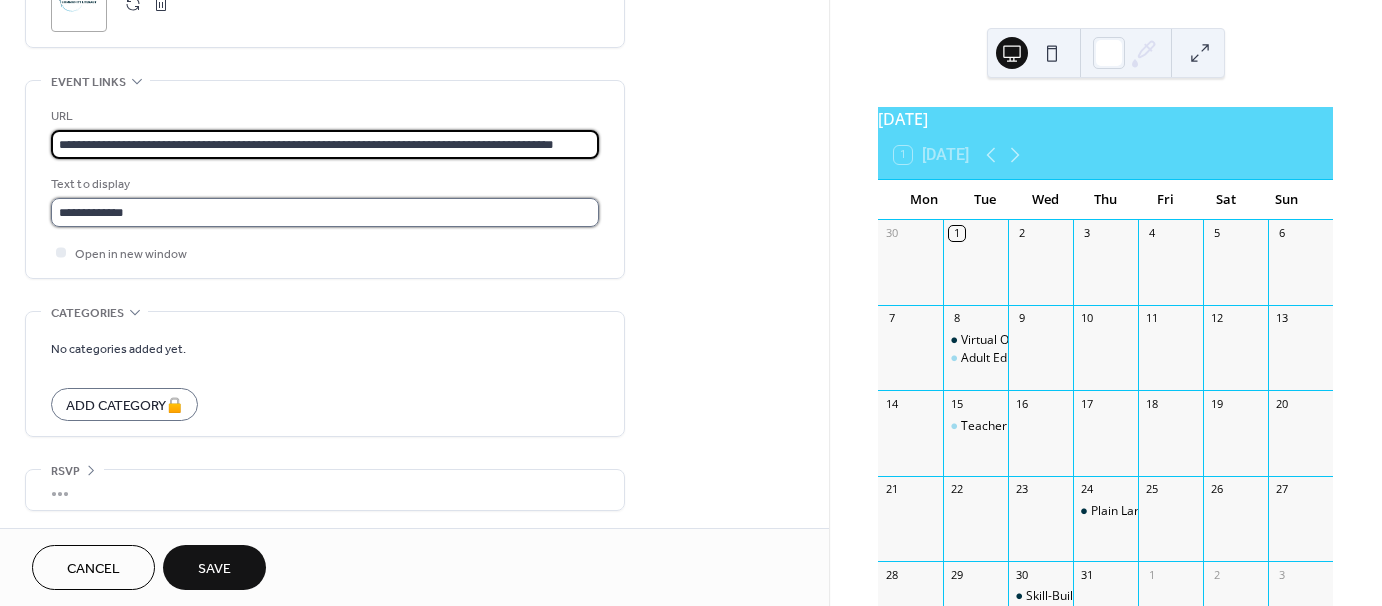 scroll, scrollTop: 0, scrollLeft: 0, axis: both 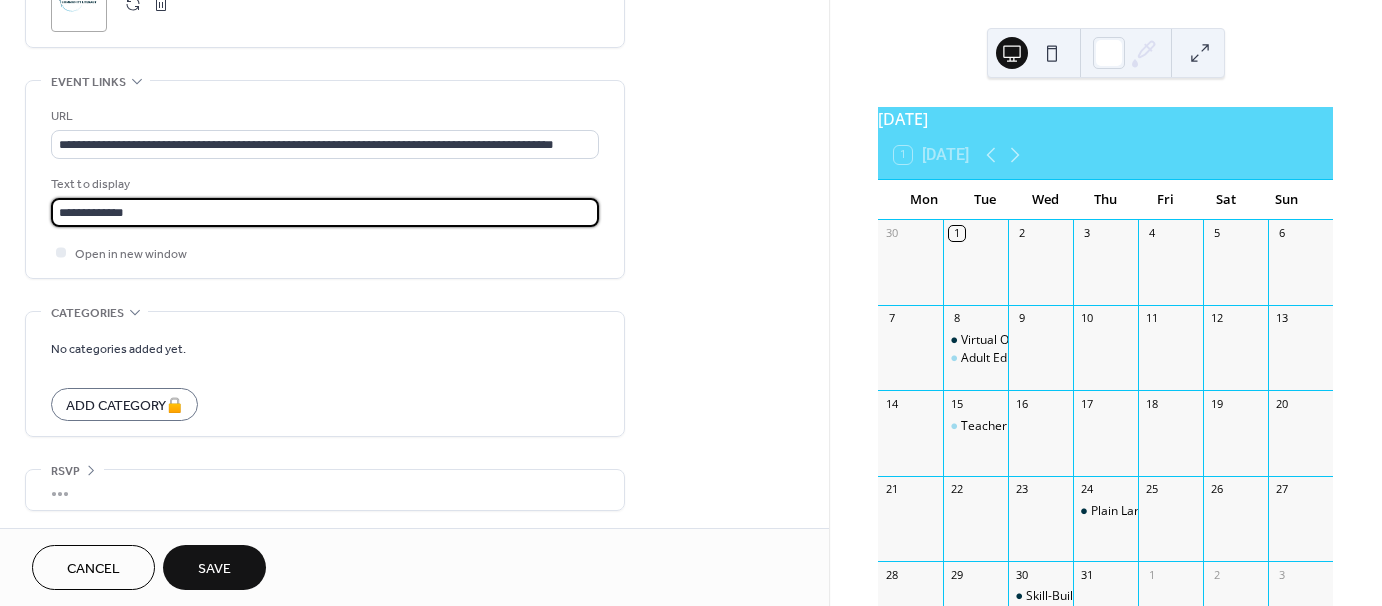 drag, startPoint x: 152, startPoint y: 205, endPoint x: 17, endPoint y: 201, distance: 135.05925 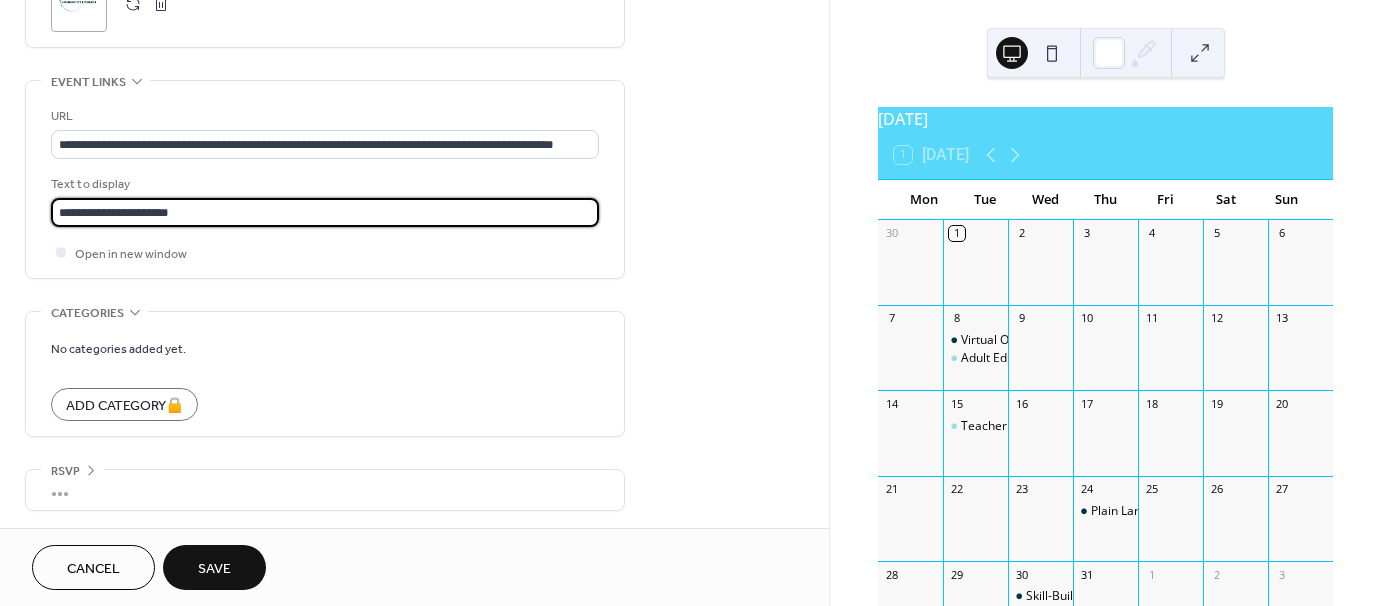 type on "**********" 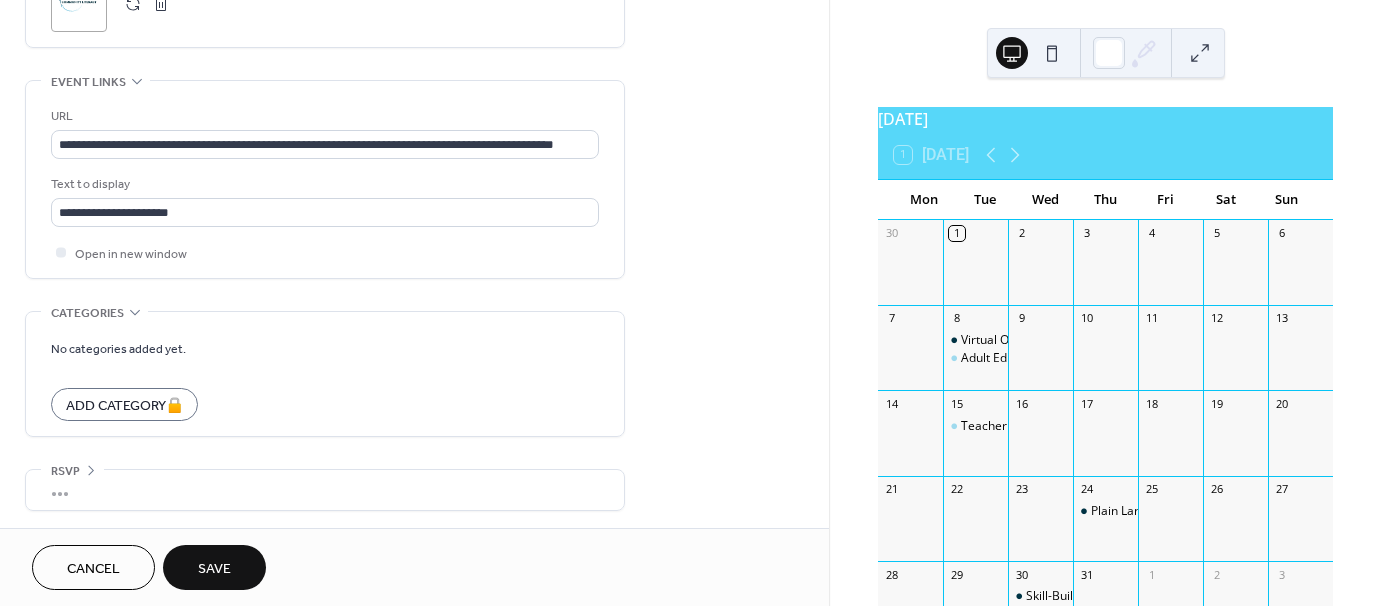 click on "Save" at bounding box center (214, 569) 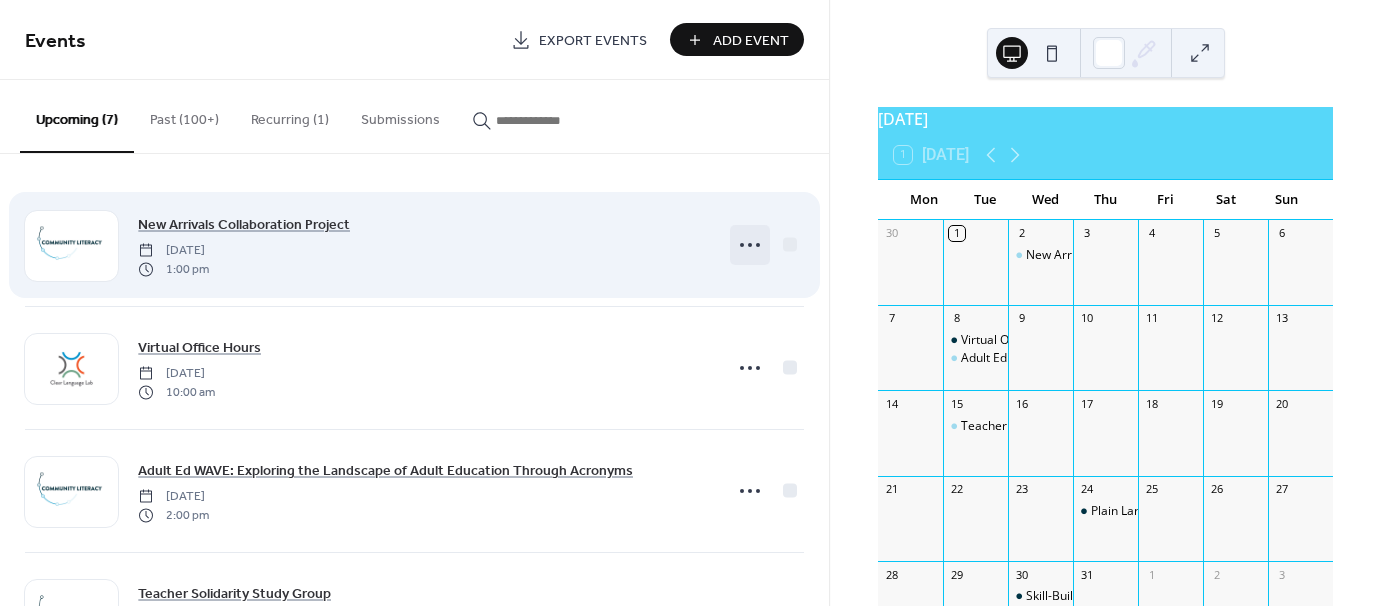 click 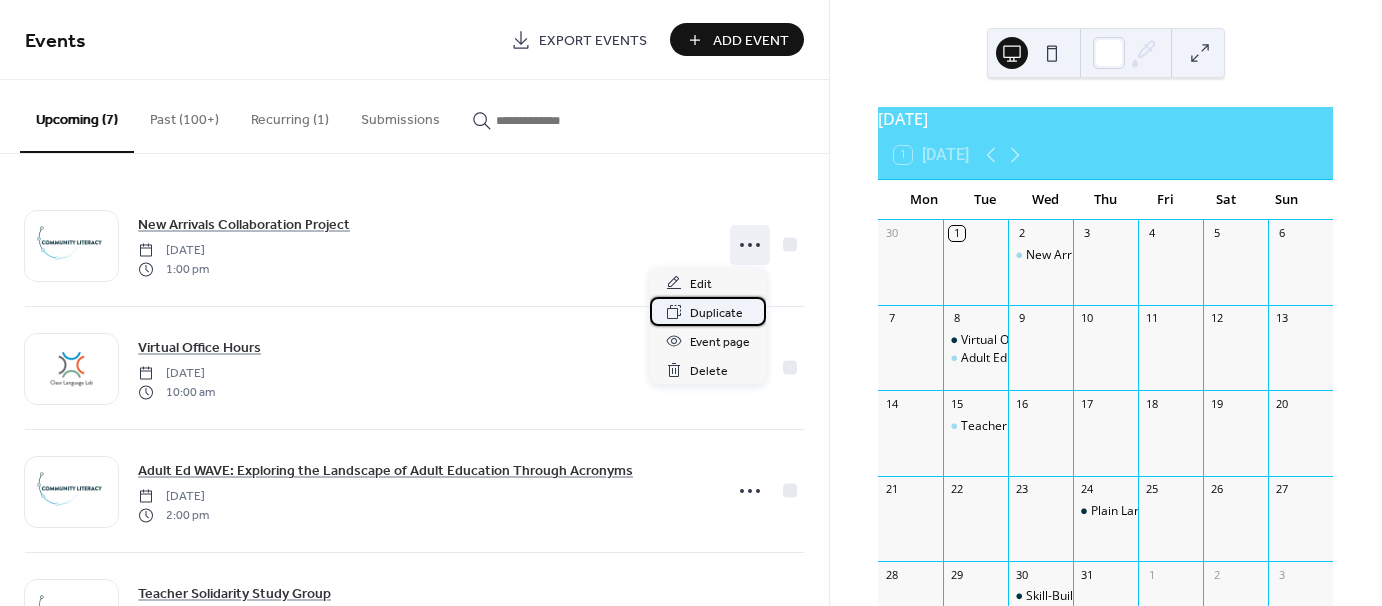 click on "Duplicate" at bounding box center (716, 313) 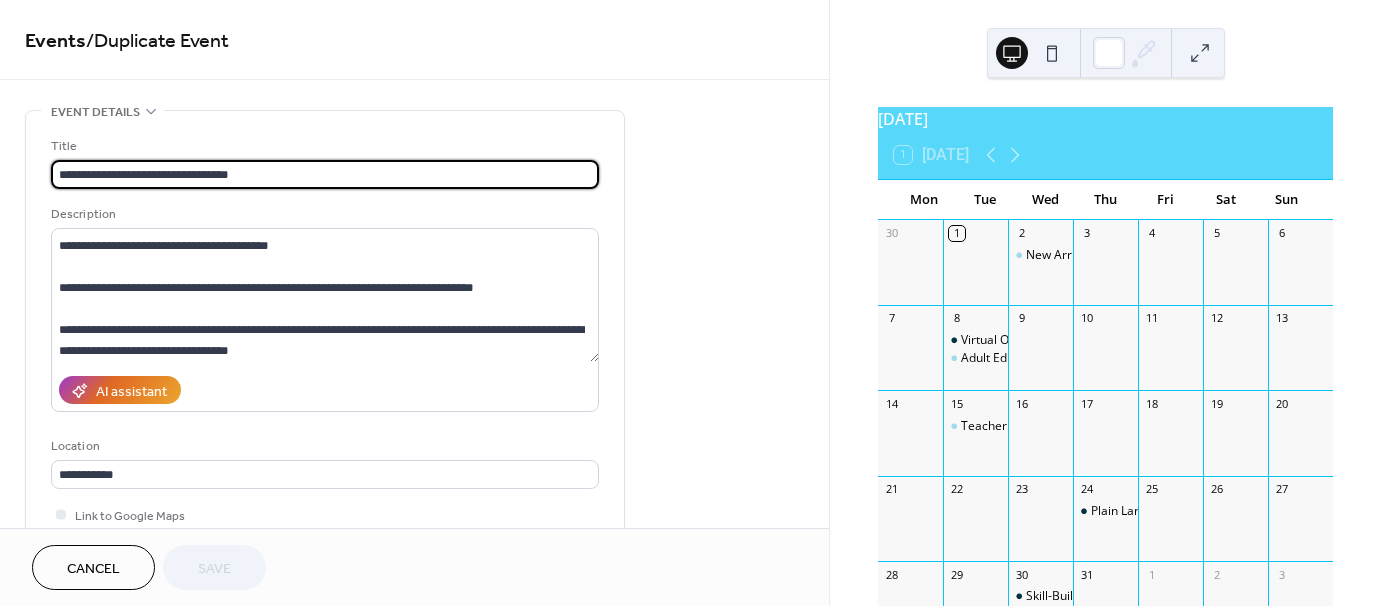 scroll, scrollTop: 146, scrollLeft: 0, axis: vertical 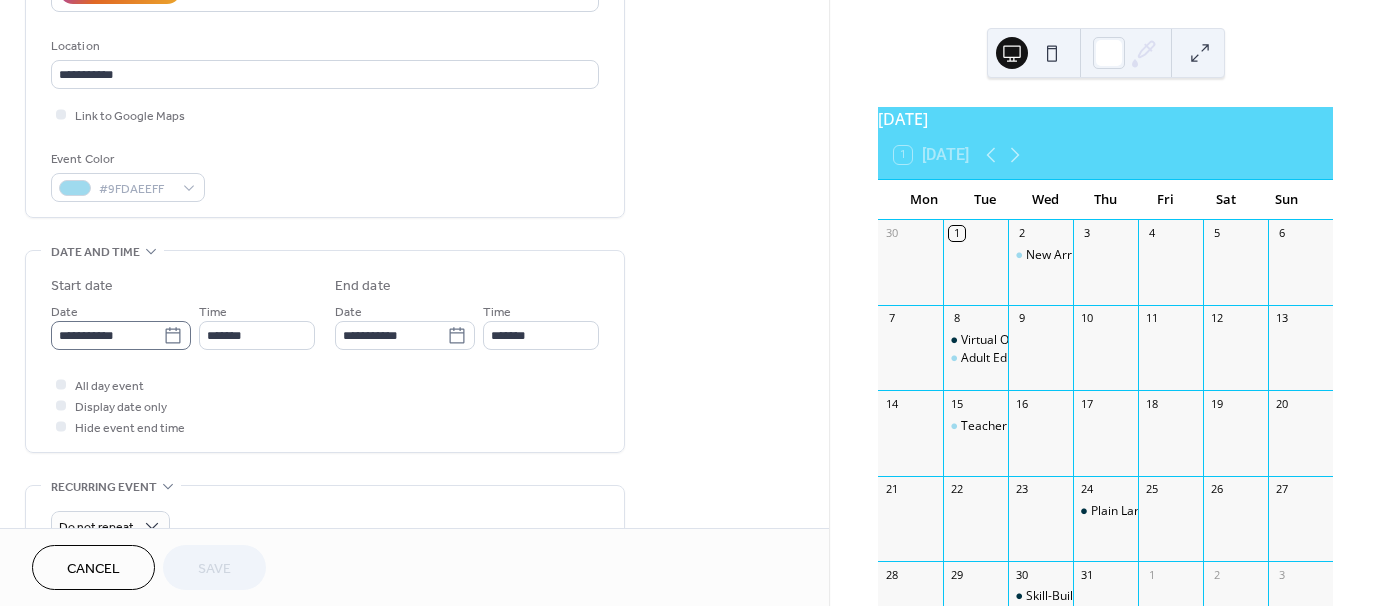 click 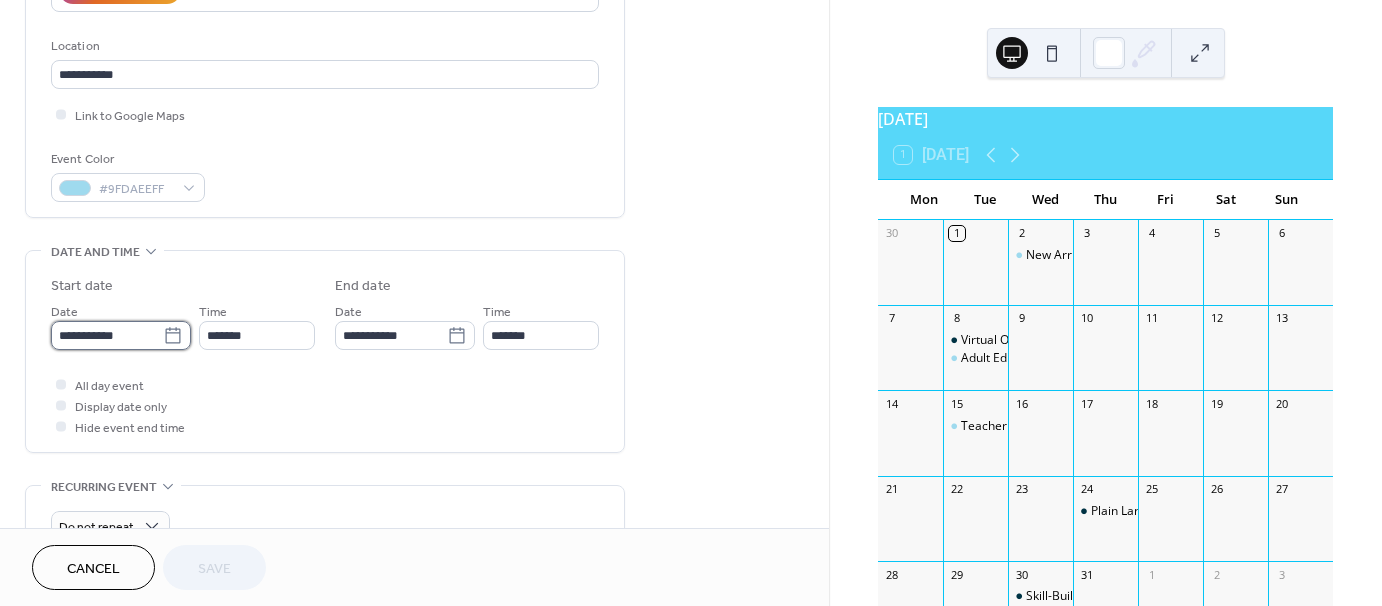 click on "**********" at bounding box center (107, 335) 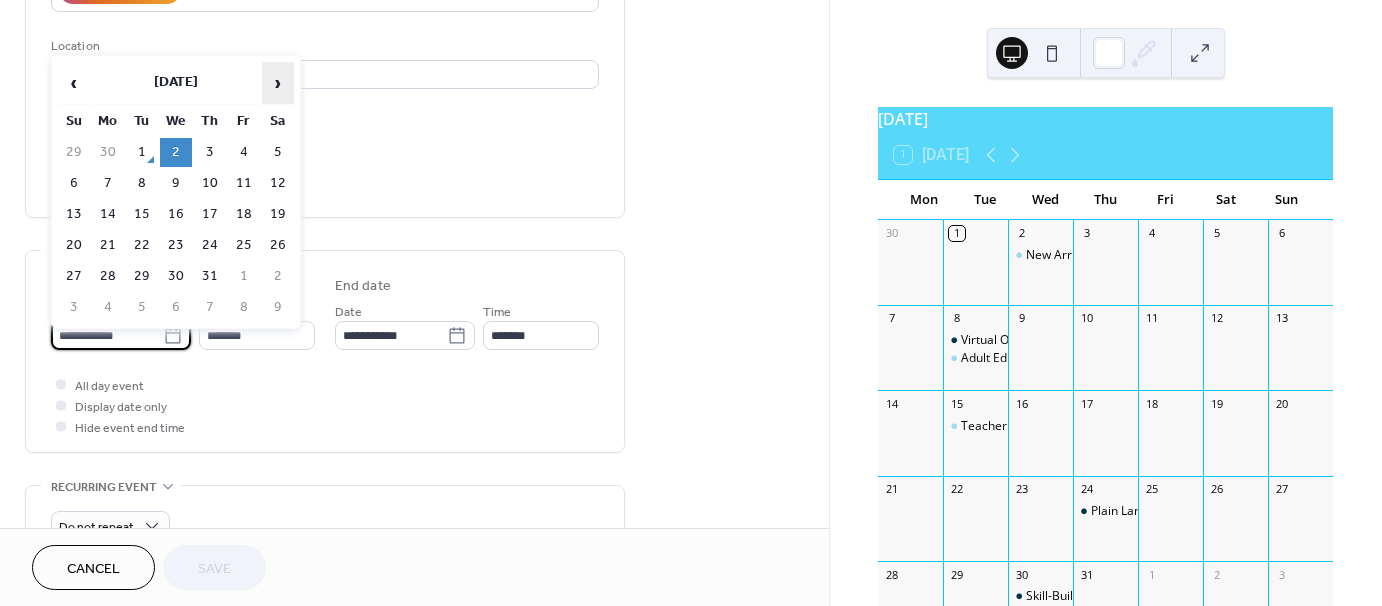 click on "›" at bounding box center [278, 83] 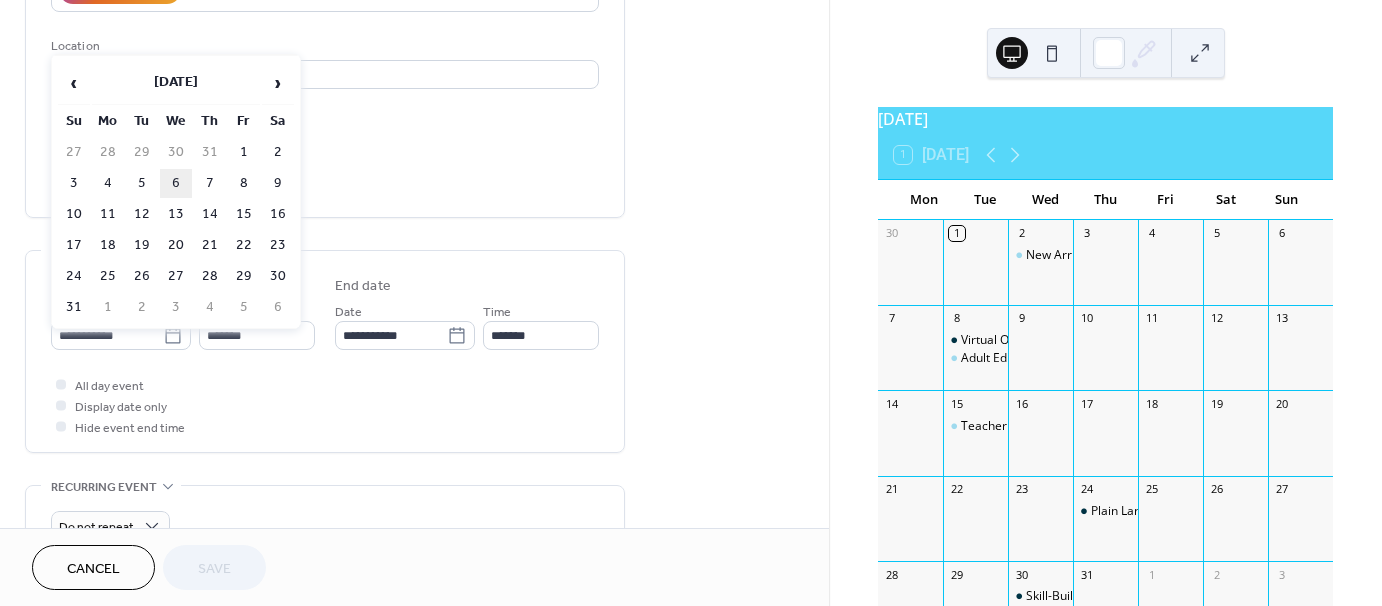 click on "6" at bounding box center (176, 183) 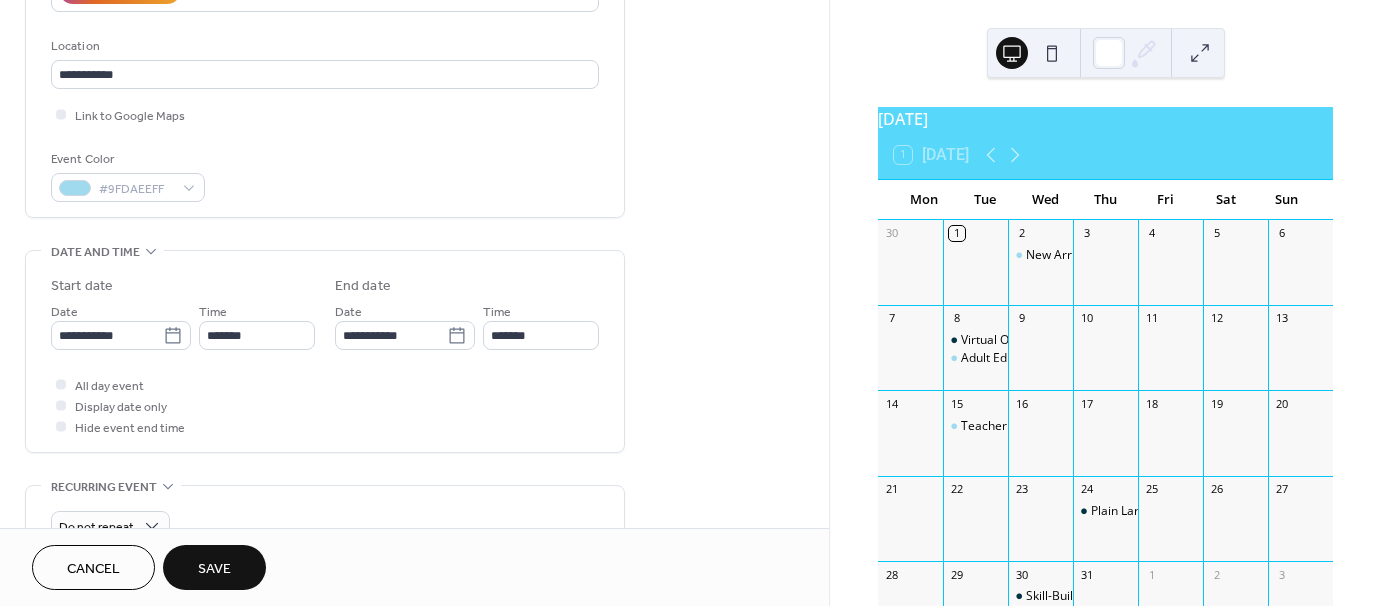 click on "Save" at bounding box center (214, 567) 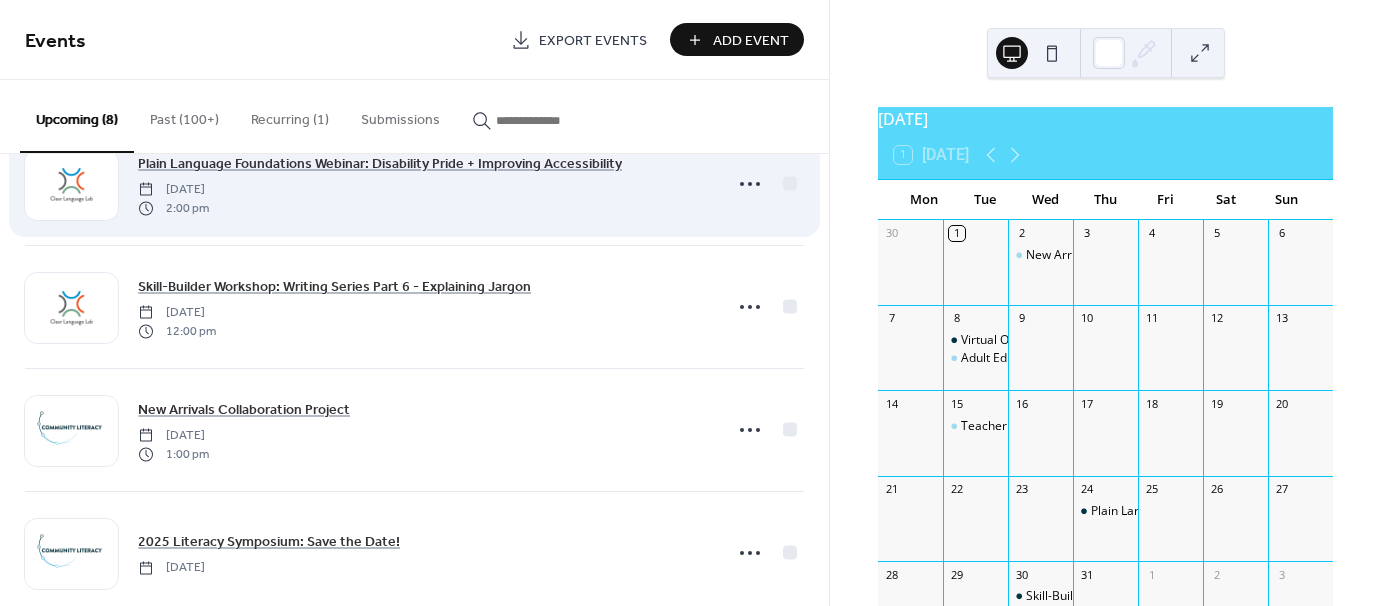 scroll, scrollTop: 588, scrollLeft: 0, axis: vertical 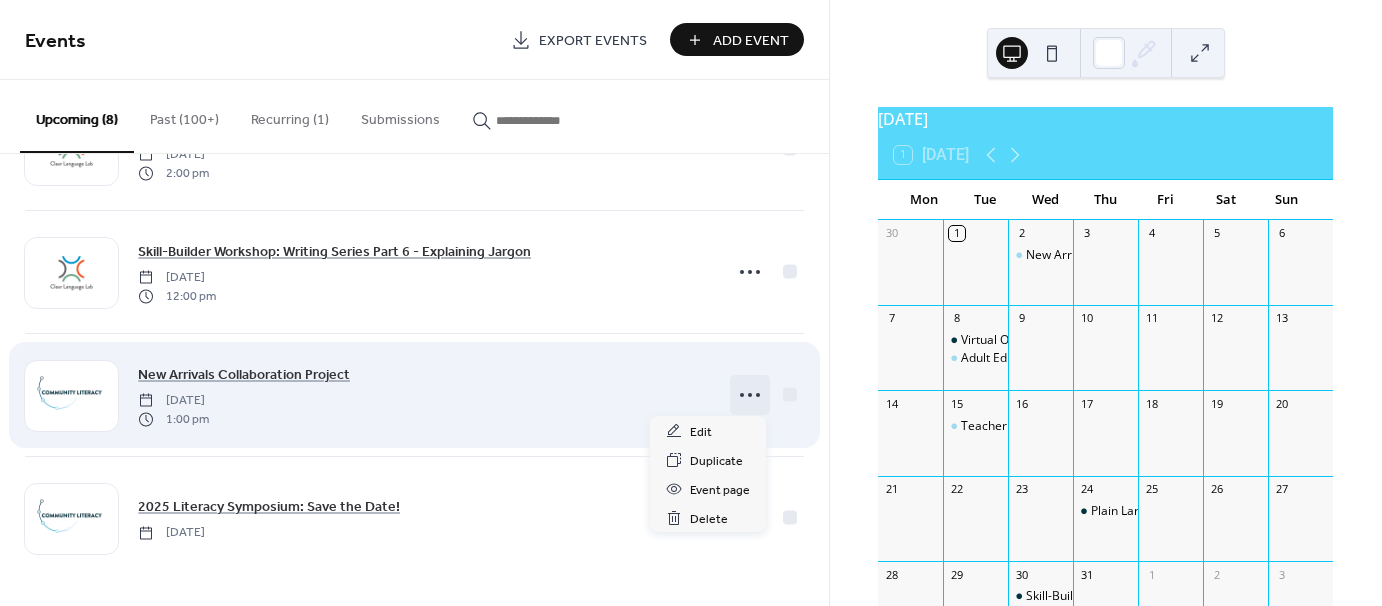 click 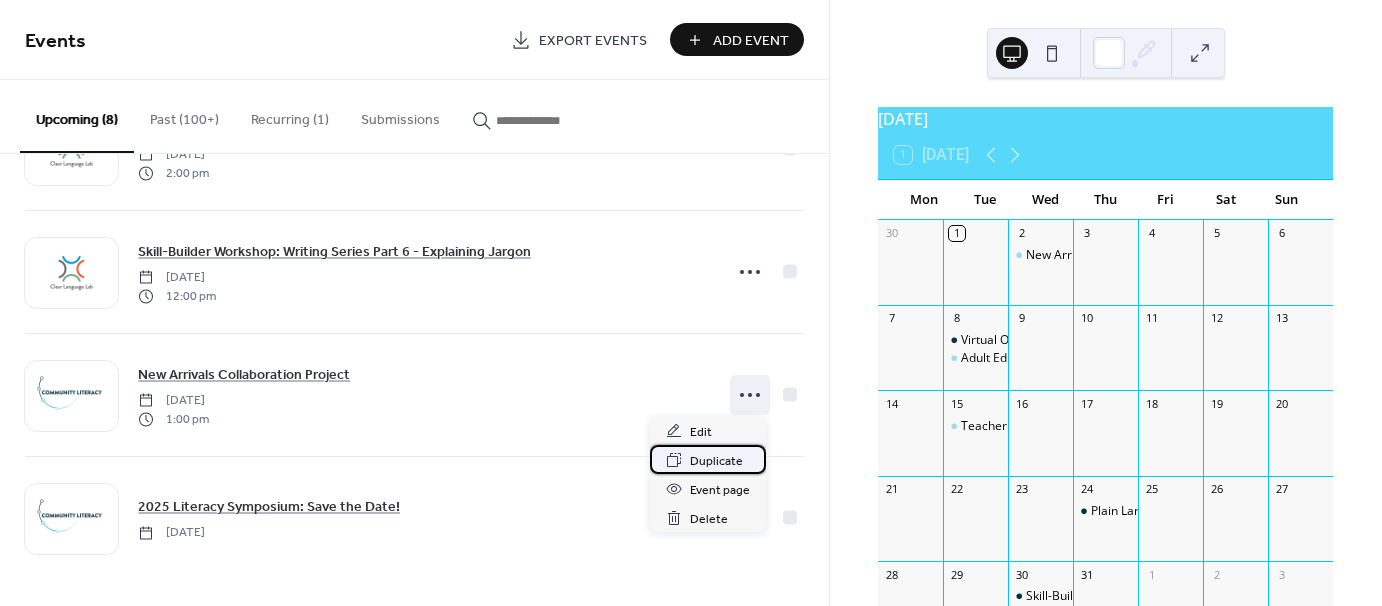 click on "Duplicate" at bounding box center (716, 461) 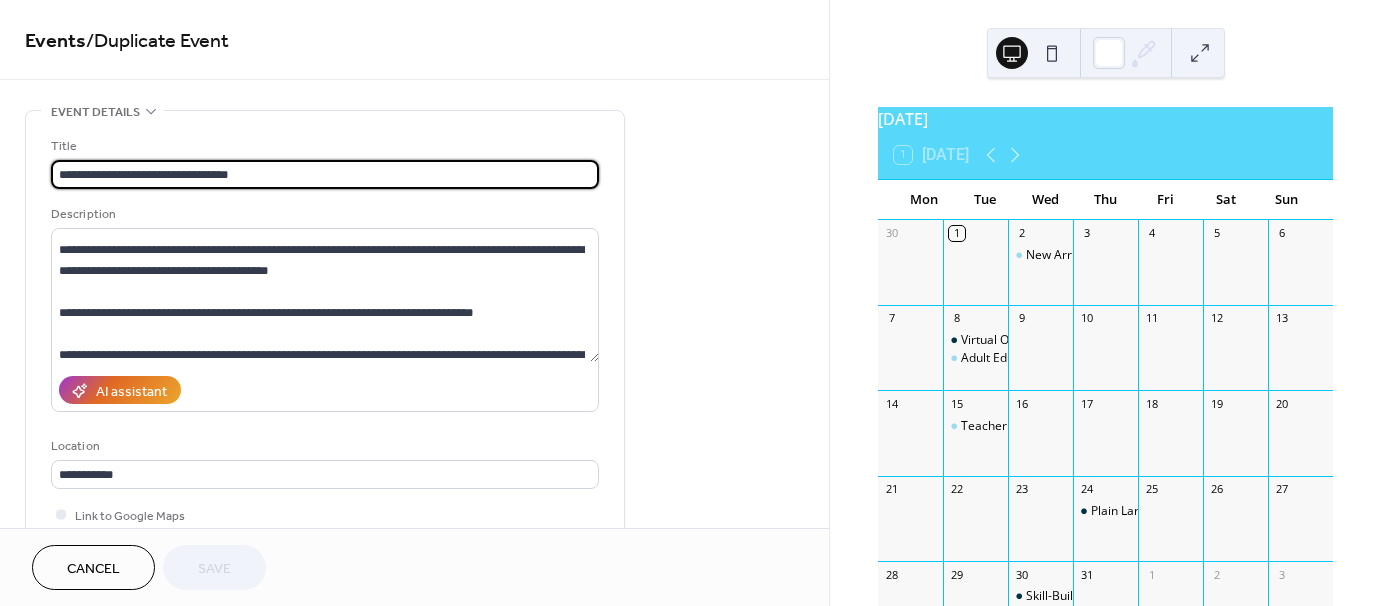 scroll, scrollTop: 146, scrollLeft: 0, axis: vertical 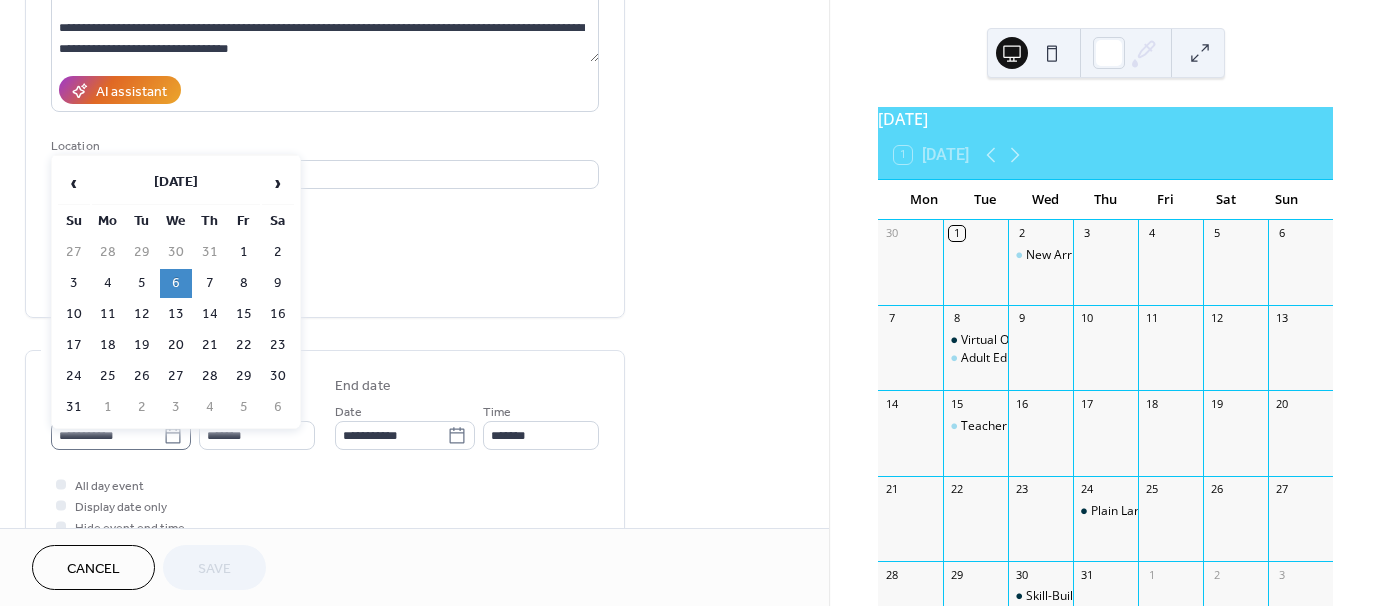 click 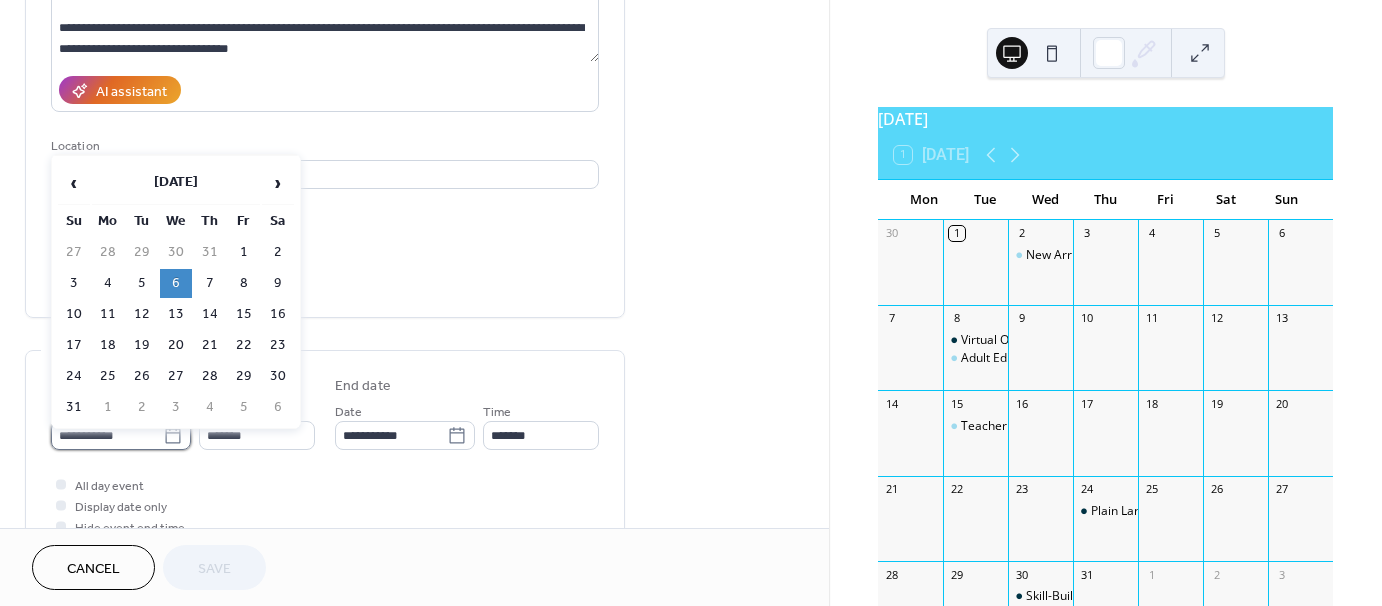 click on "**********" at bounding box center [107, 435] 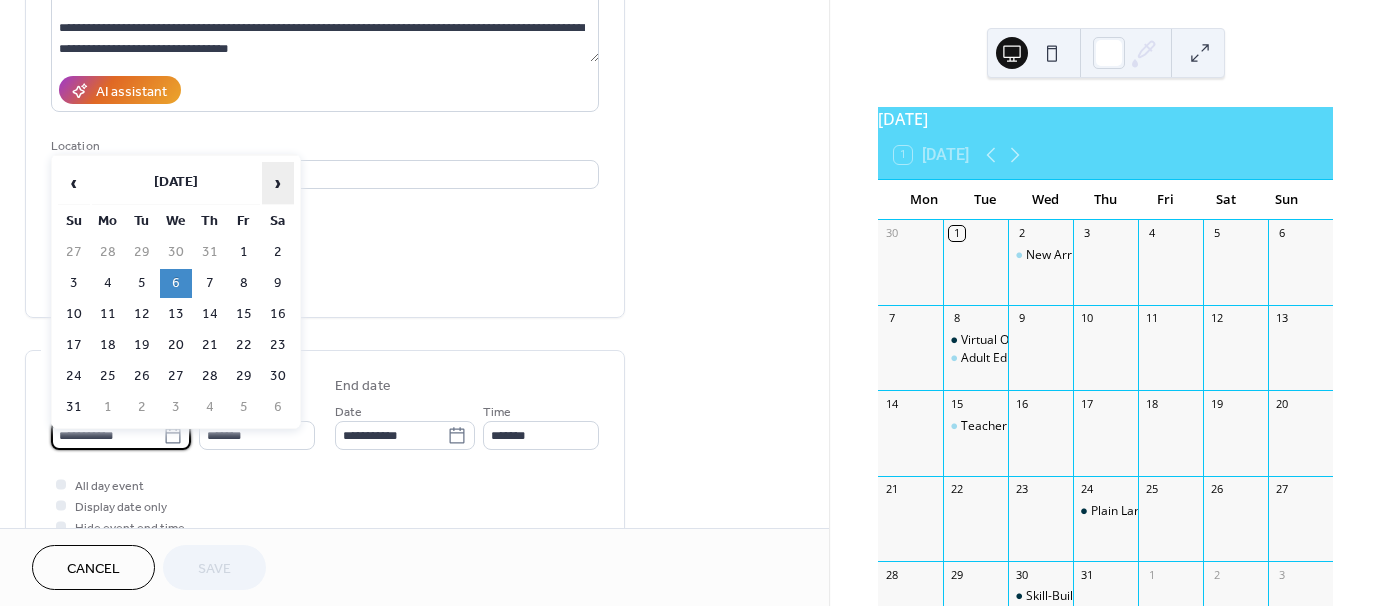 click on "›" at bounding box center (278, 183) 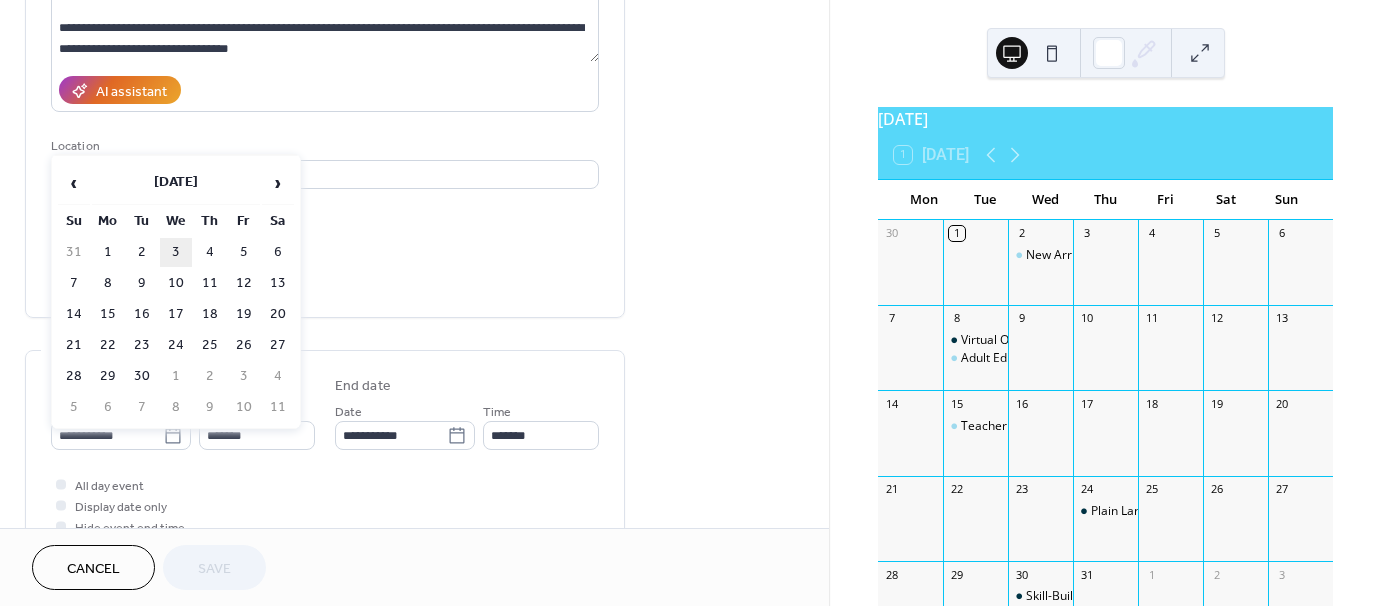 click on "3" at bounding box center [176, 252] 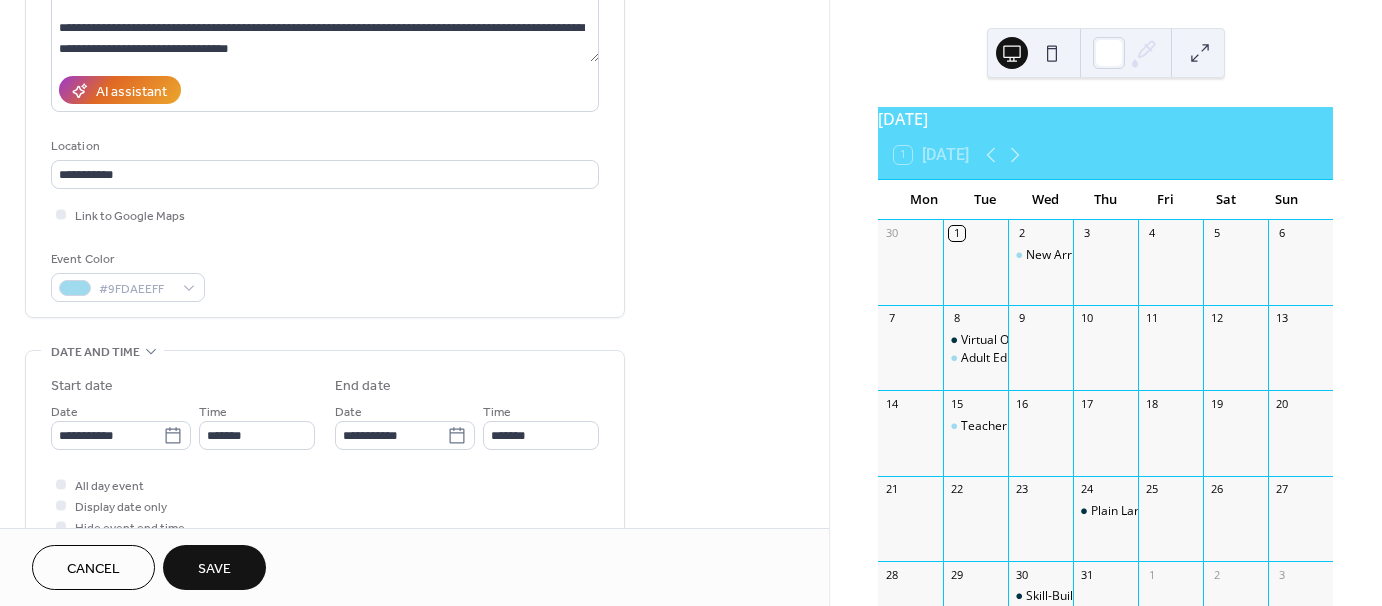 click on "Save" at bounding box center (214, 569) 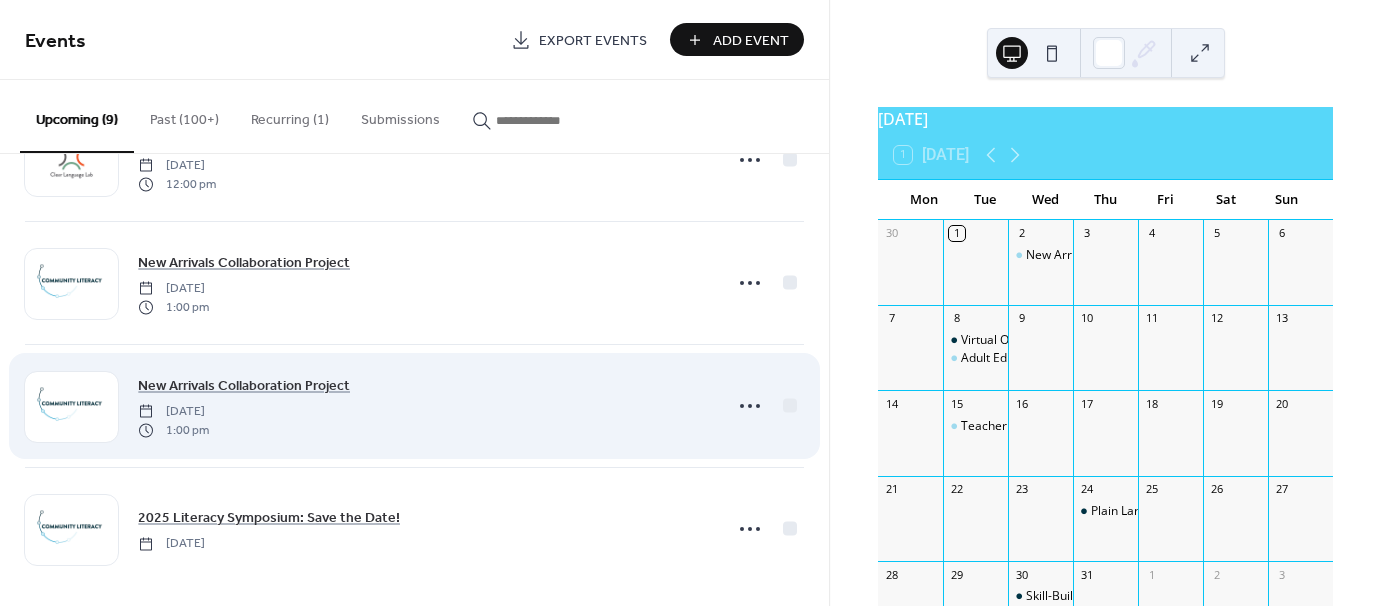 scroll, scrollTop: 711, scrollLeft: 0, axis: vertical 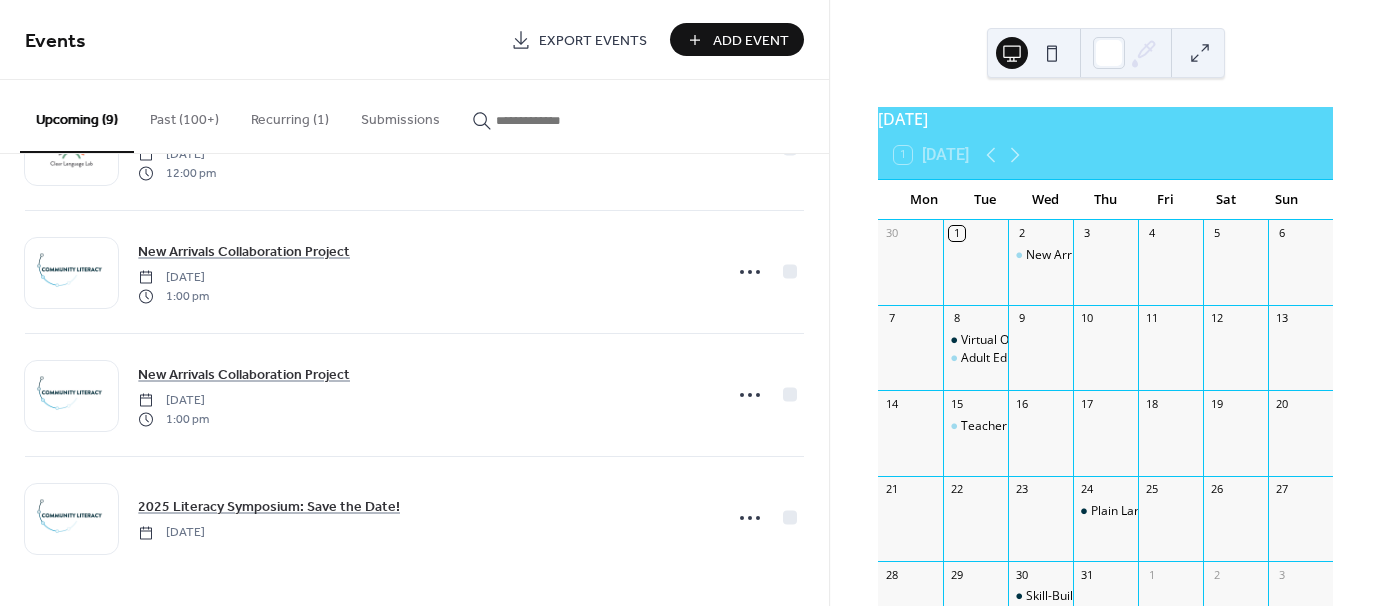 click on "Past  (100+)" at bounding box center (184, 115) 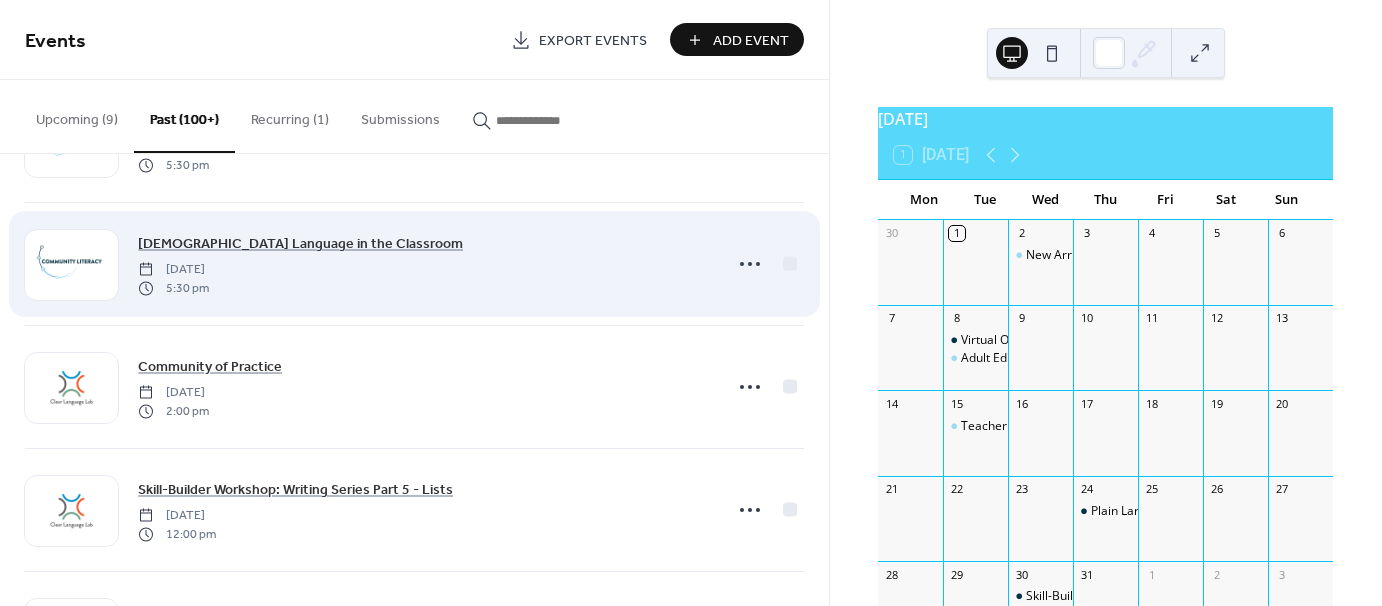 scroll, scrollTop: 100, scrollLeft: 0, axis: vertical 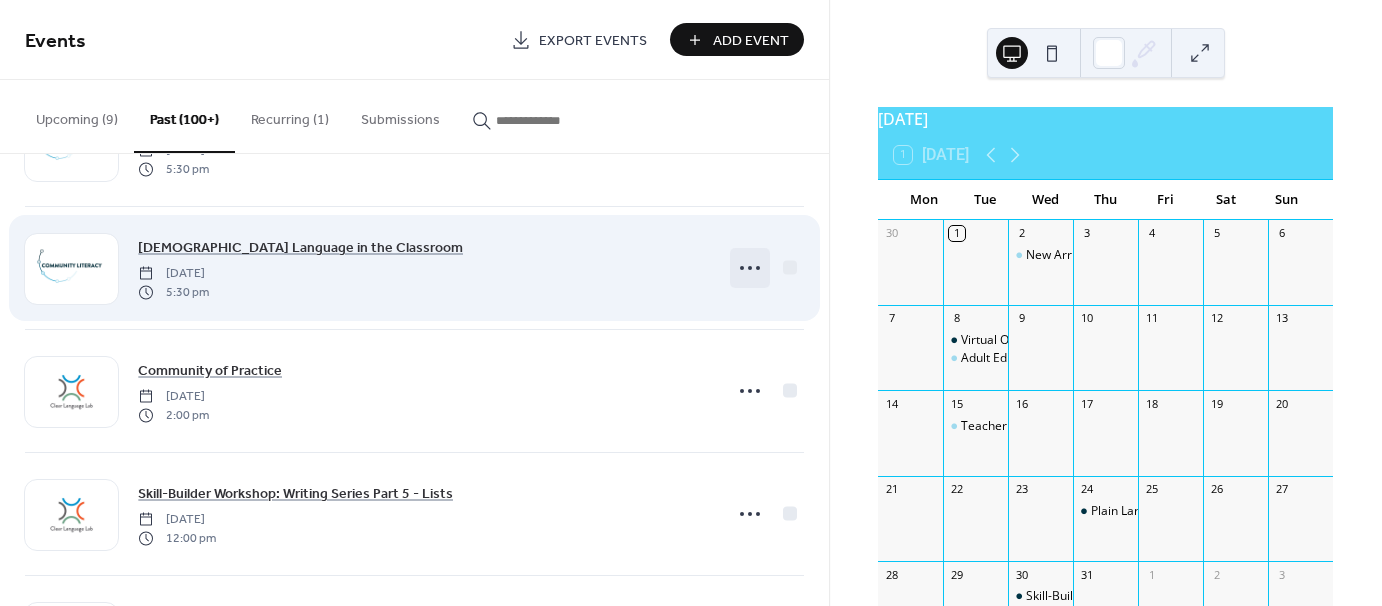 click 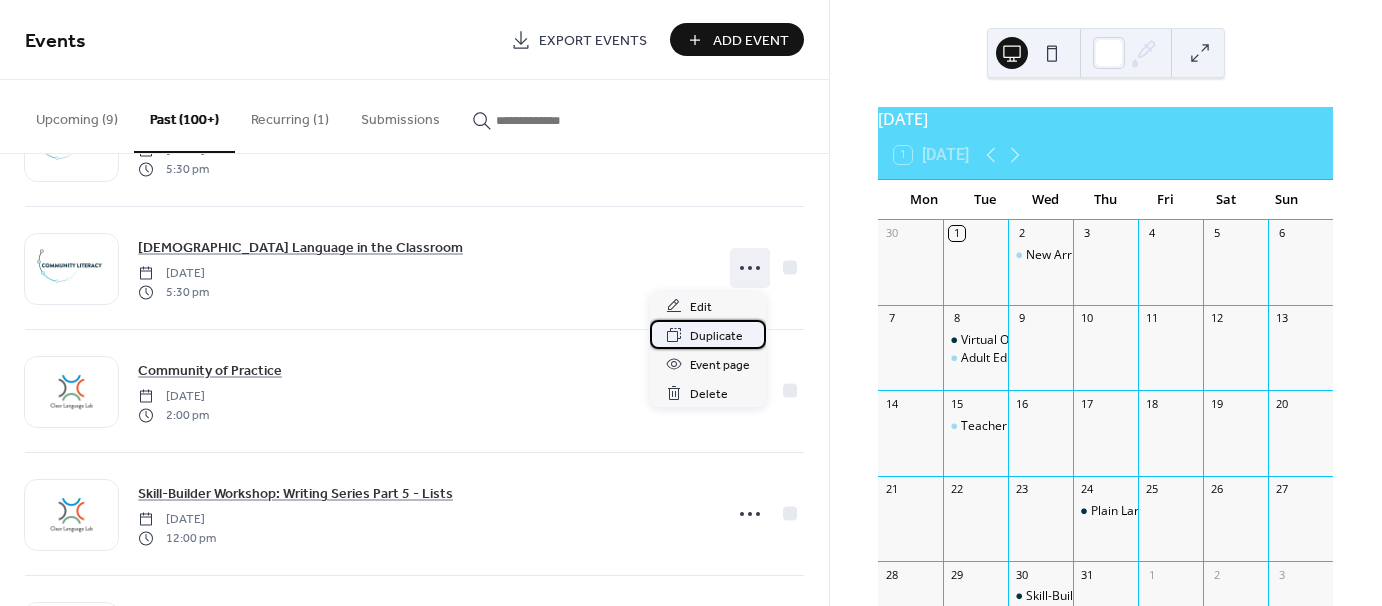 click on "Duplicate" at bounding box center [716, 336] 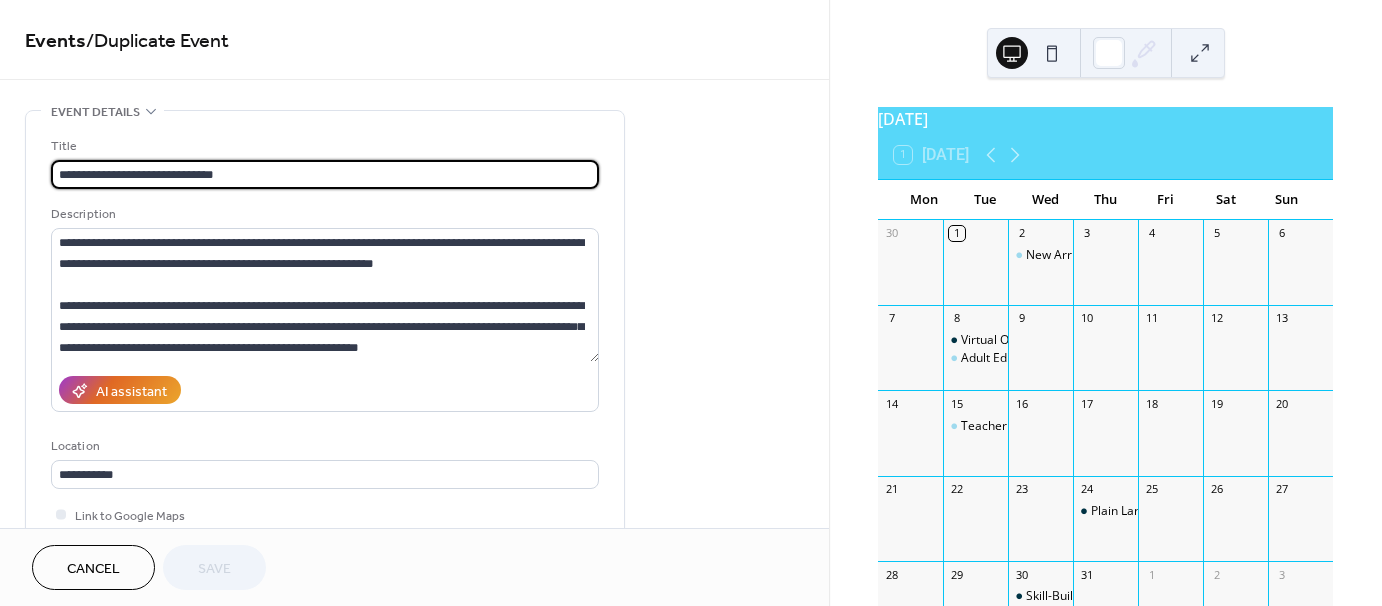 scroll, scrollTop: 1, scrollLeft: 0, axis: vertical 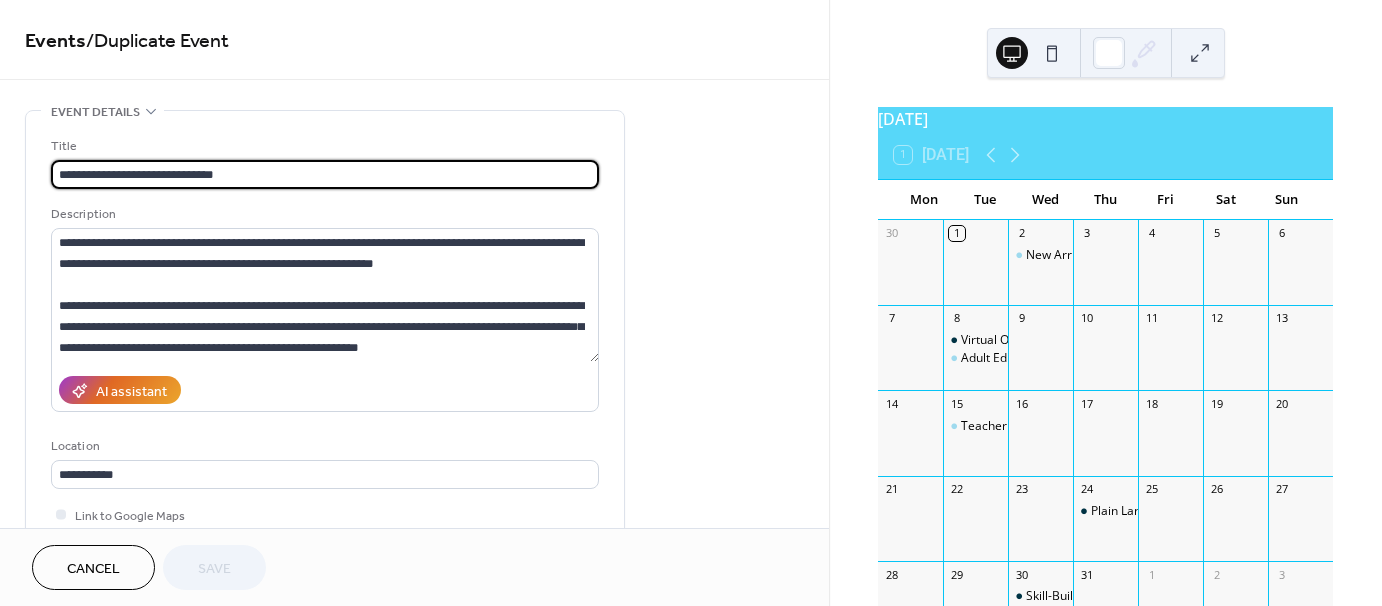 drag, startPoint x: 248, startPoint y: 173, endPoint x: 48, endPoint y: 191, distance: 200.80836 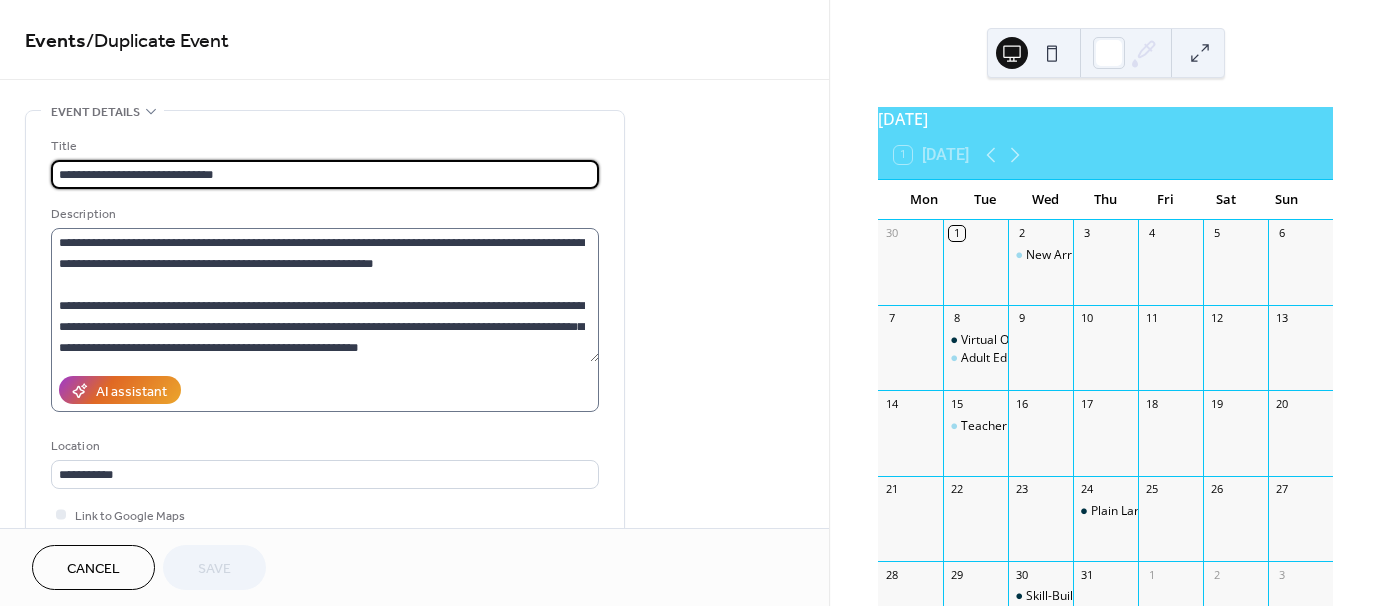 paste on "**********" 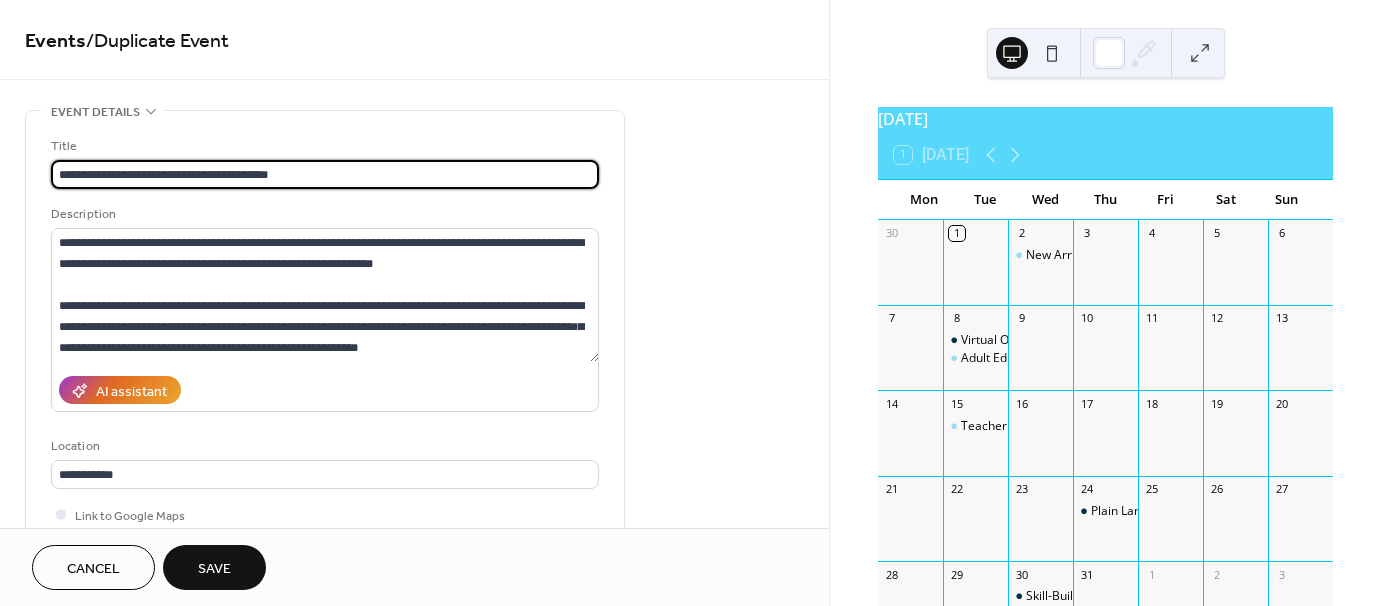 type on "**********" 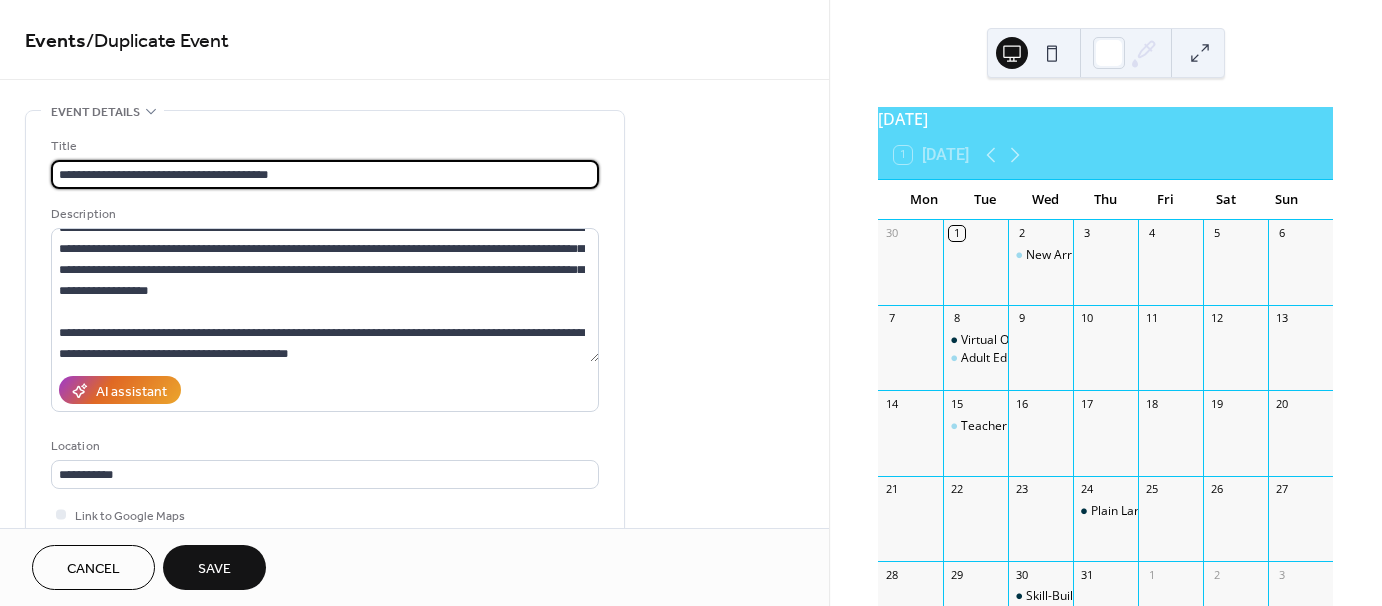 scroll, scrollTop: 168, scrollLeft: 0, axis: vertical 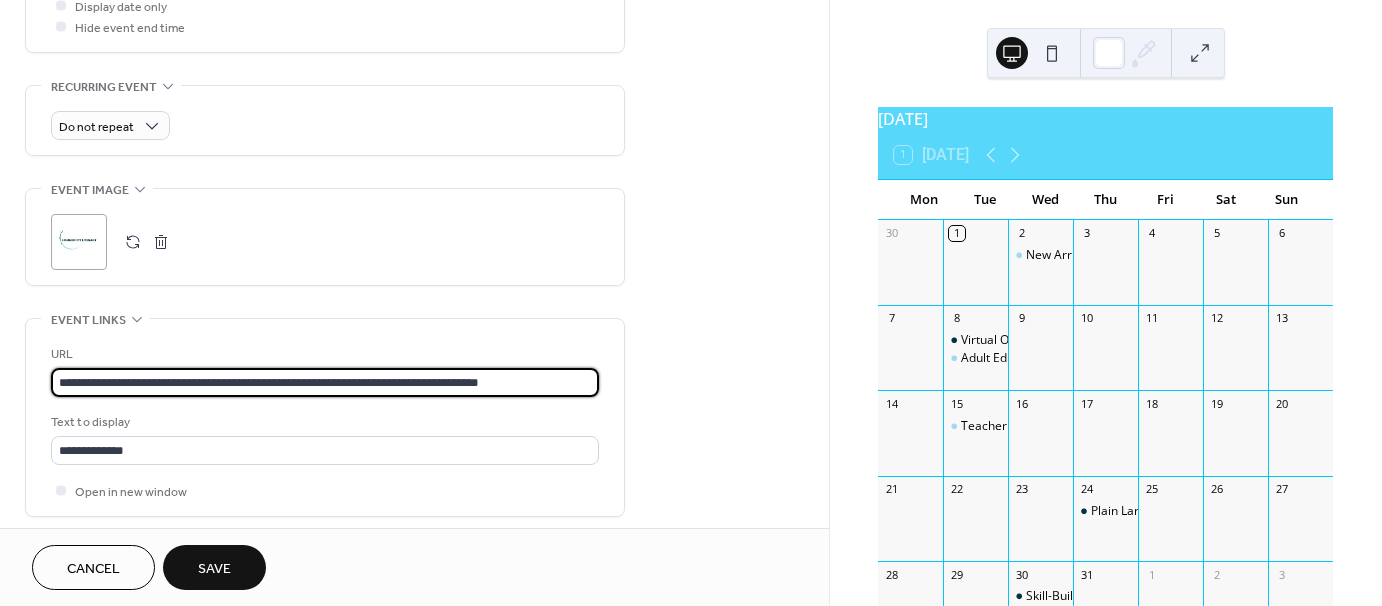 drag, startPoint x: 529, startPoint y: 382, endPoint x: -48, endPoint y: 390, distance: 577.0555 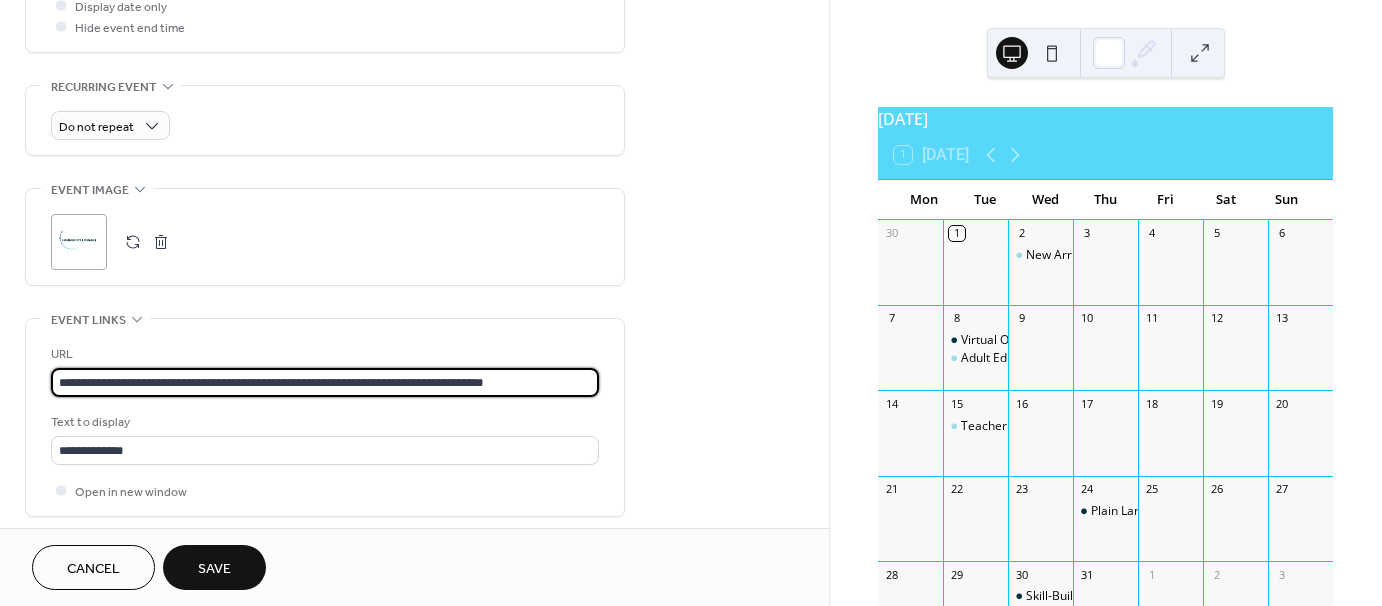 type on "**********" 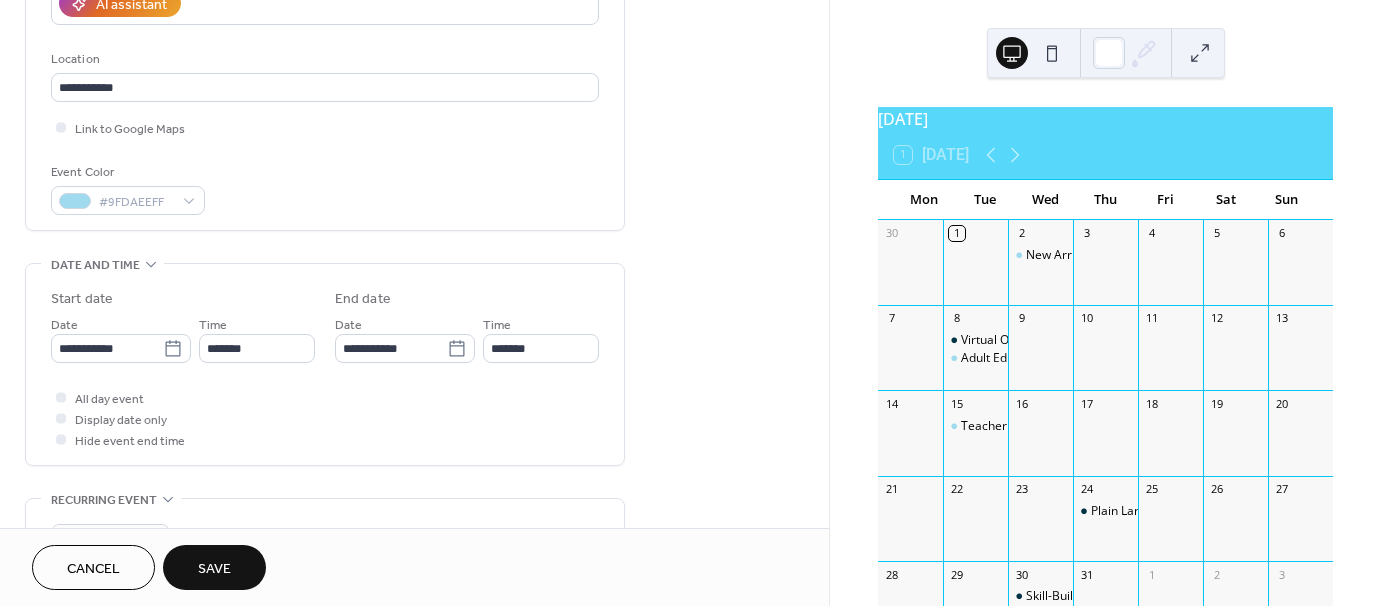 scroll, scrollTop: 400, scrollLeft: 0, axis: vertical 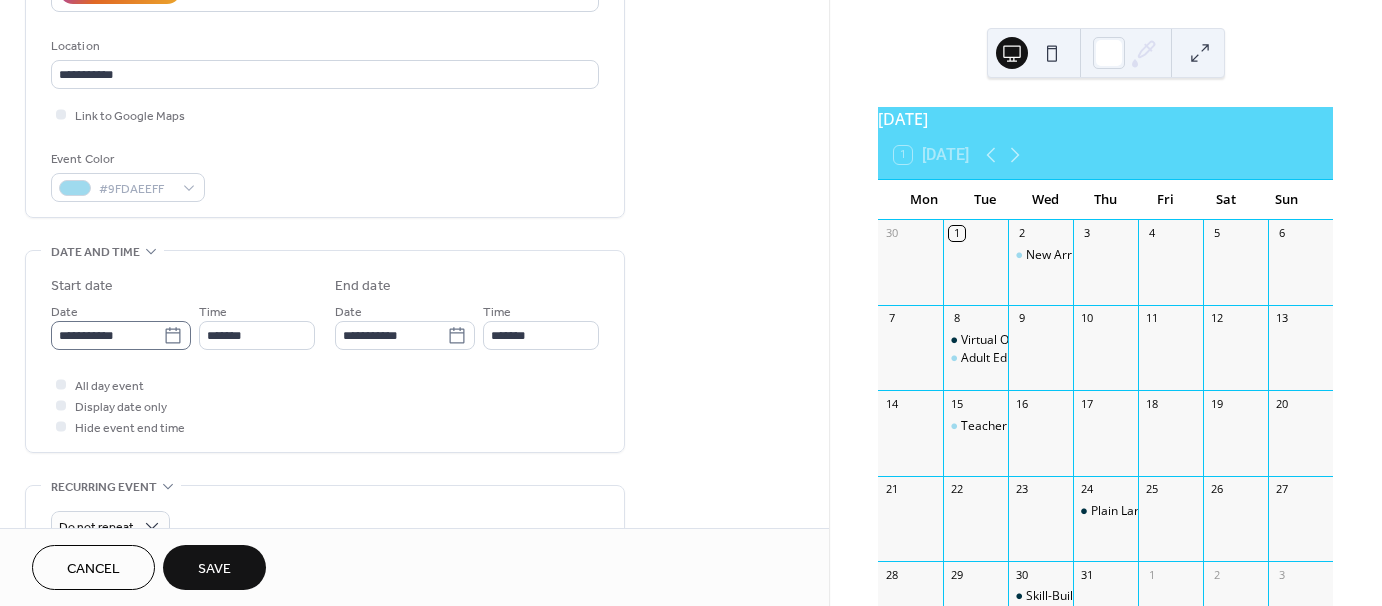 click 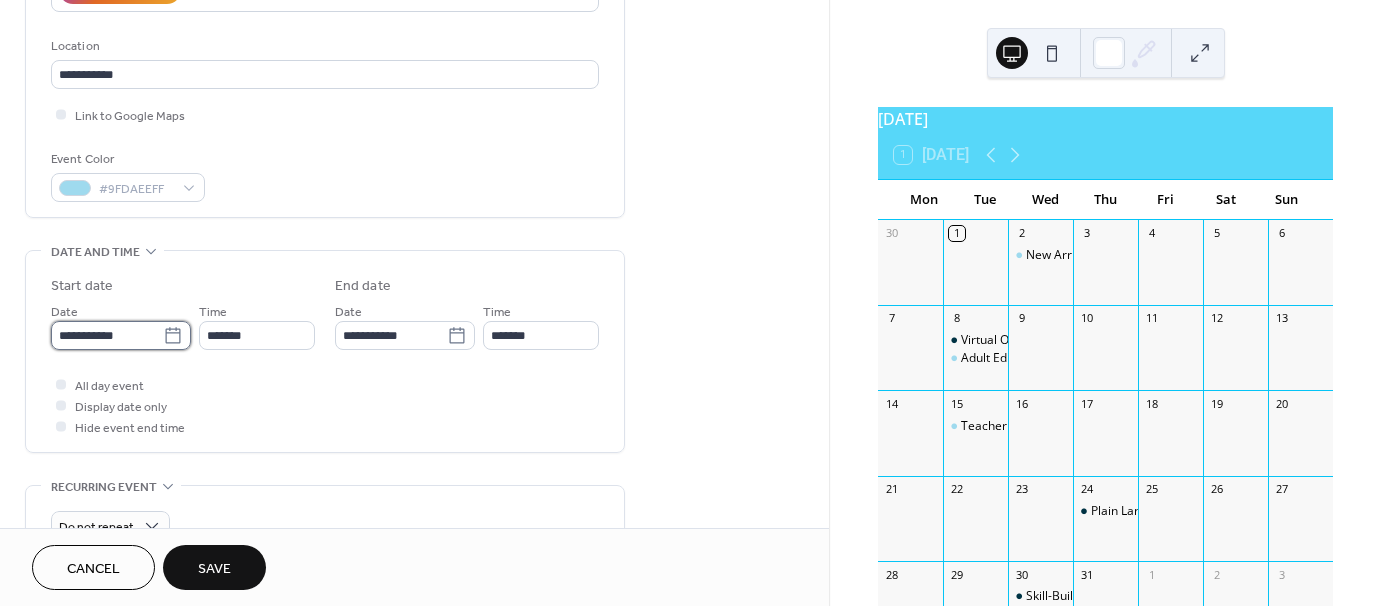 click on "**********" at bounding box center [107, 335] 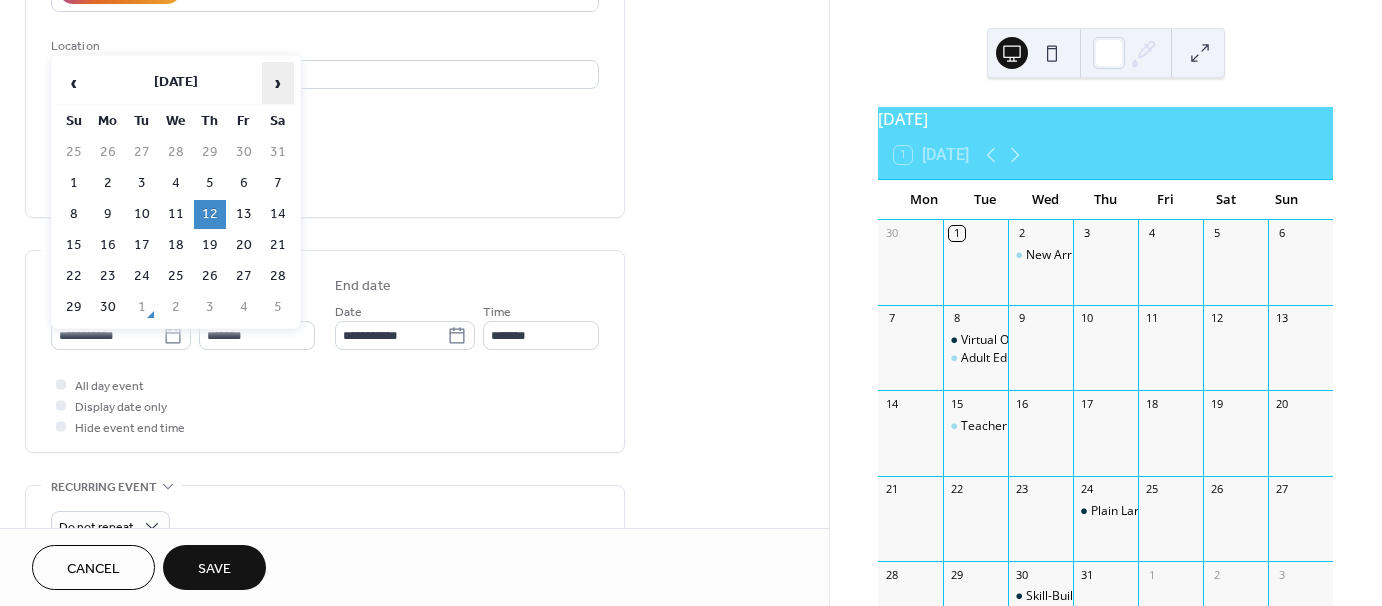 click on "›" at bounding box center (278, 83) 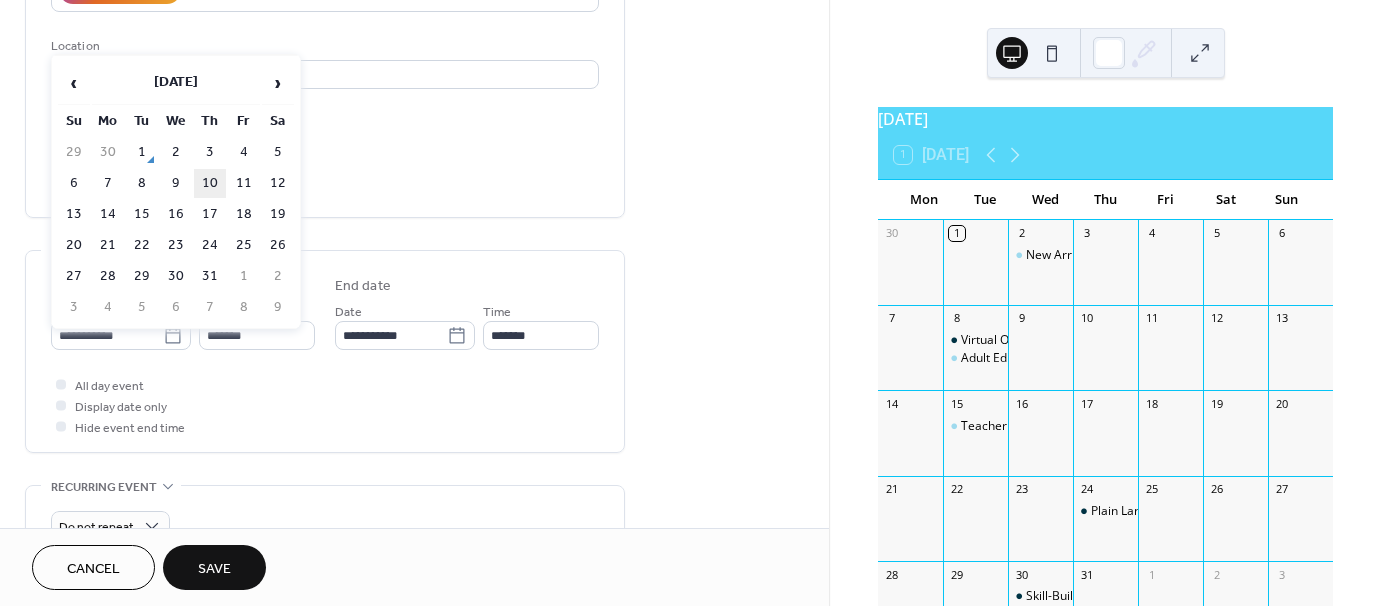 click on "10" at bounding box center [210, 183] 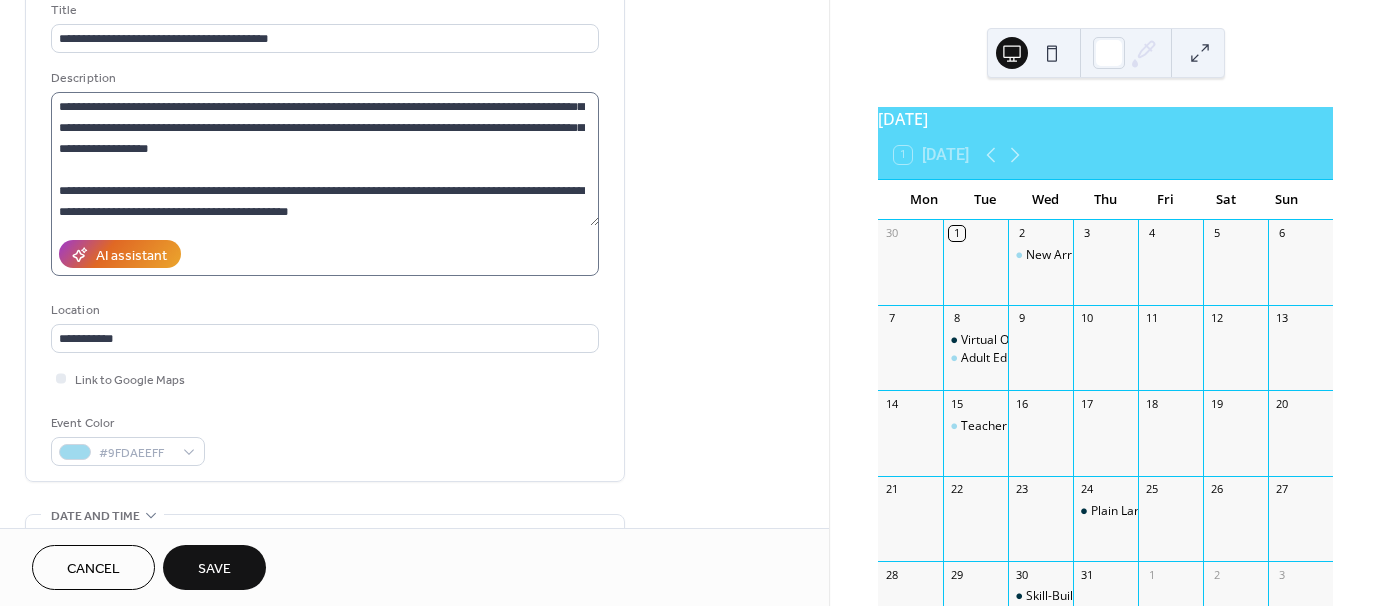 scroll, scrollTop: 0, scrollLeft: 0, axis: both 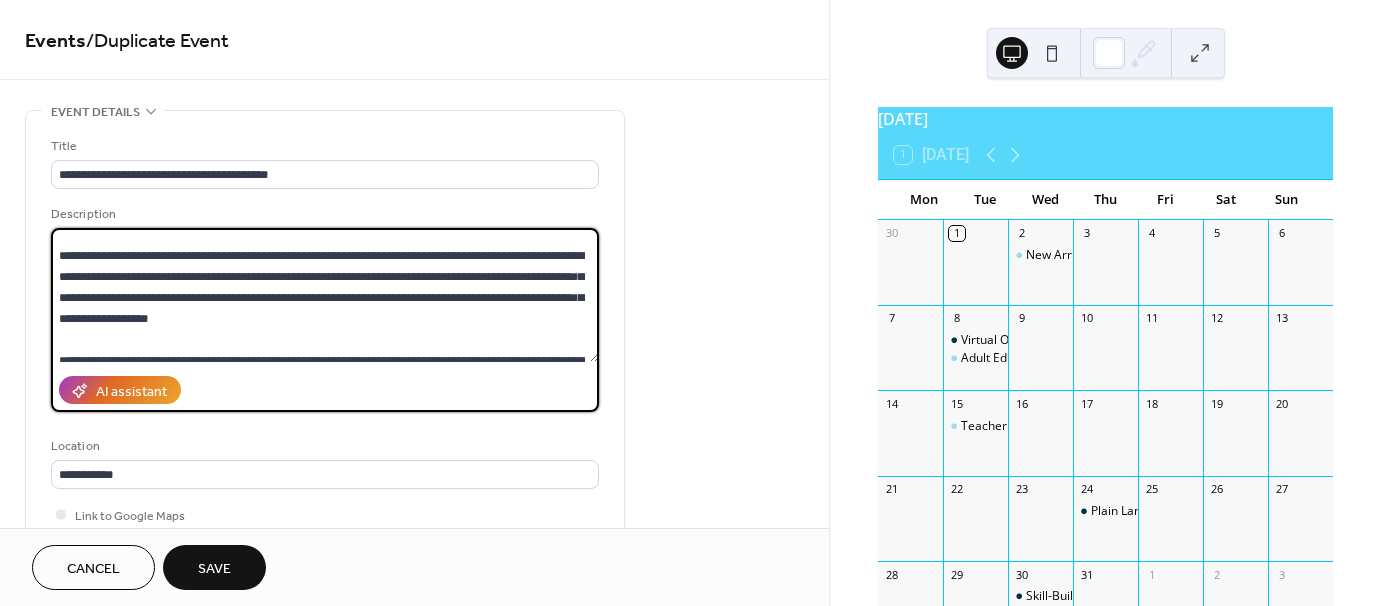 drag, startPoint x: 357, startPoint y: 348, endPoint x: 44, endPoint y: 241, distance: 330.7839 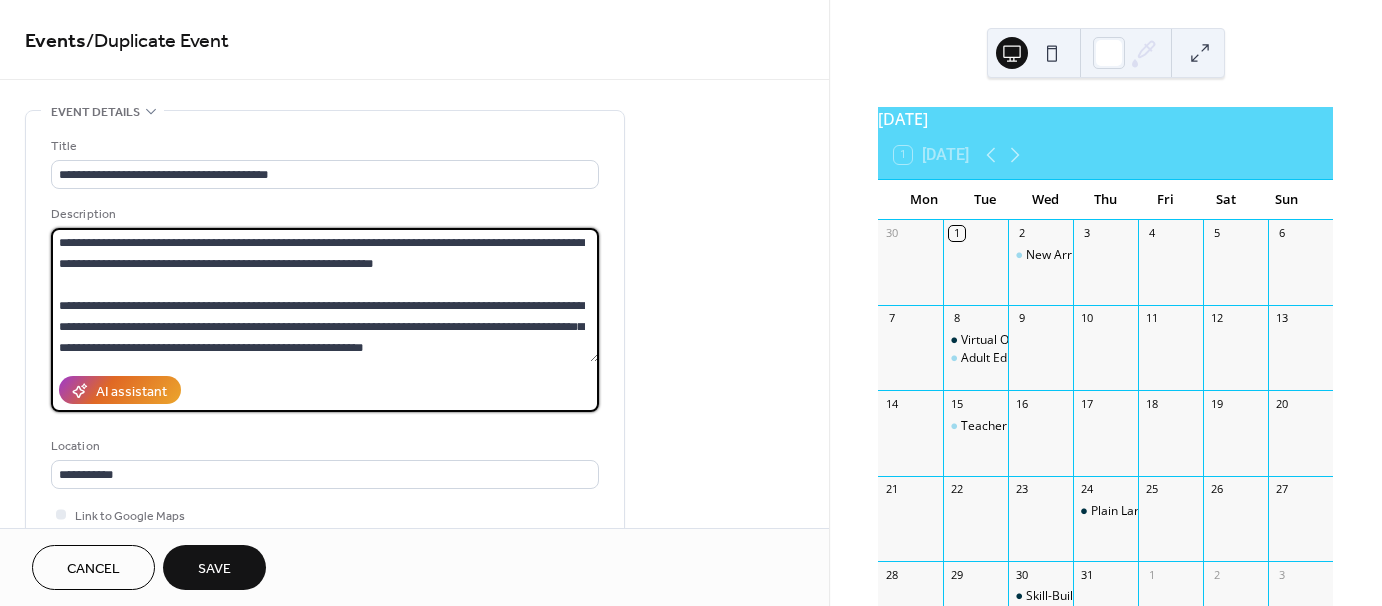 scroll, scrollTop: 19, scrollLeft: 0, axis: vertical 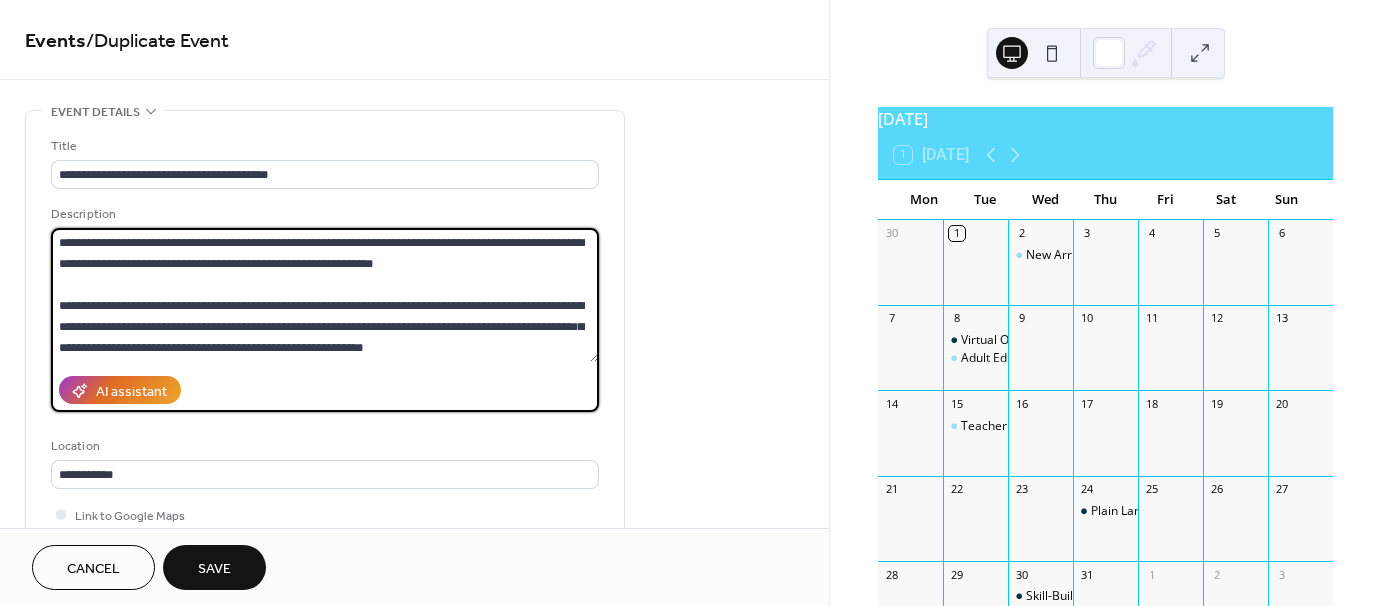 drag, startPoint x: 134, startPoint y: 343, endPoint x: 53, endPoint y: 226, distance: 142.30249 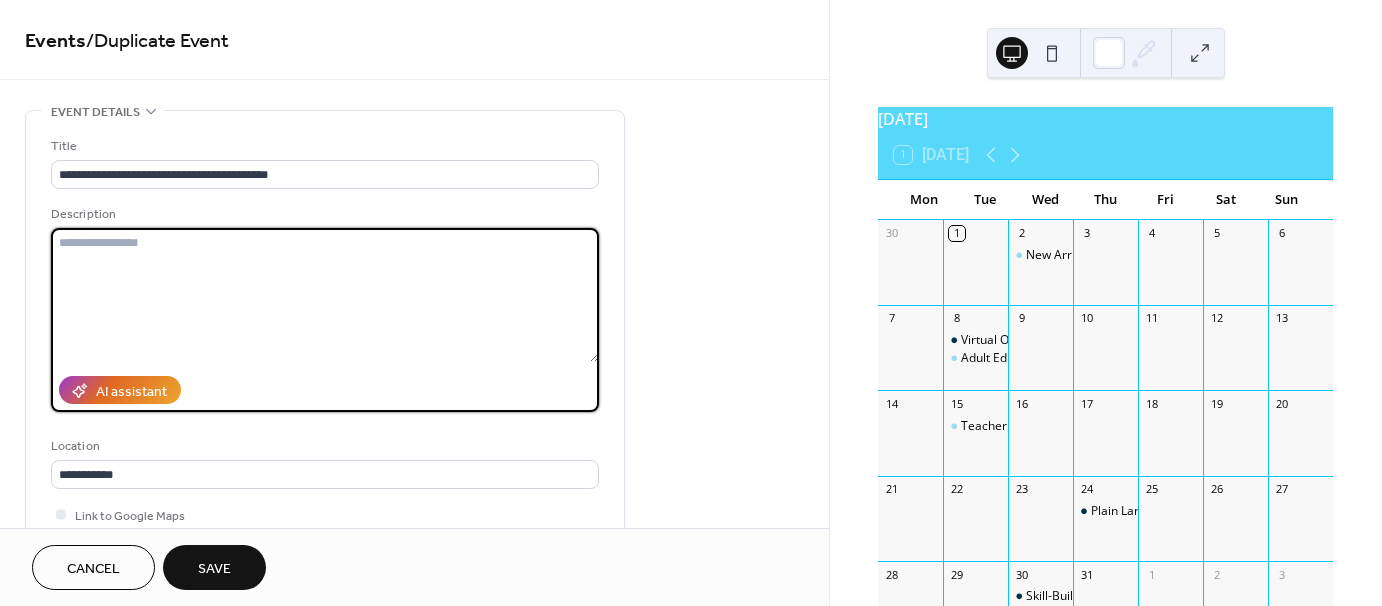 paste on "**********" 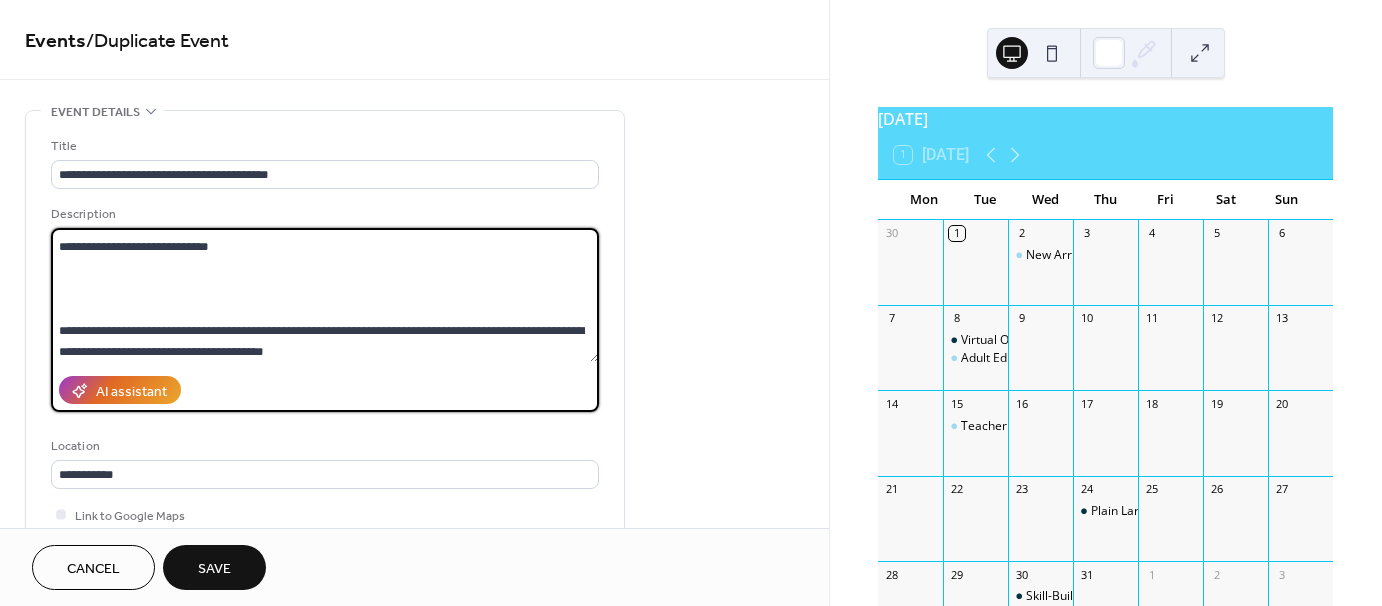 scroll, scrollTop: 84, scrollLeft: 0, axis: vertical 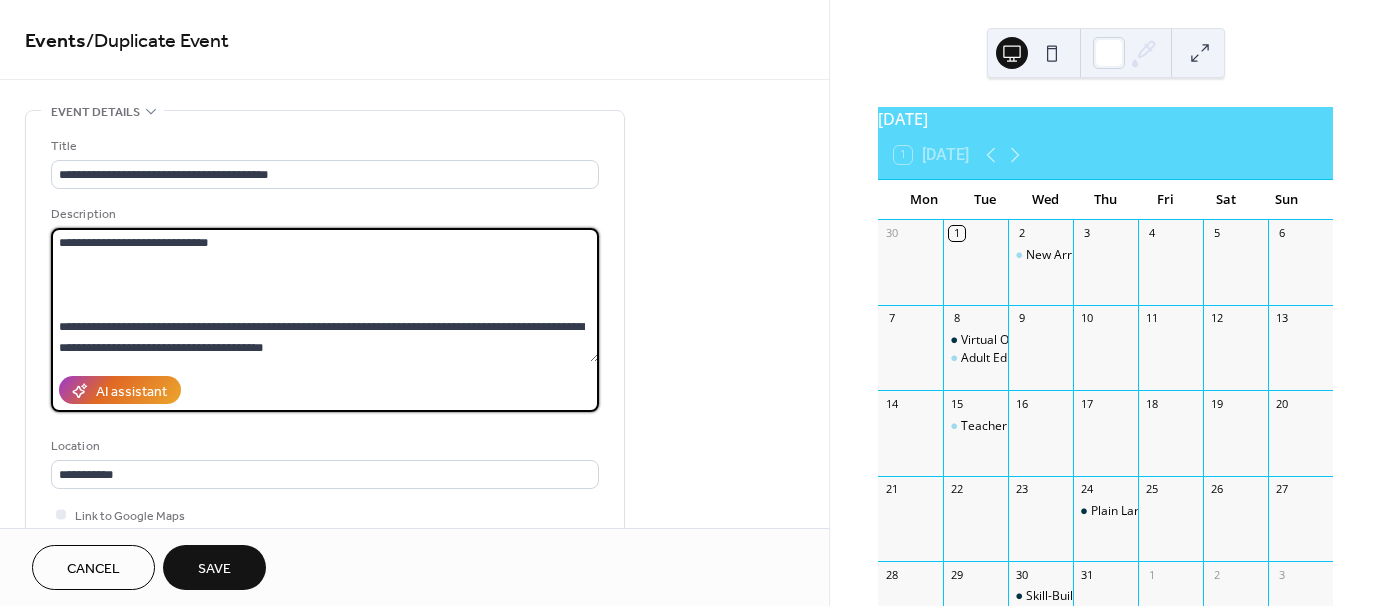 drag, startPoint x: 208, startPoint y: 315, endPoint x: 180, endPoint y: 289, distance: 38.209946 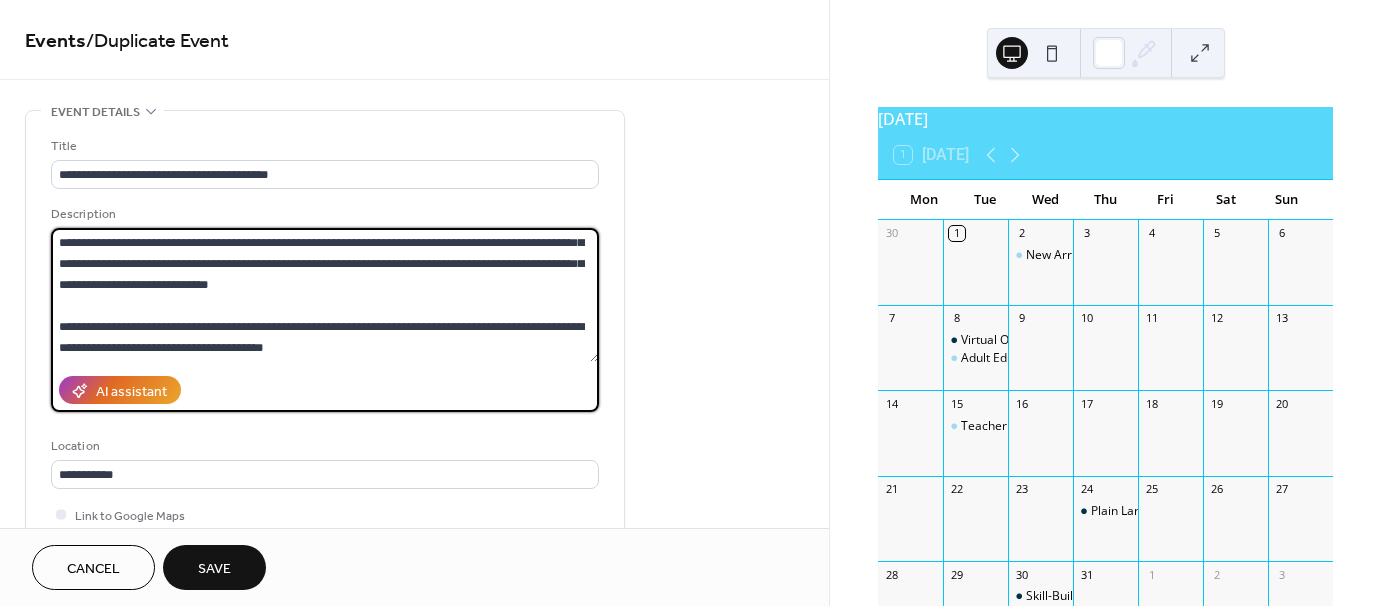 scroll, scrollTop: 41, scrollLeft: 0, axis: vertical 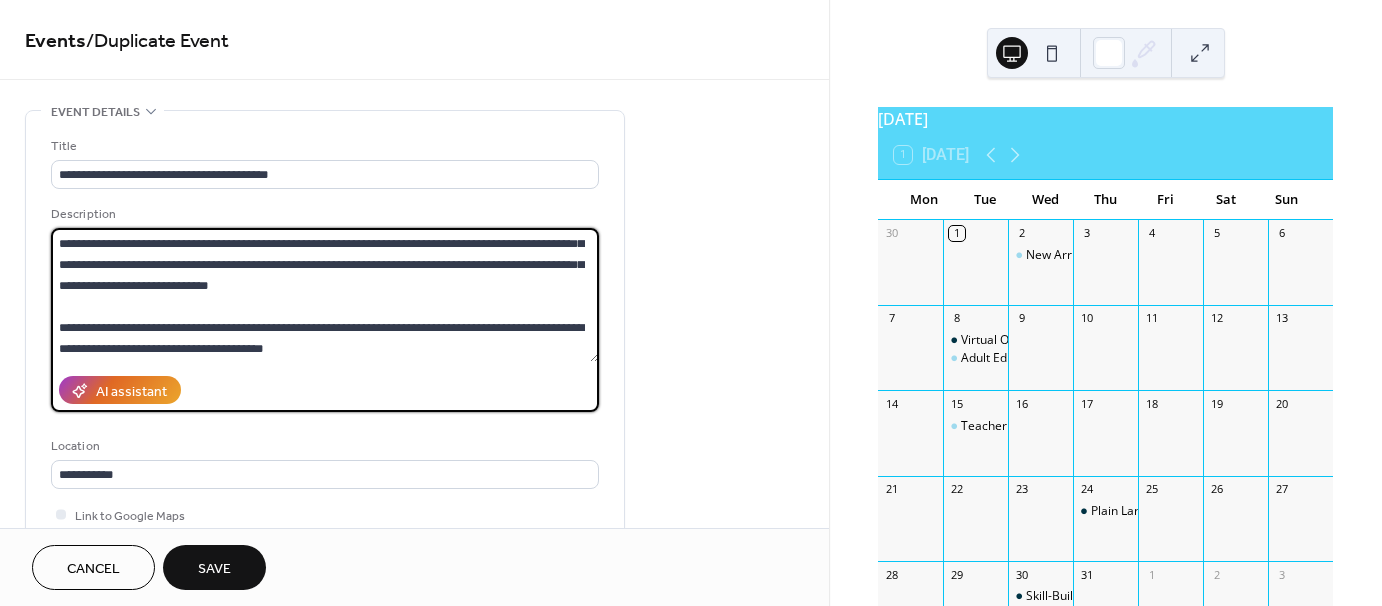 click on "**********" at bounding box center [325, 295] 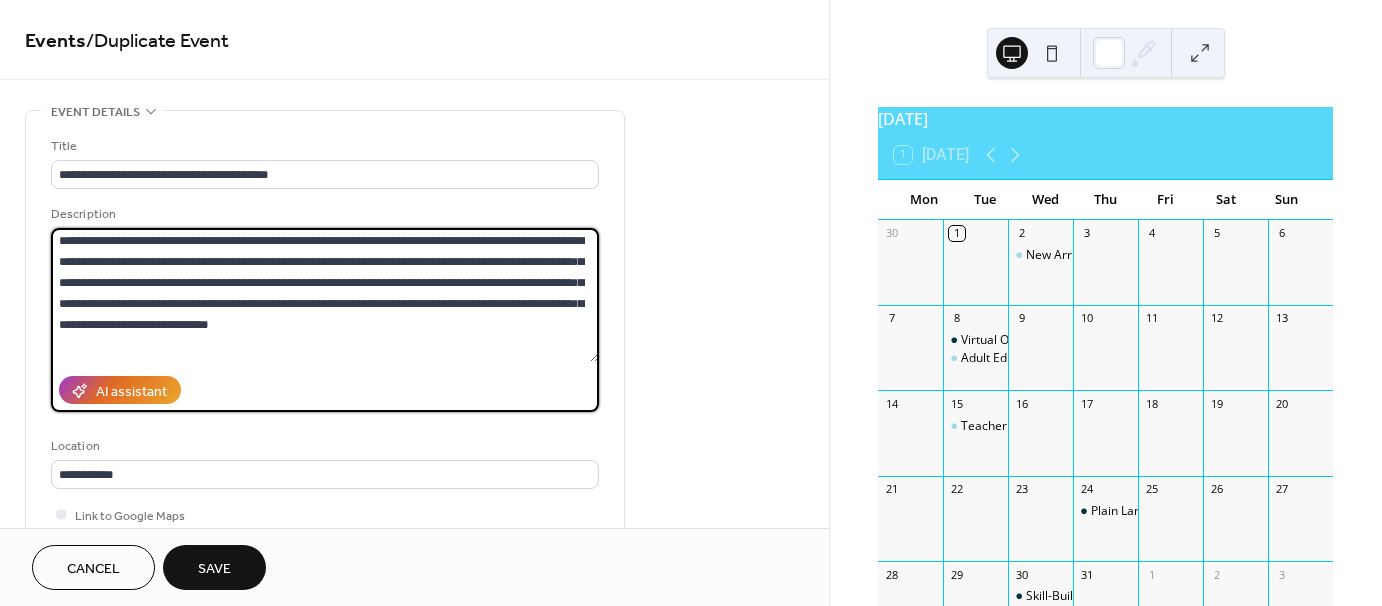 scroll, scrollTop: 0, scrollLeft: 0, axis: both 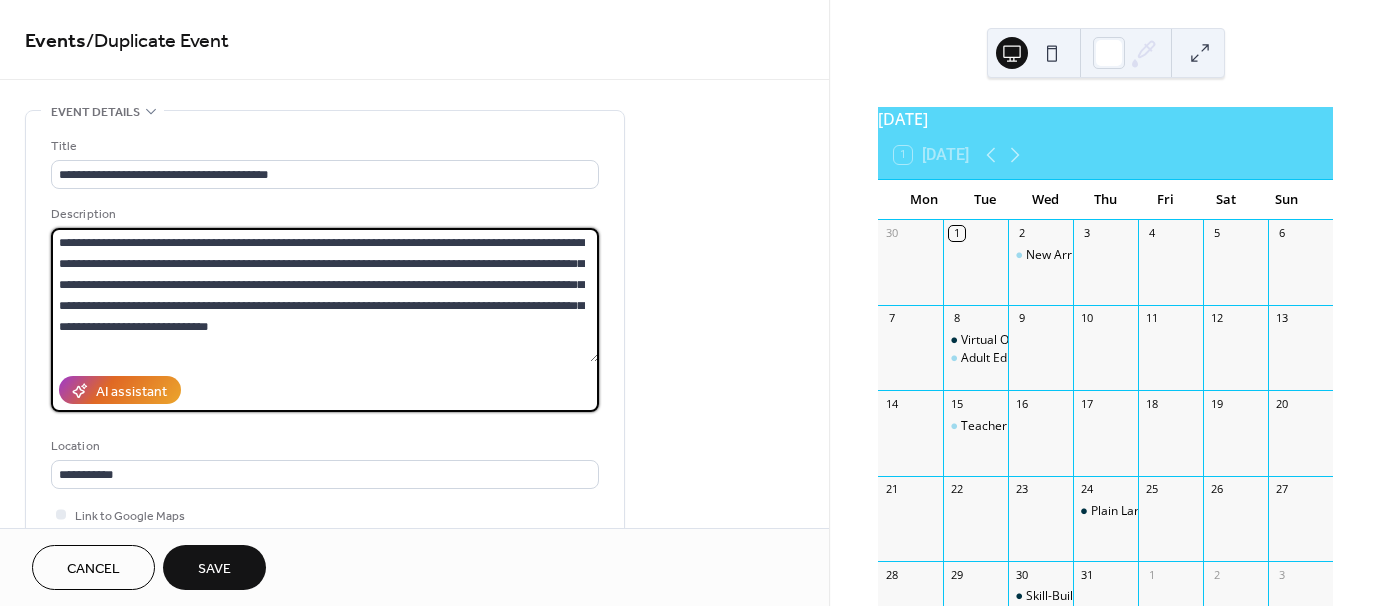 type on "**********" 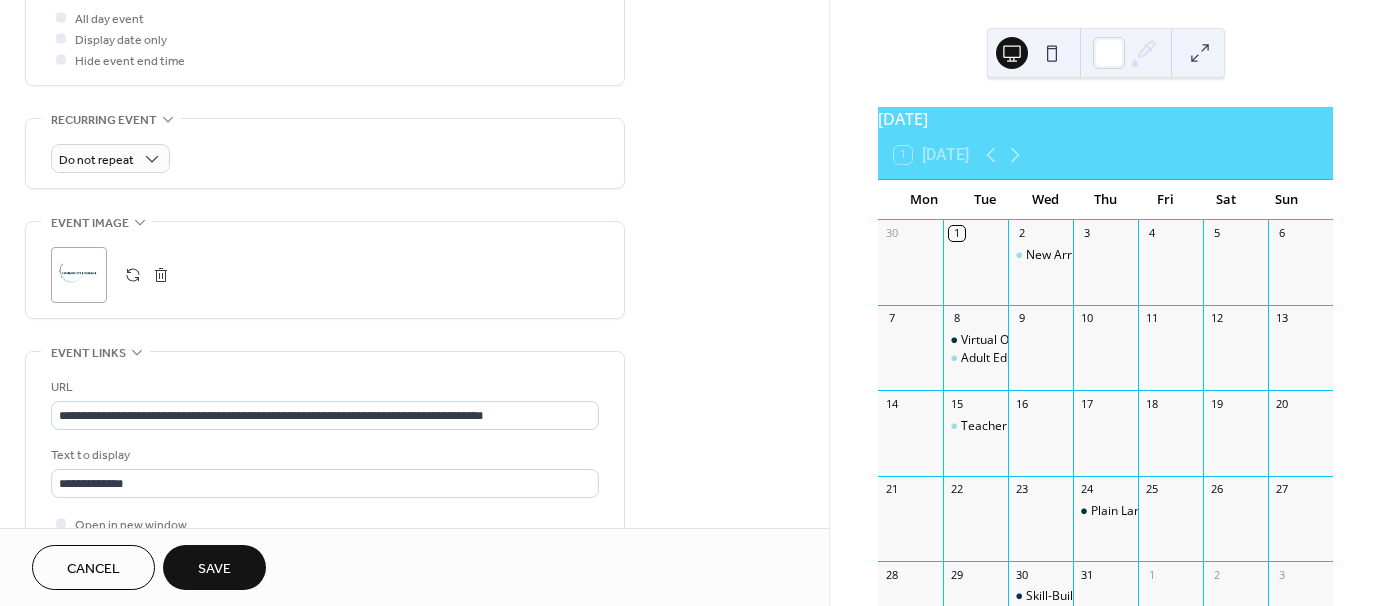 scroll, scrollTop: 1000, scrollLeft: 0, axis: vertical 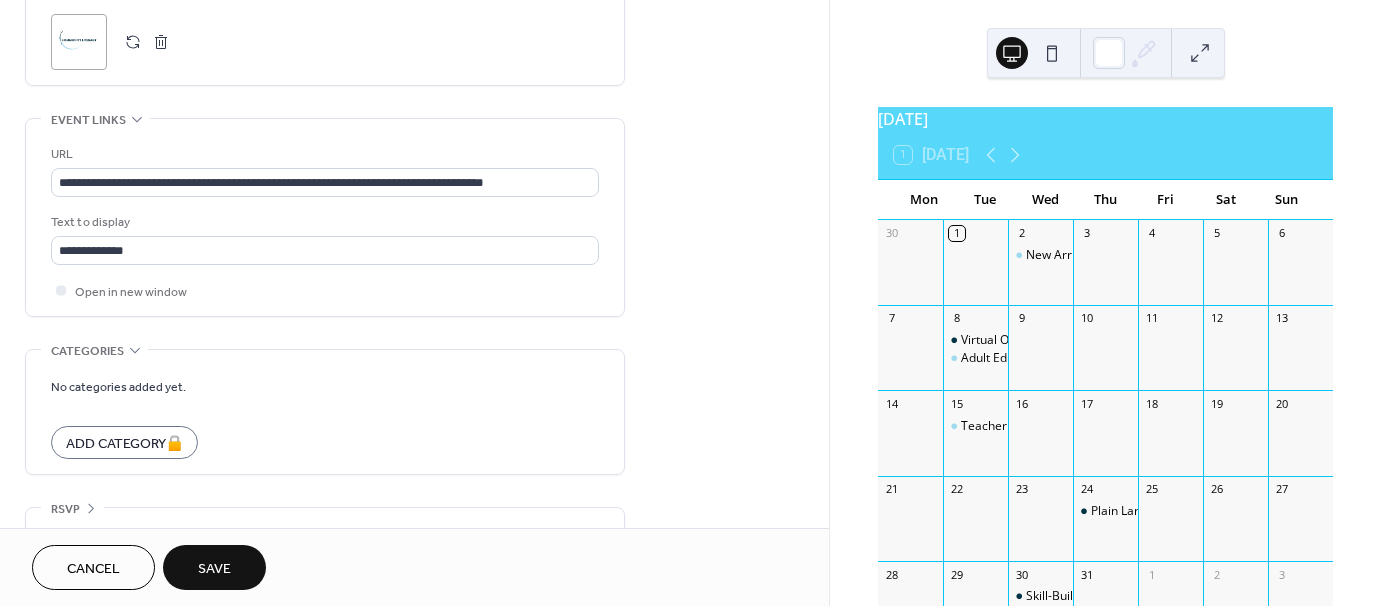 click on "Save" at bounding box center [214, 567] 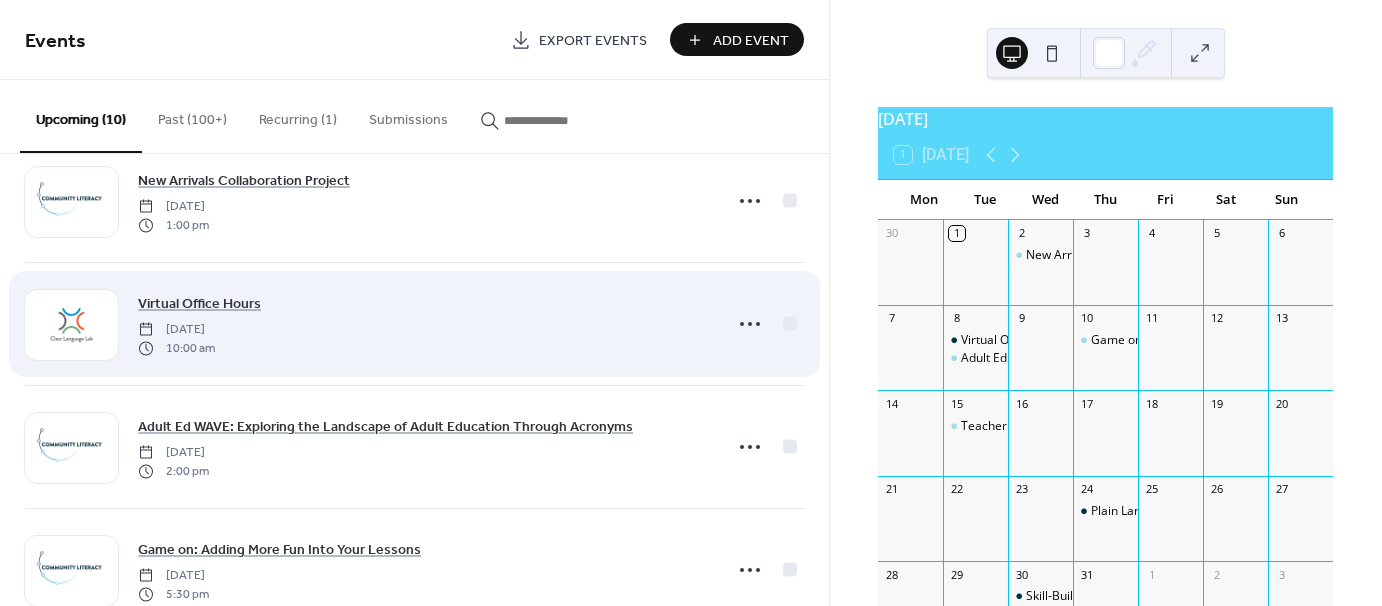 scroll, scrollTop: 200, scrollLeft: 0, axis: vertical 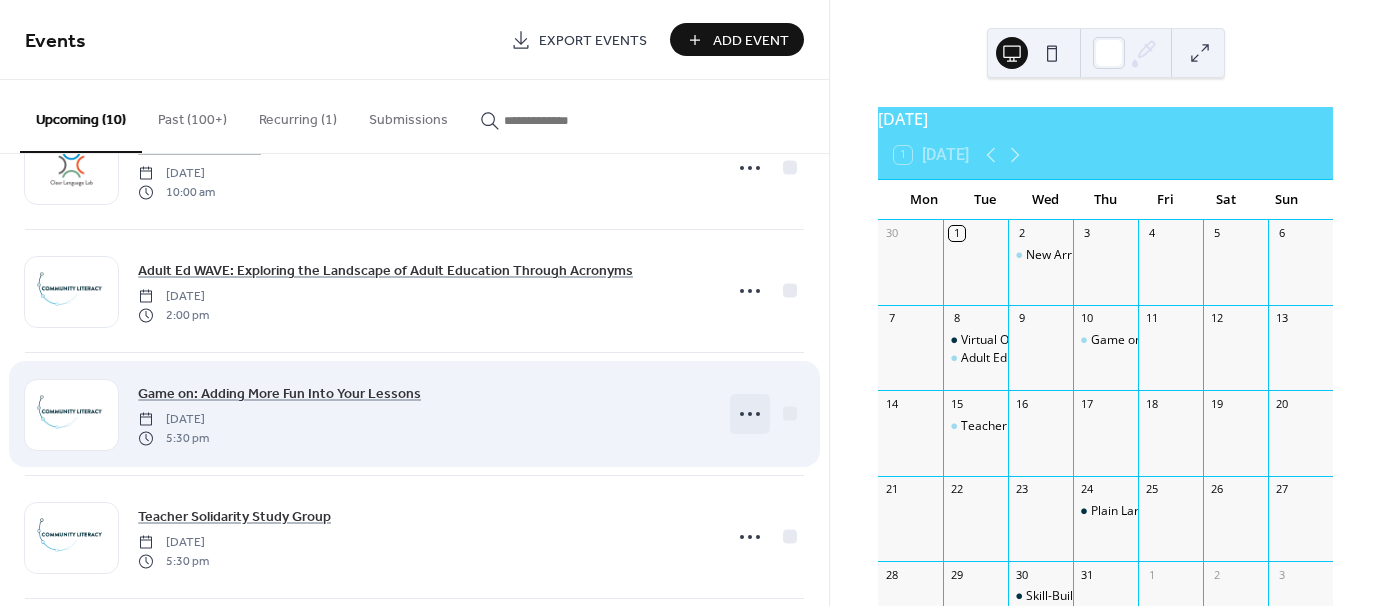 click 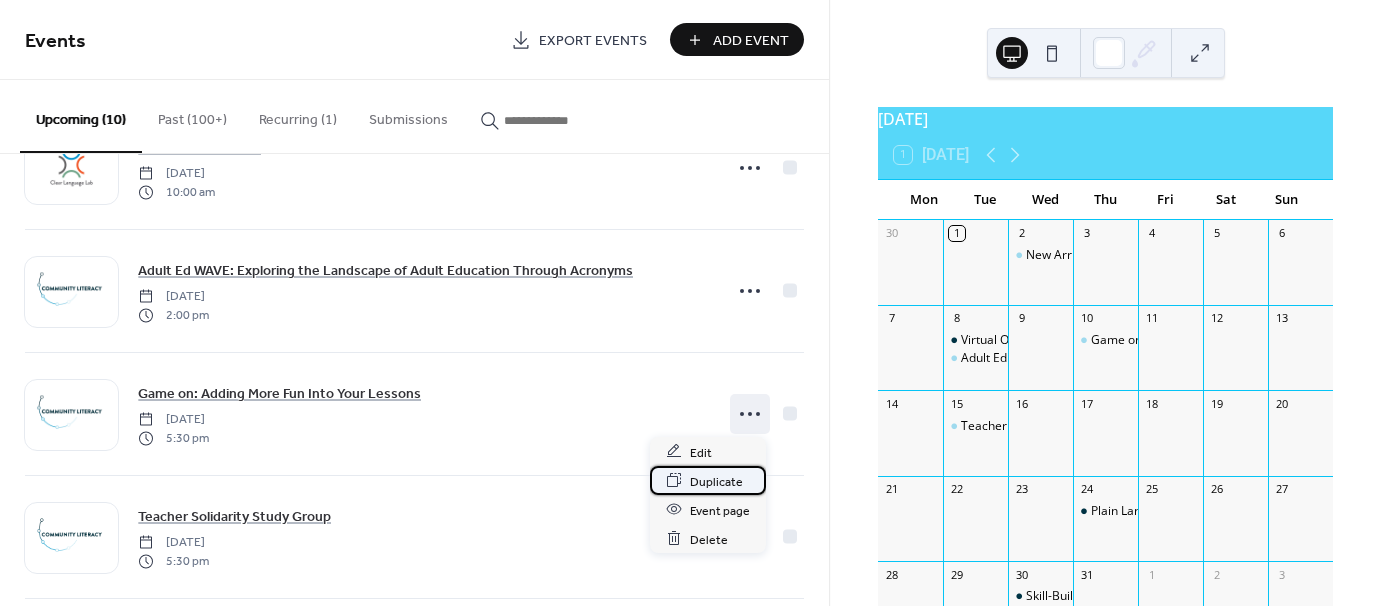 click on "Duplicate" at bounding box center (716, 481) 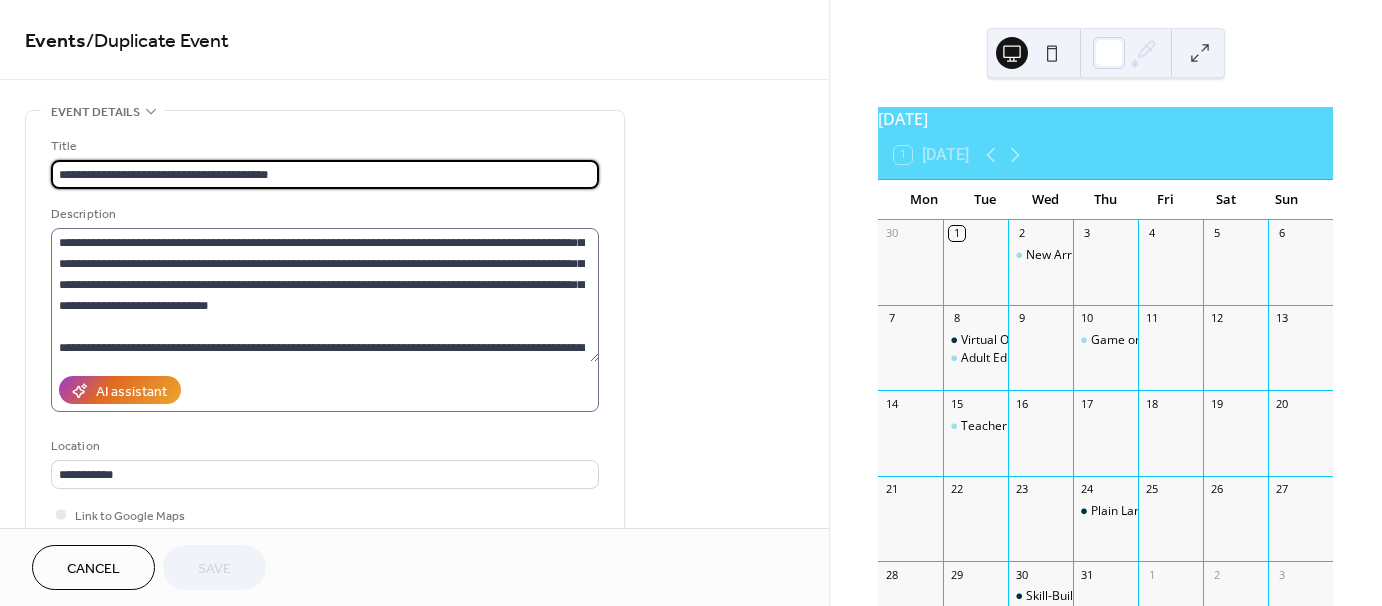 scroll, scrollTop: 41, scrollLeft: 0, axis: vertical 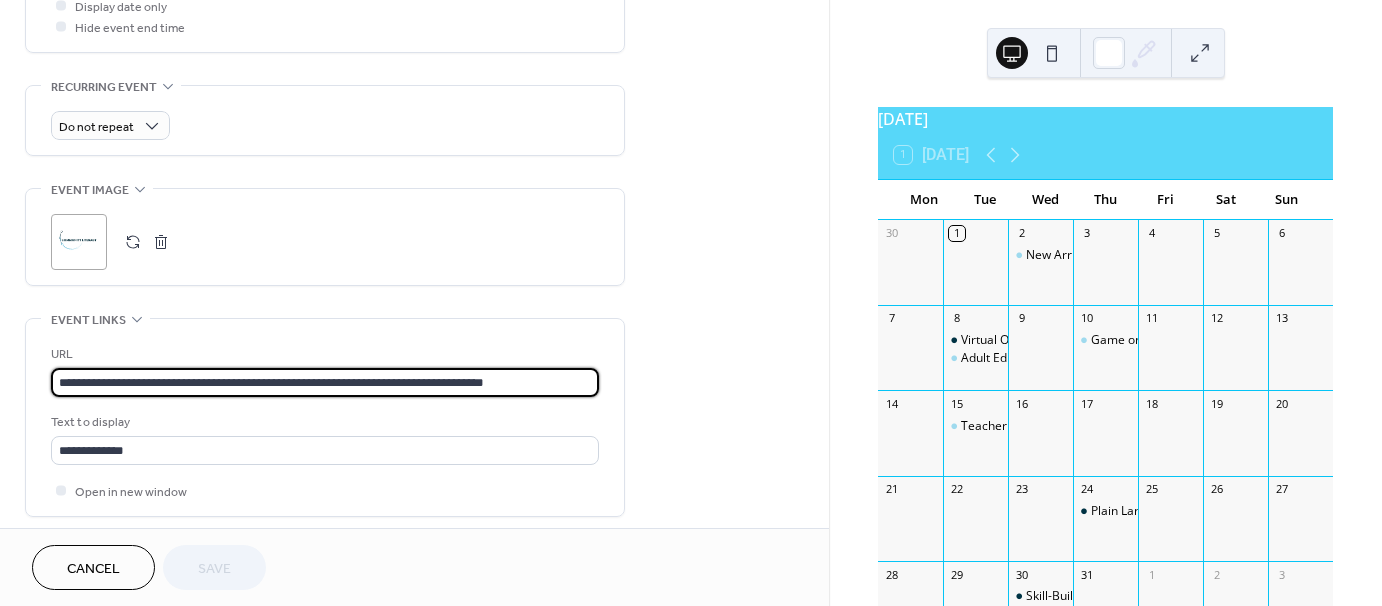 drag, startPoint x: 546, startPoint y: 378, endPoint x: 40, endPoint y: 360, distance: 506.32007 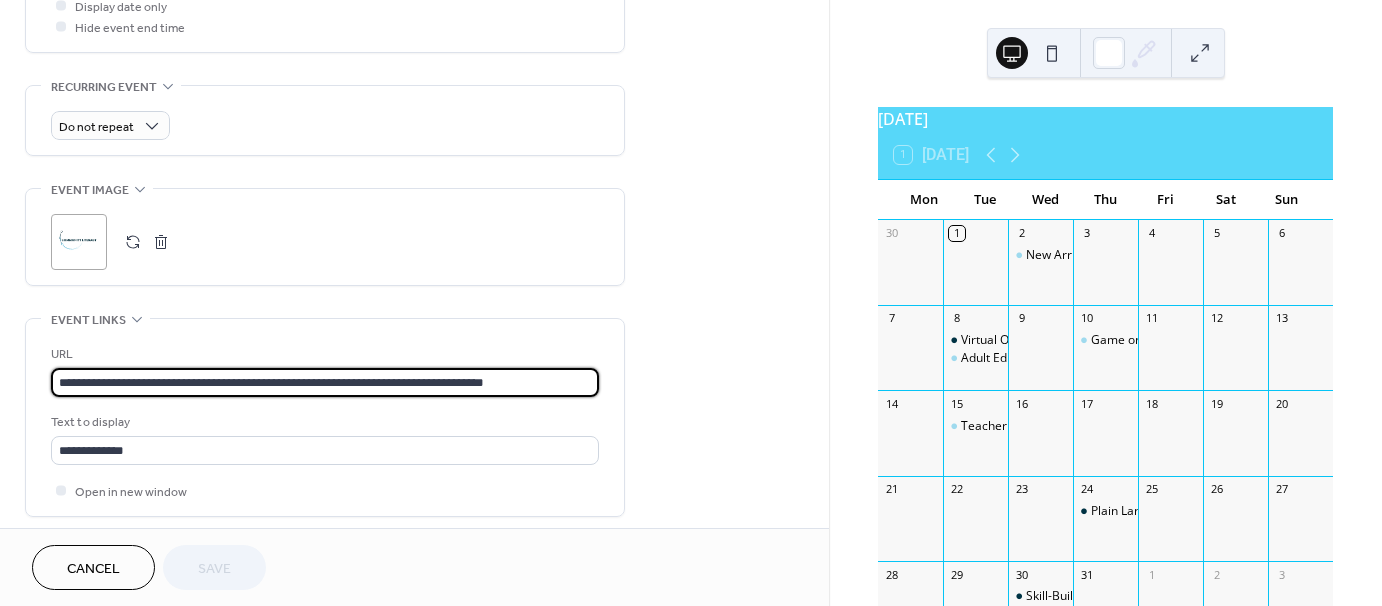 click on "**********" at bounding box center [325, 417] 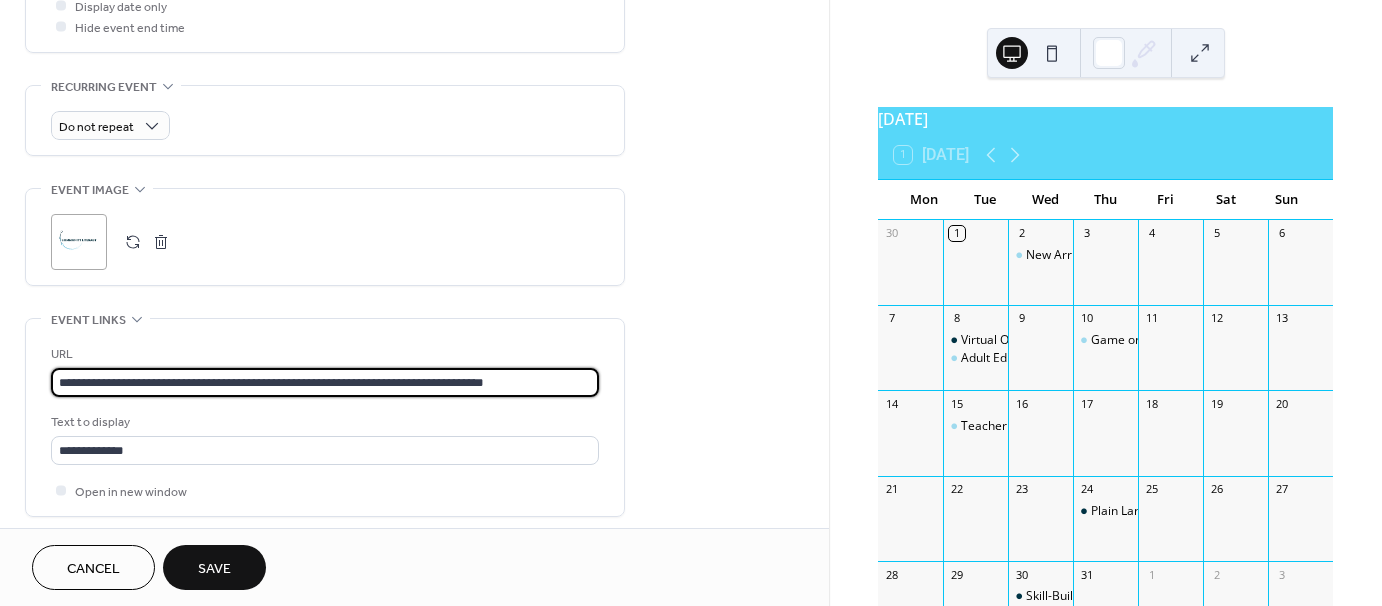 type on "**********" 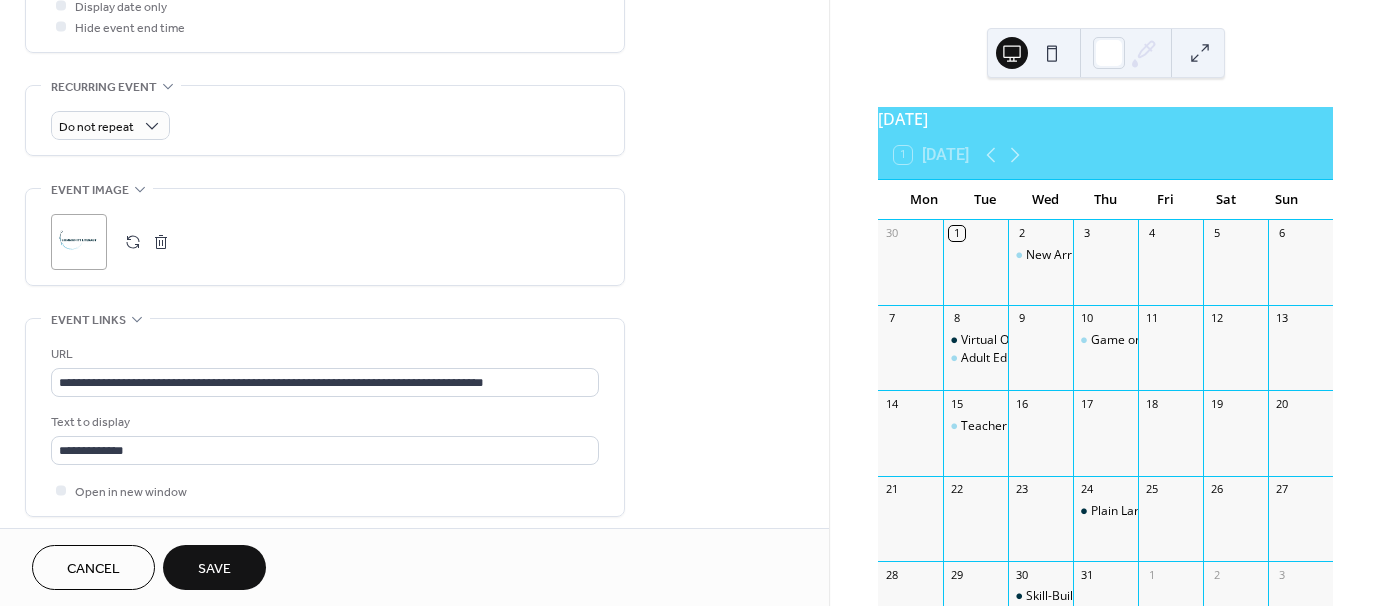 click on "**********" at bounding box center (325, 417) 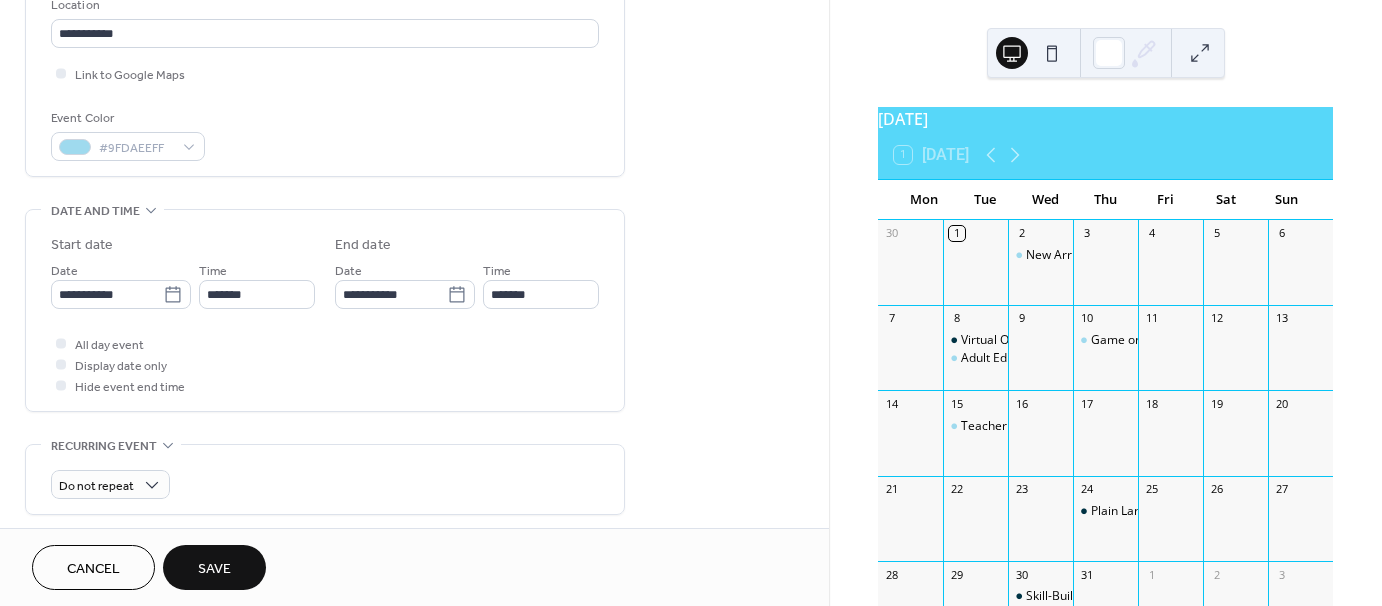 scroll, scrollTop: 438, scrollLeft: 0, axis: vertical 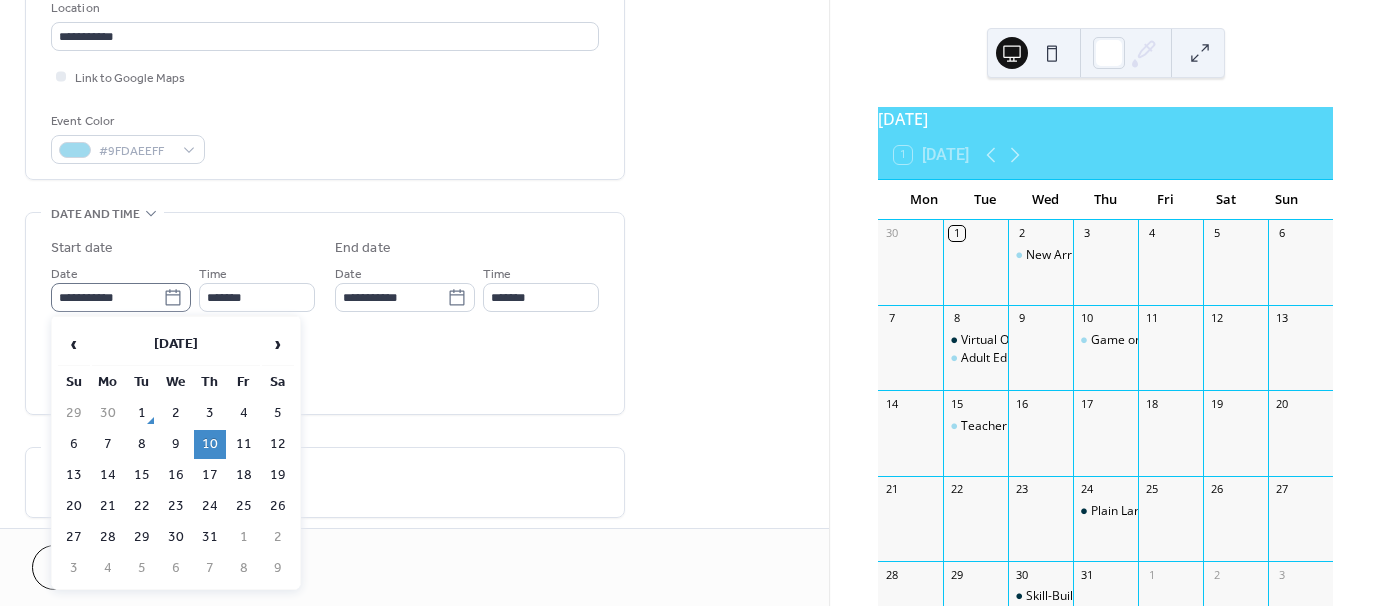 click 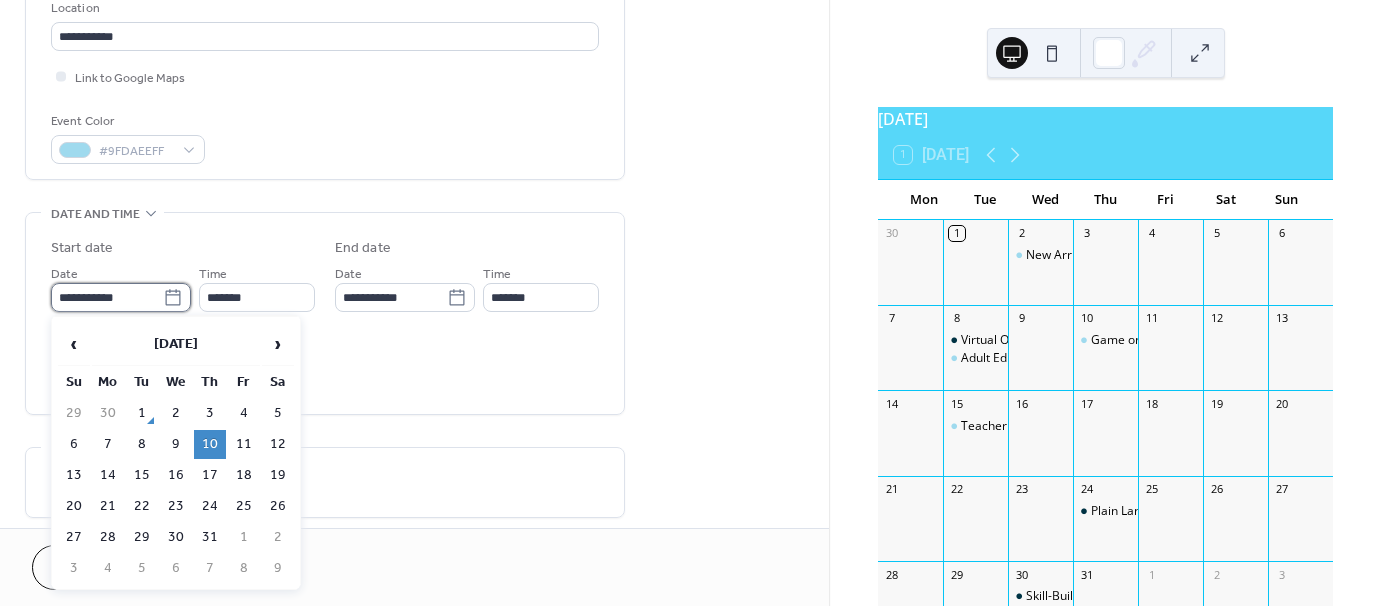 click on "**********" at bounding box center (107, 297) 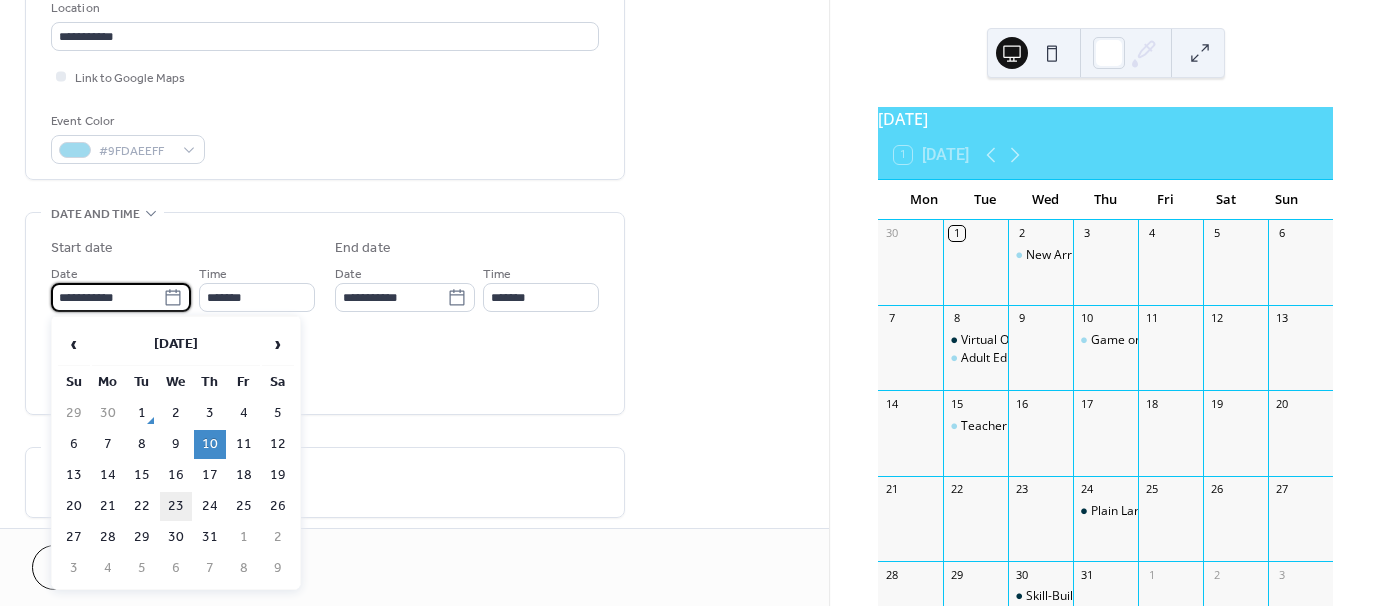 click on "23" at bounding box center (176, 506) 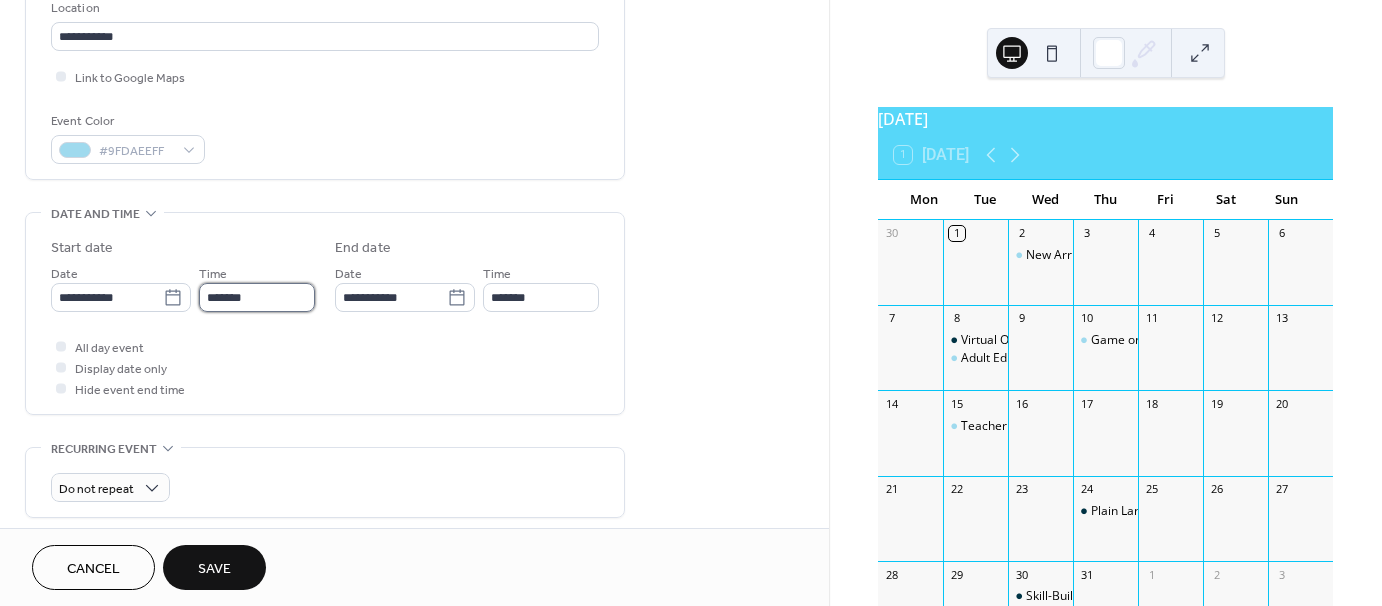 click on "*******" at bounding box center (257, 297) 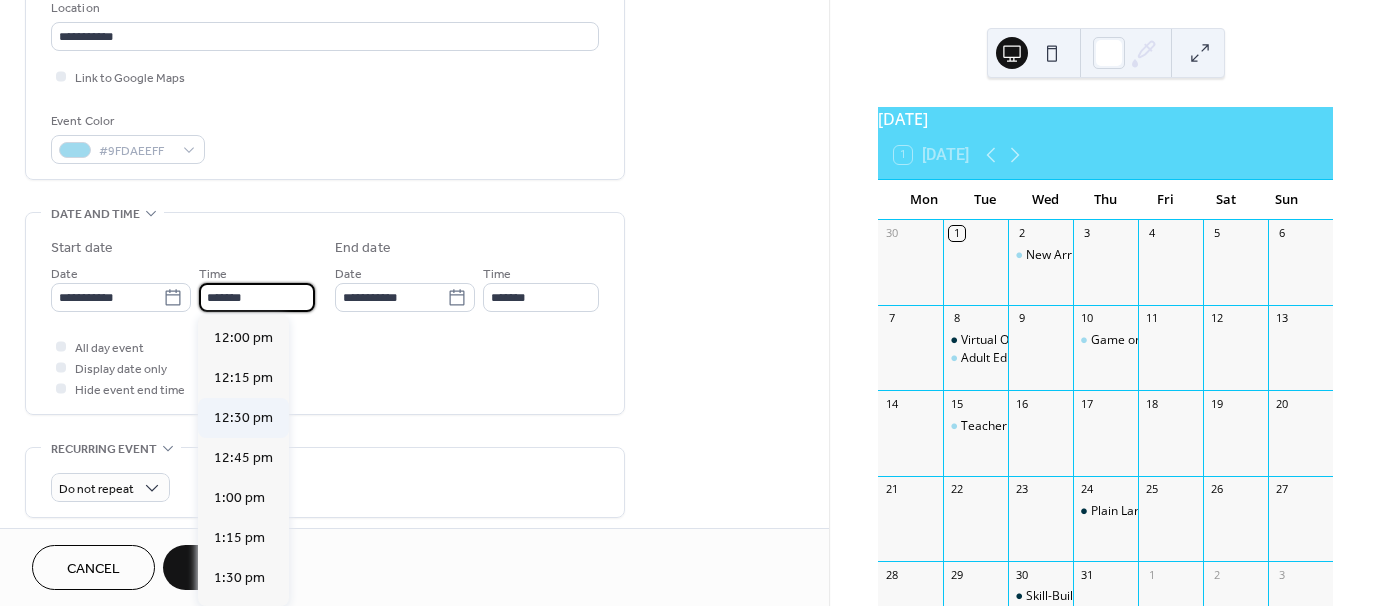 scroll, scrollTop: 1914, scrollLeft: 0, axis: vertical 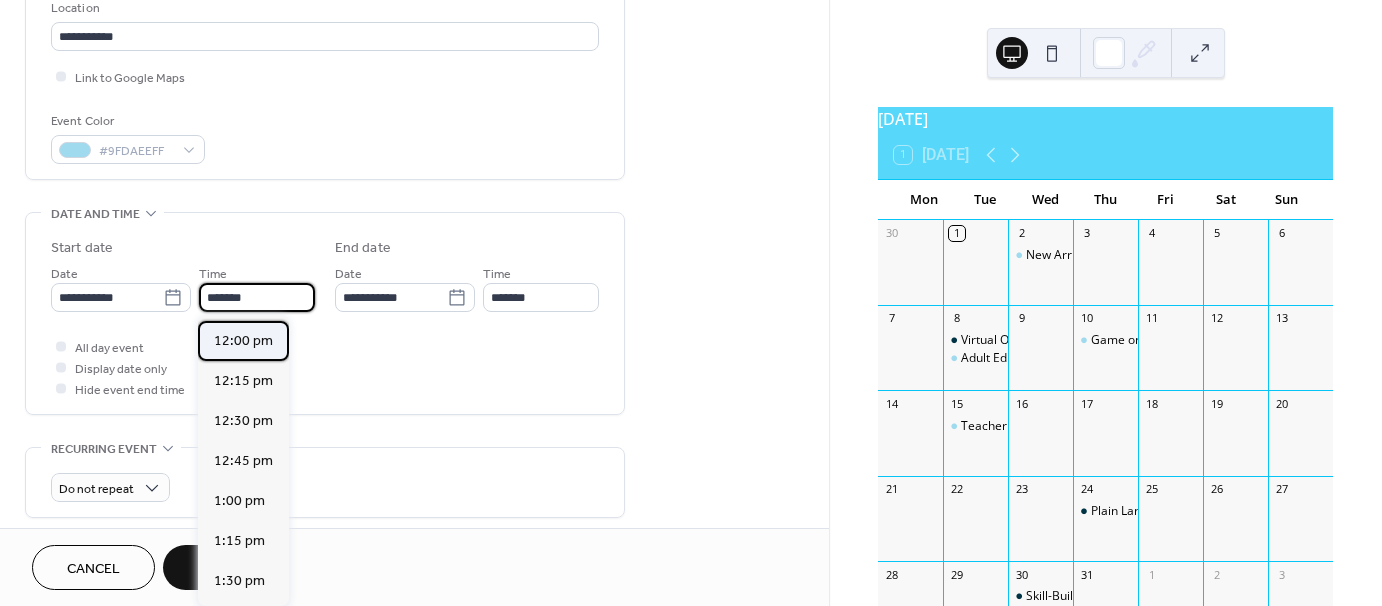 click on "12:00 pm" at bounding box center [243, 341] 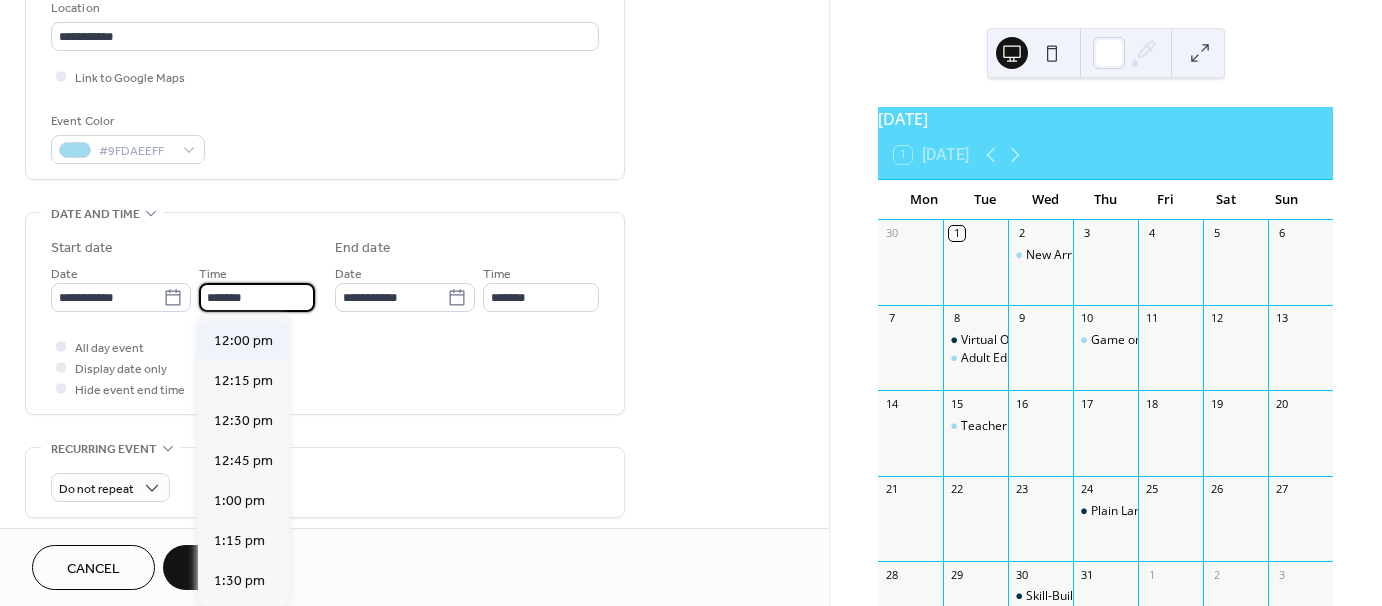 type on "********" 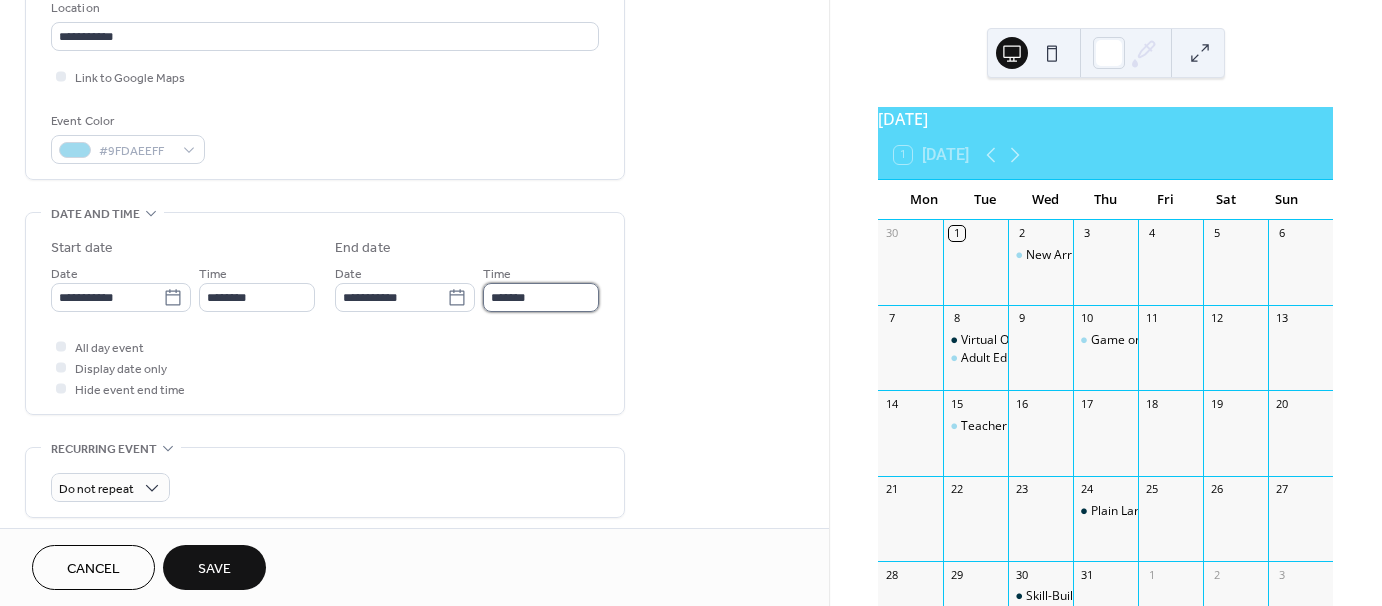 click on "*******" at bounding box center (541, 297) 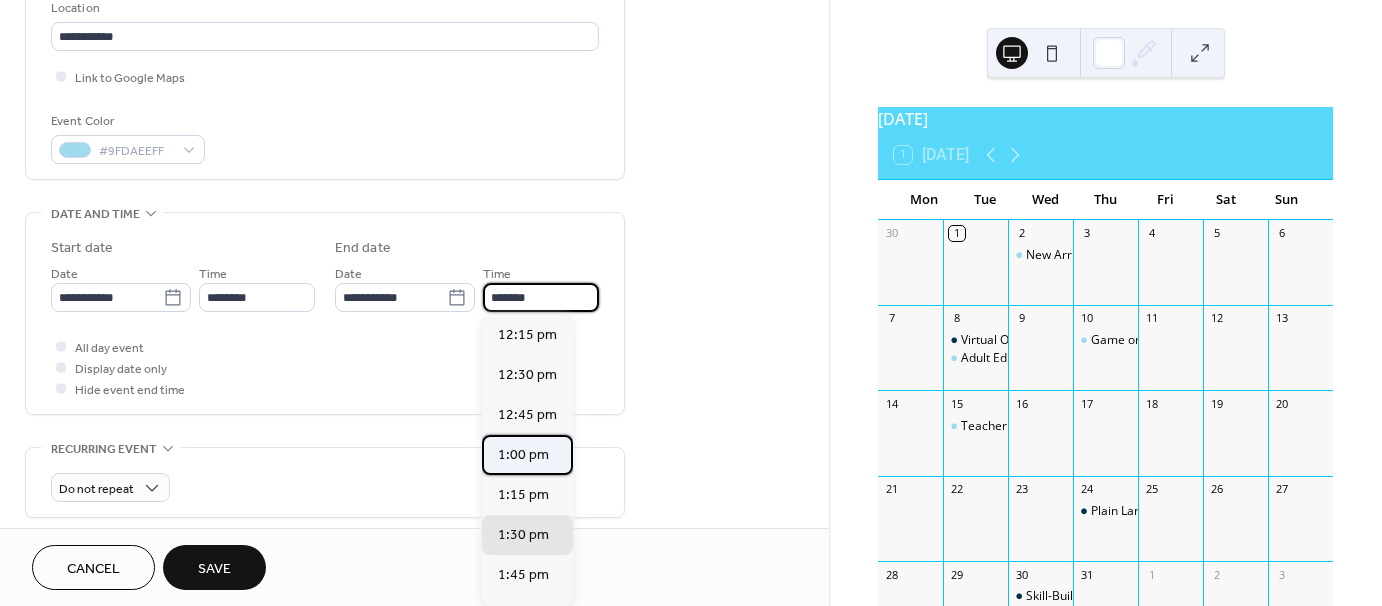 click on "1:00 pm" at bounding box center (523, 455) 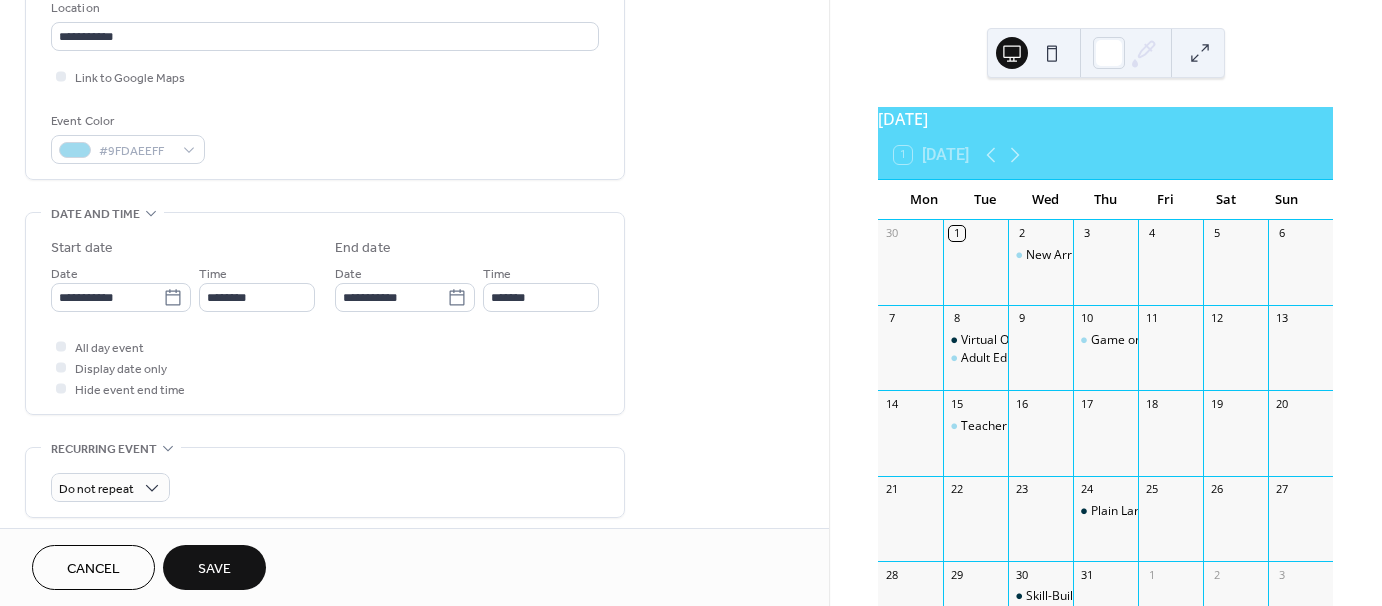 type on "*******" 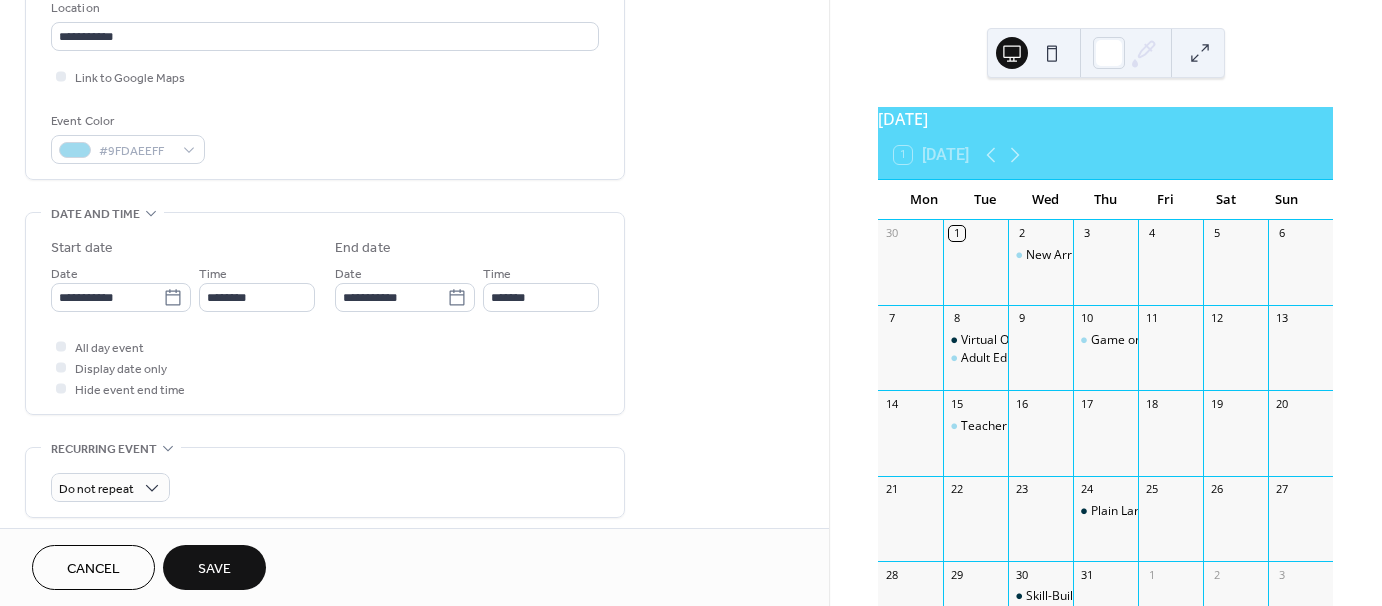 click on "**********" at bounding box center (414, 401) 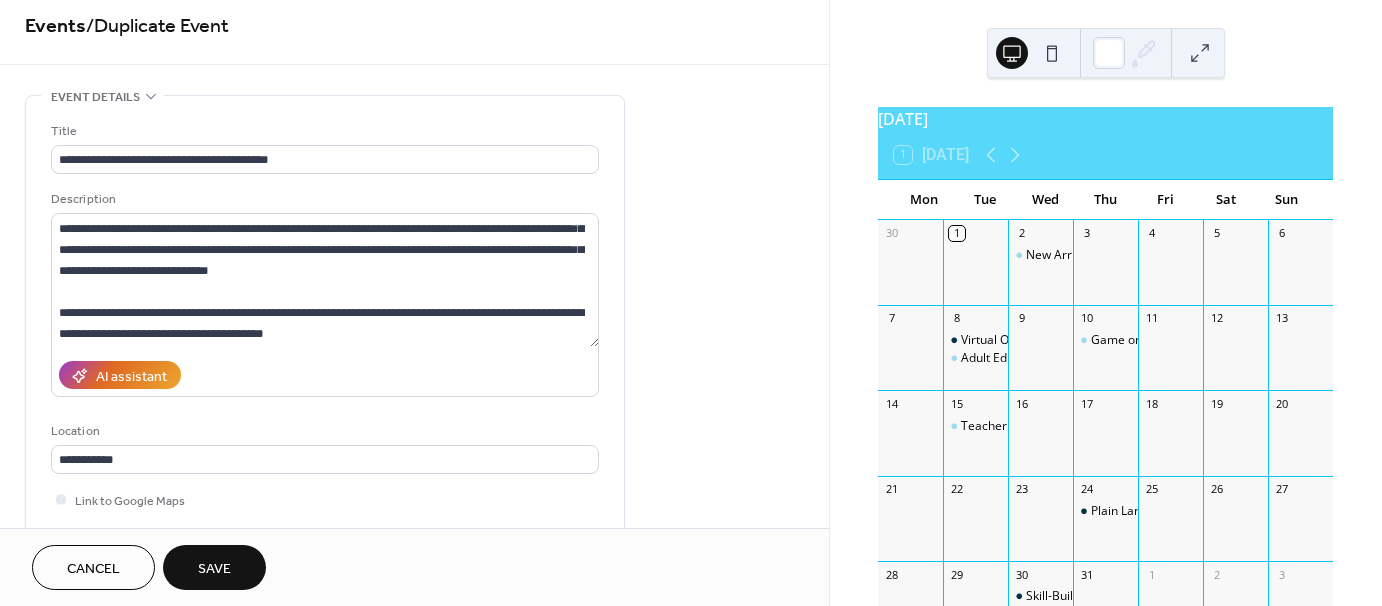 scroll, scrollTop: 0, scrollLeft: 0, axis: both 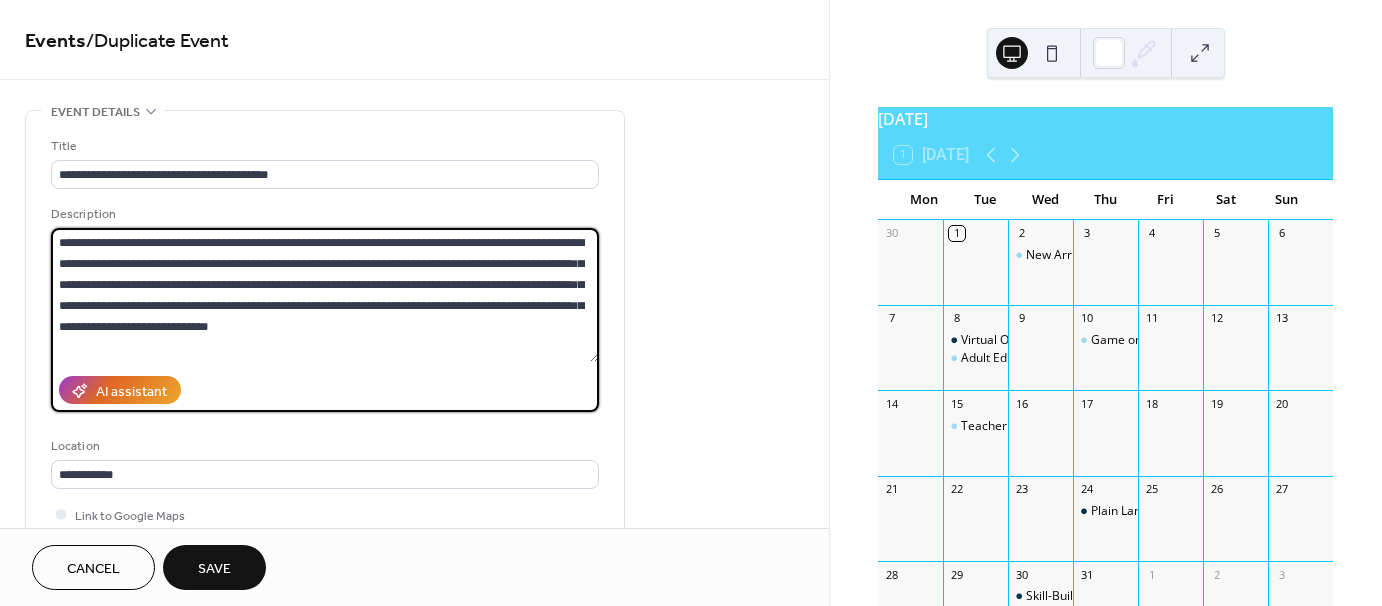 drag, startPoint x: 336, startPoint y: 360, endPoint x: 61, endPoint y: 212, distance: 312.29633 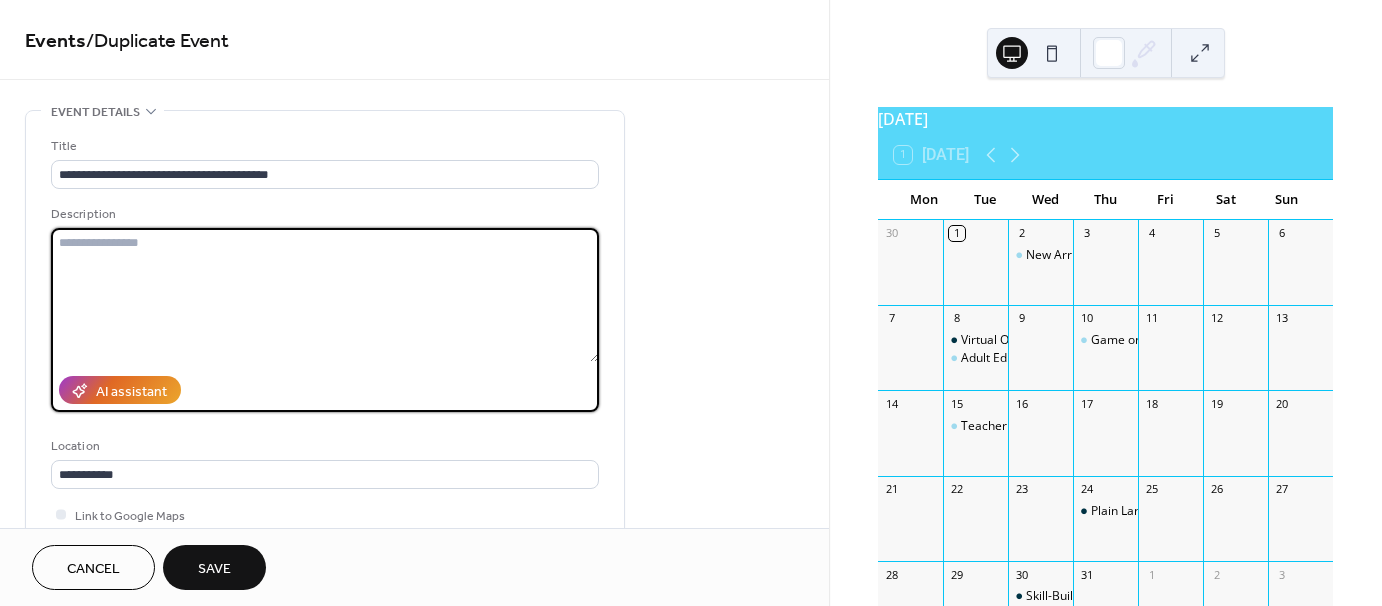paste on "**********" 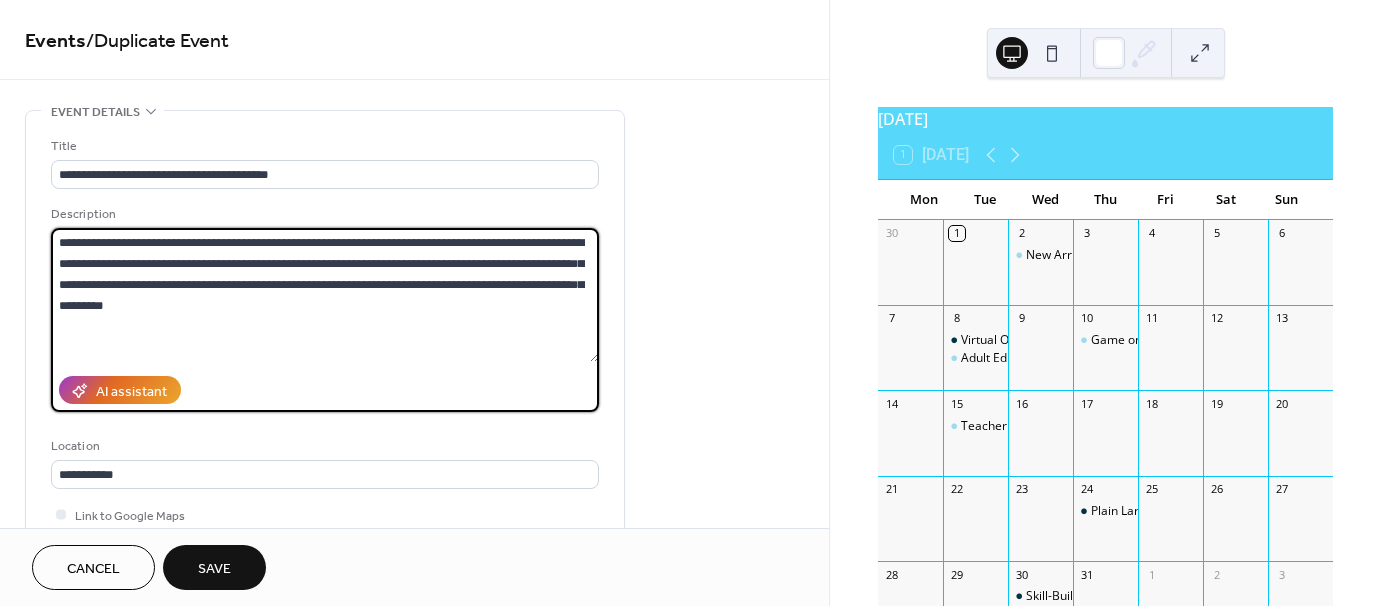 scroll, scrollTop: 228, scrollLeft: 0, axis: vertical 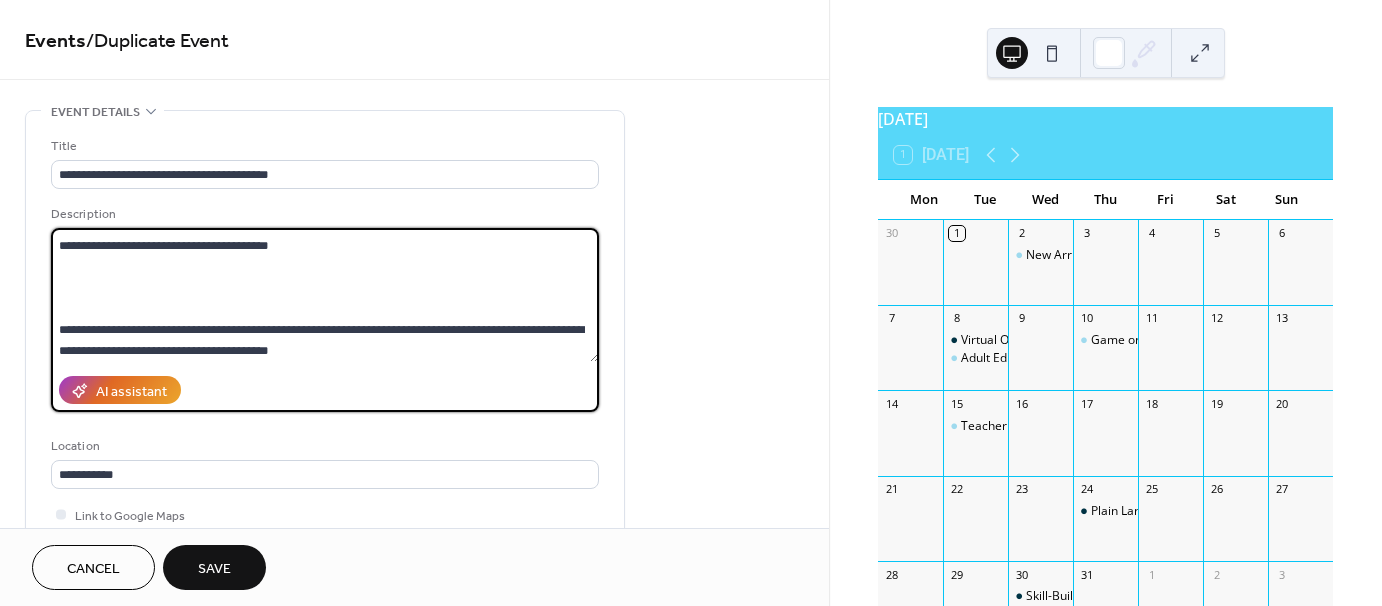 click on "**********" at bounding box center (325, 295) 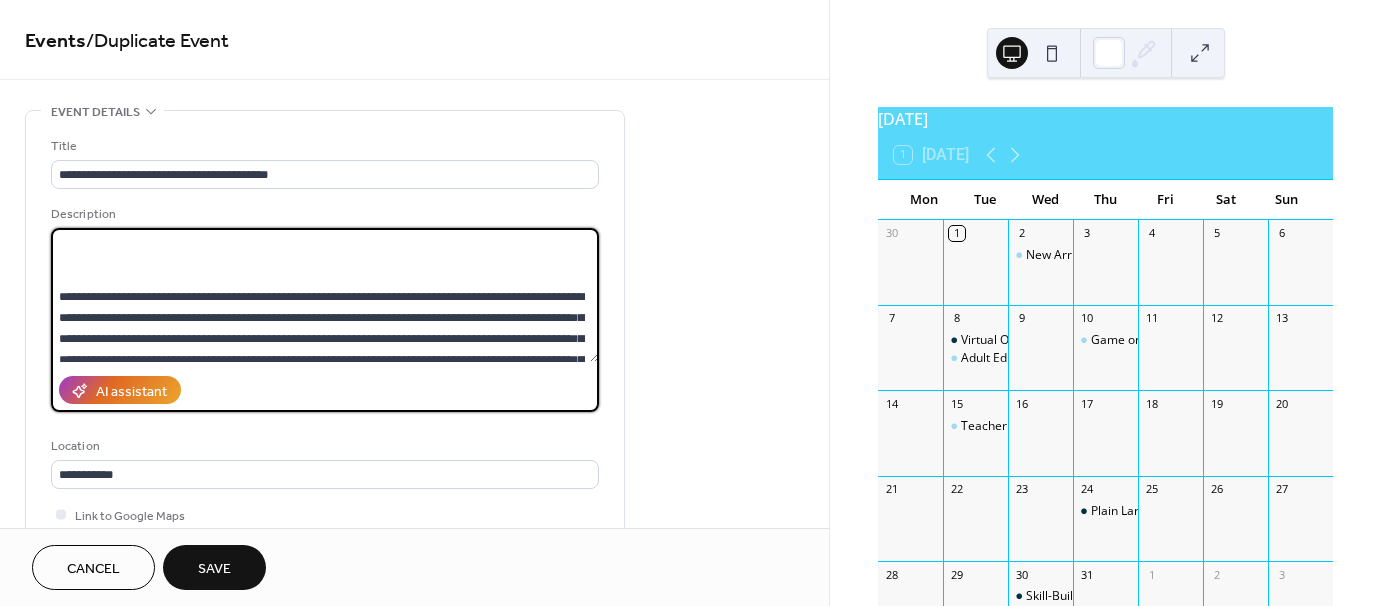 scroll, scrollTop: 88, scrollLeft: 0, axis: vertical 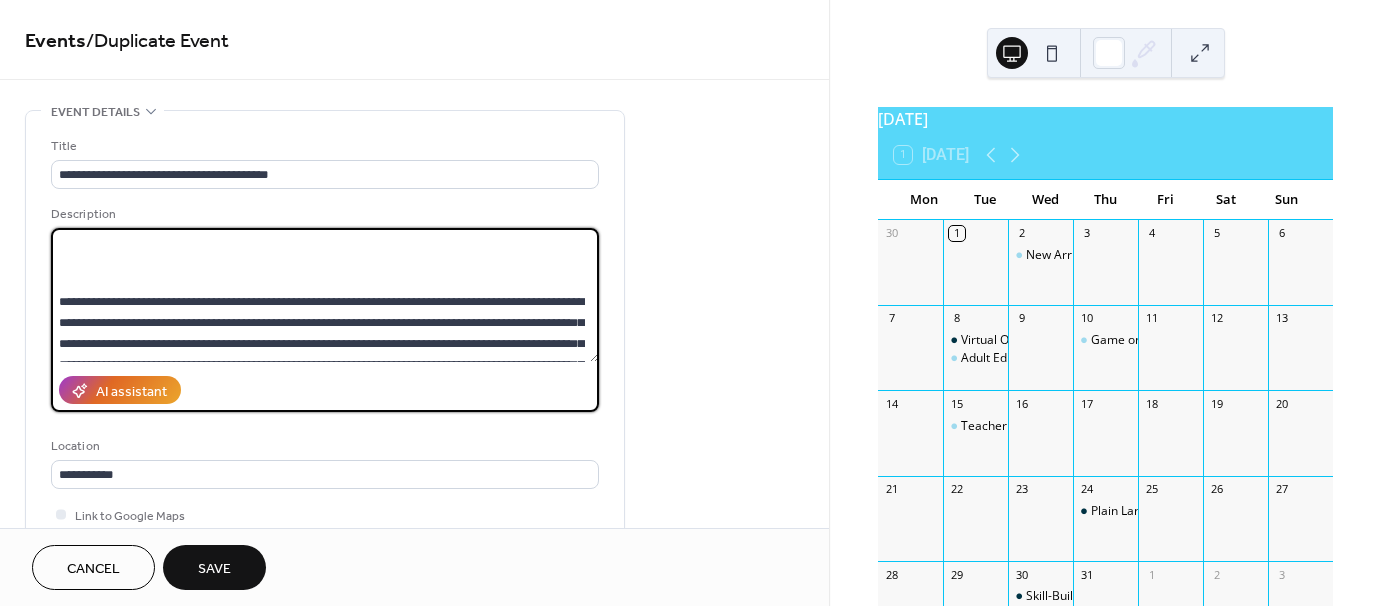 click on "**********" at bounding box center (325, 295) 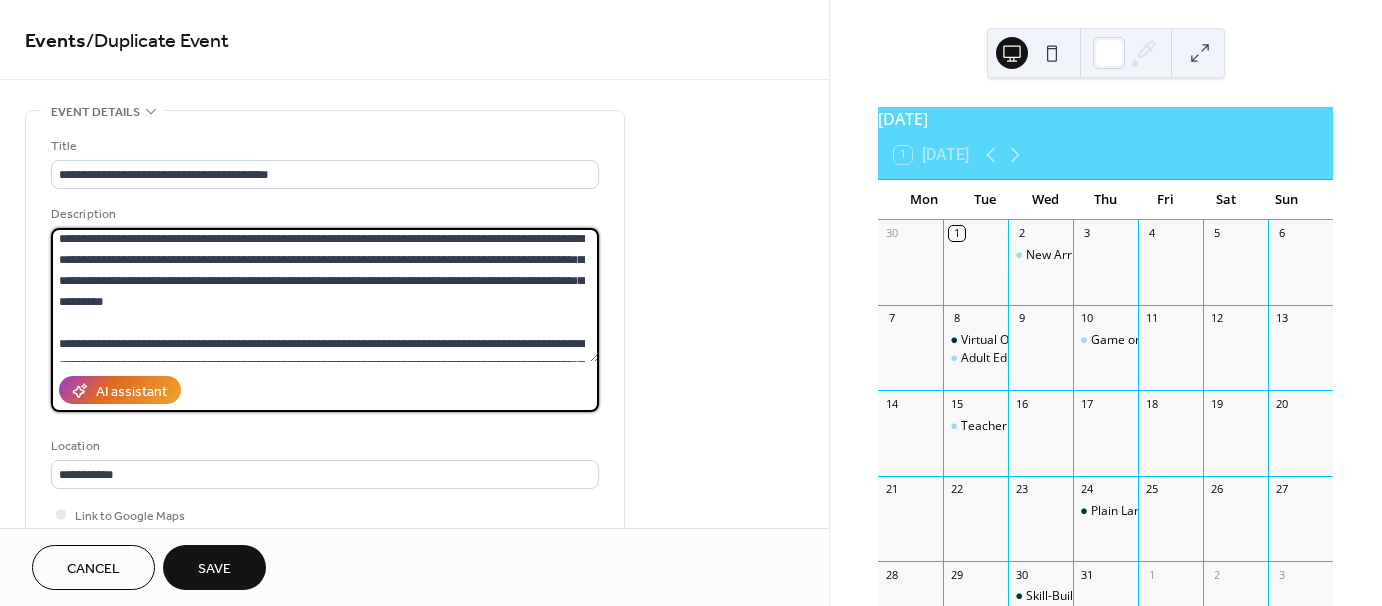 scroll, scrollTop: 0, scrollLeft: 0, axis: both 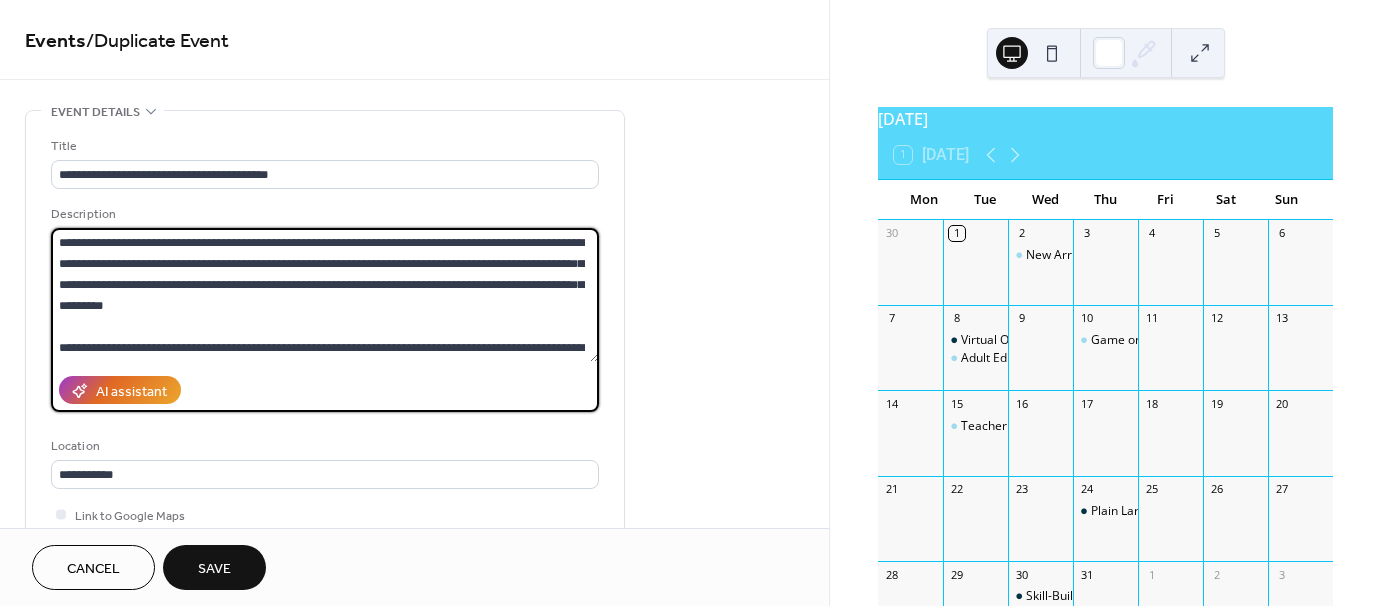 type on "**********" 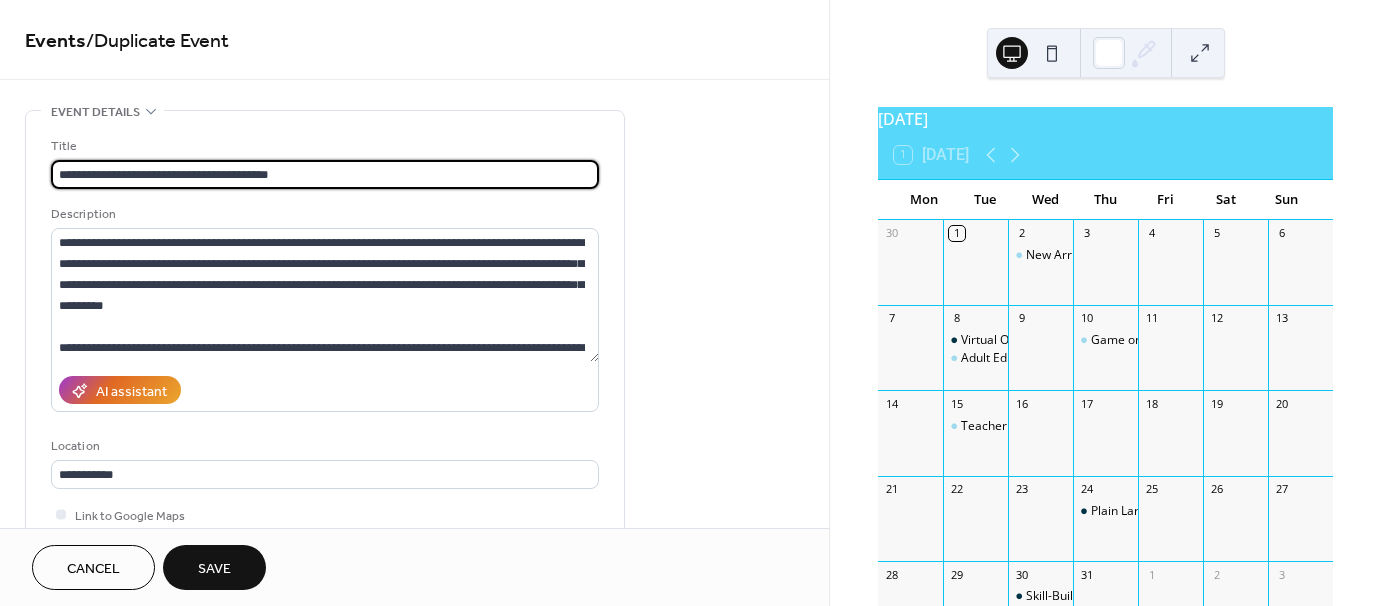 drag, startPoint x: 309, startPoint y: 180, endPoint x: 28, endPoint y: 171, distance: 281.1441 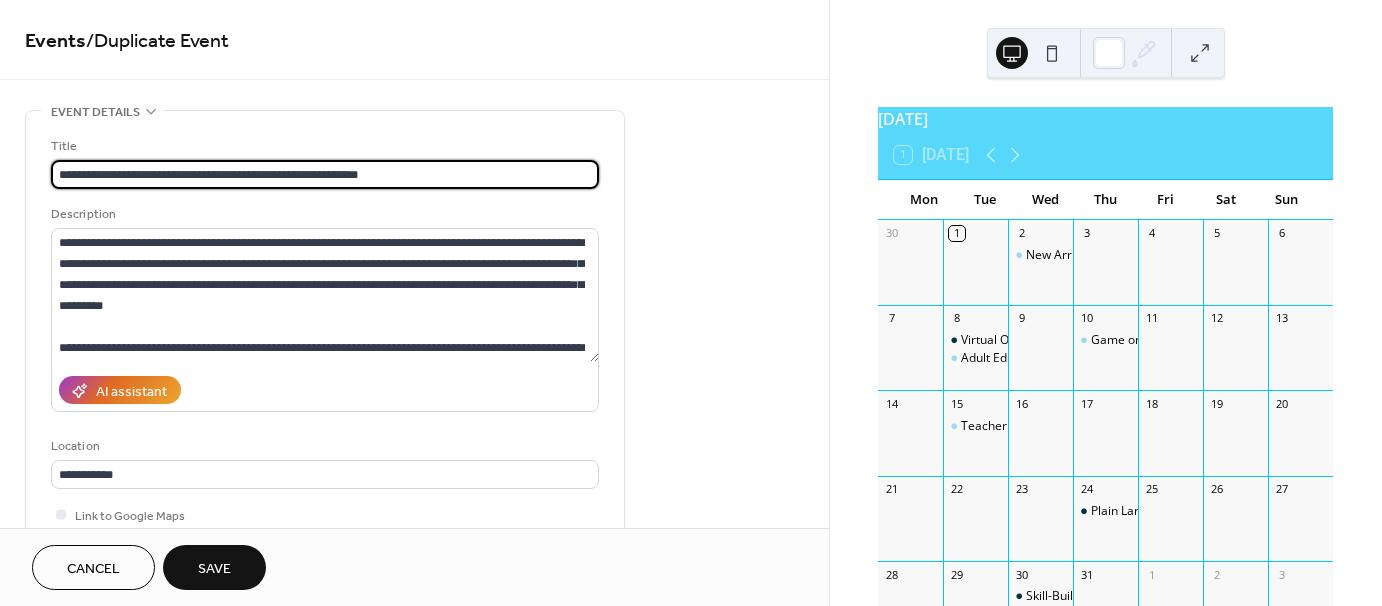 type on "**********" 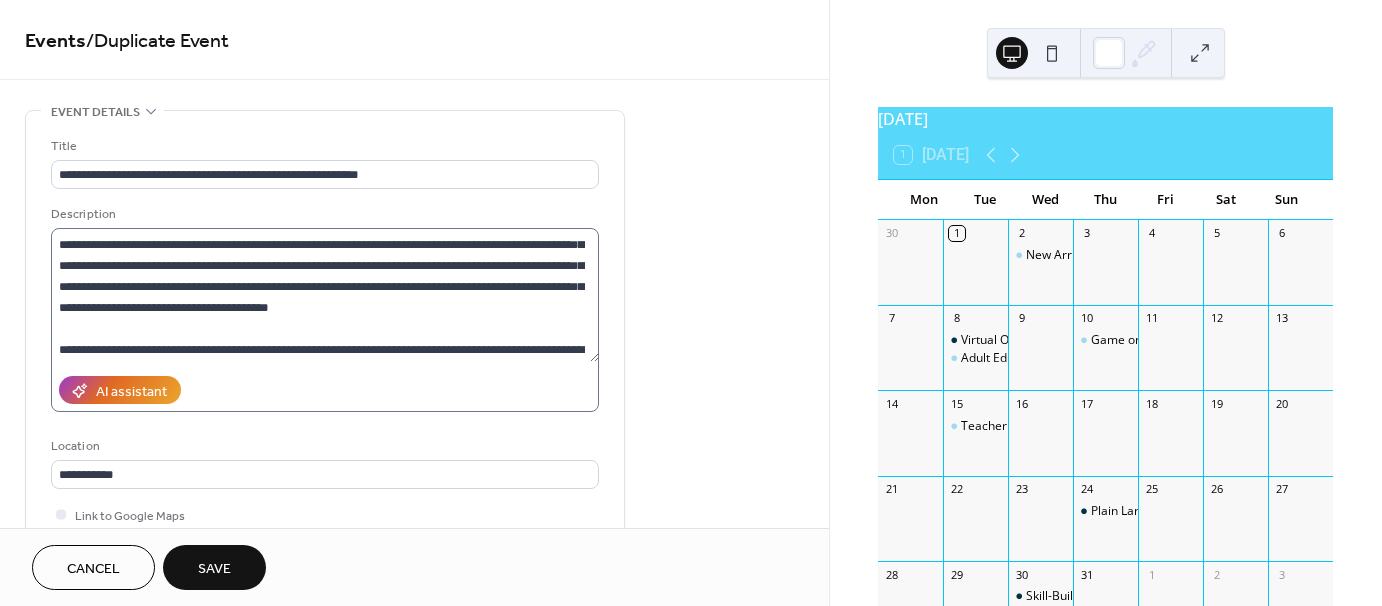 scroll, scrollTop: 146, scrollLeft: 0, axis: vertical 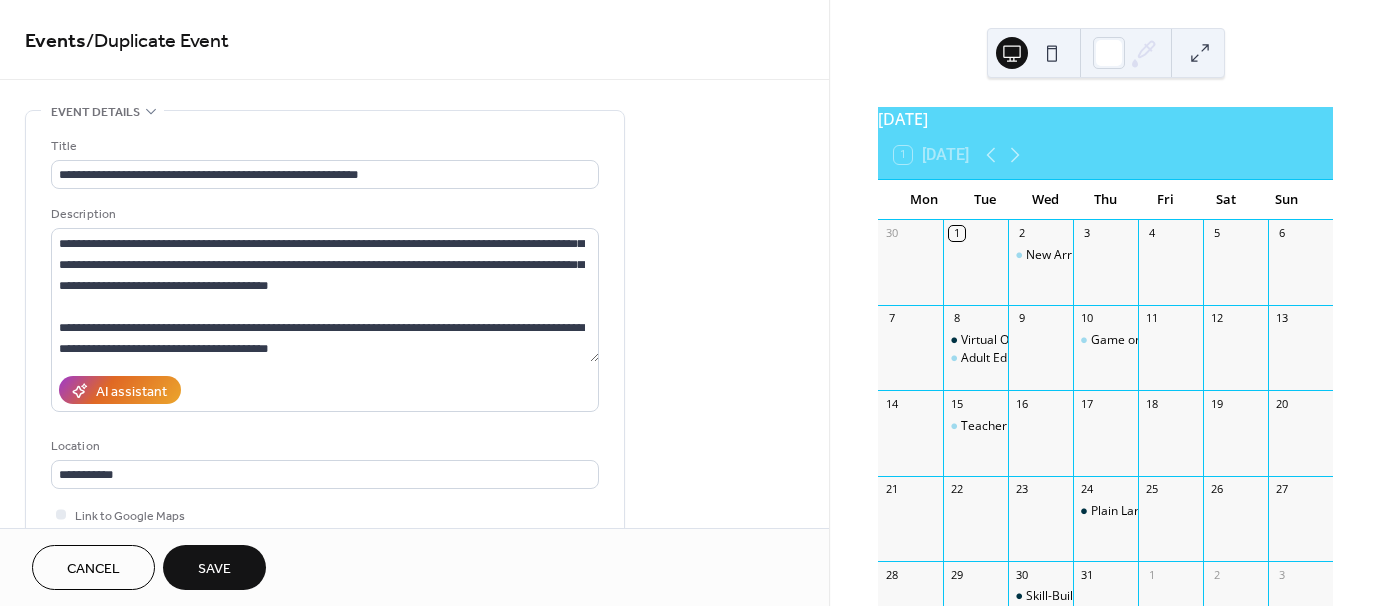 click on "Save" at bounding box center [214, 567] 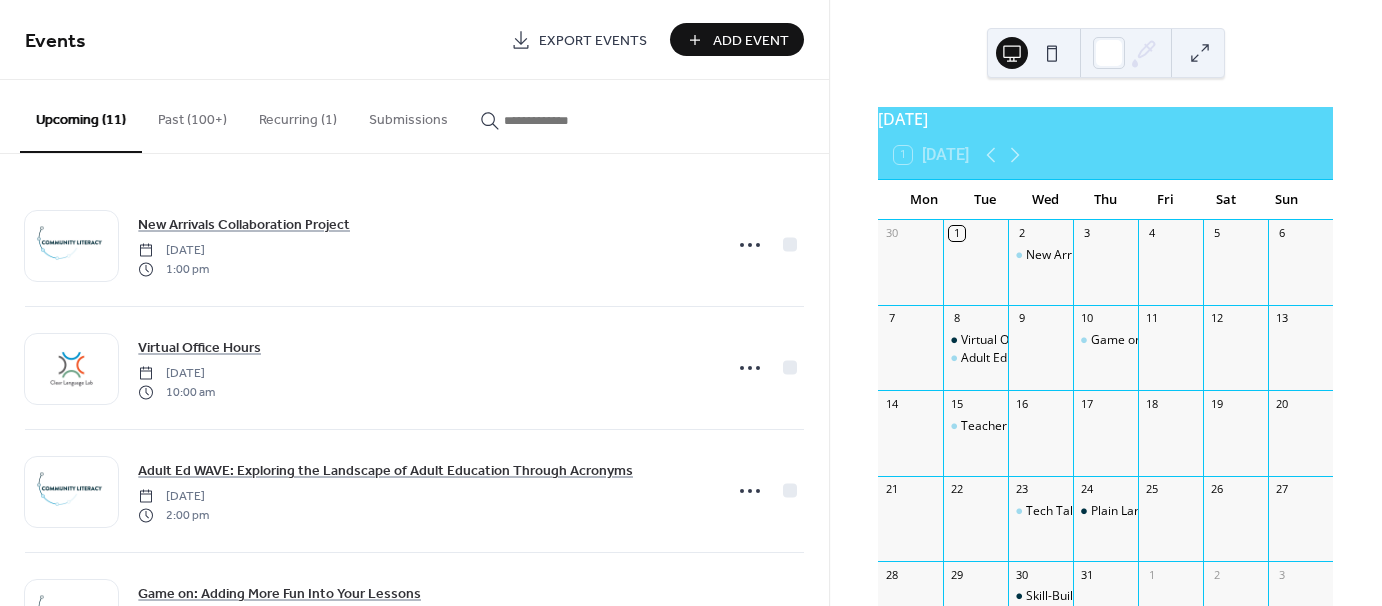 scroll, scrollTop: 0, scrollLeft: 0, axis: both 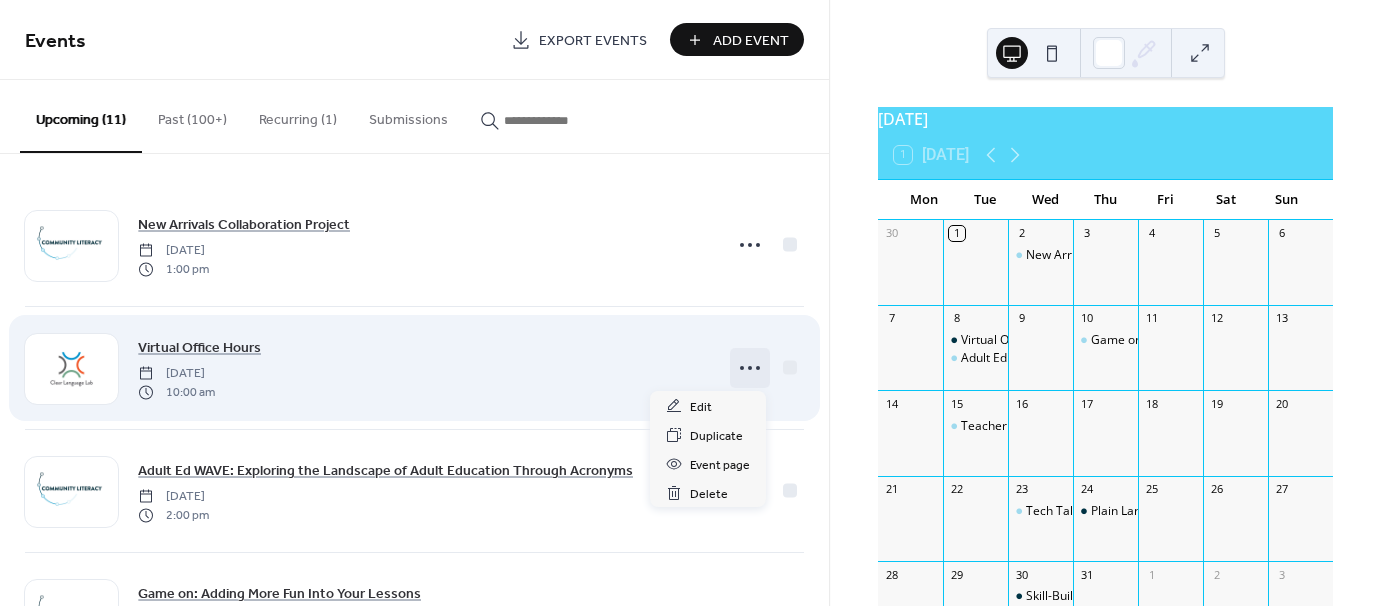click 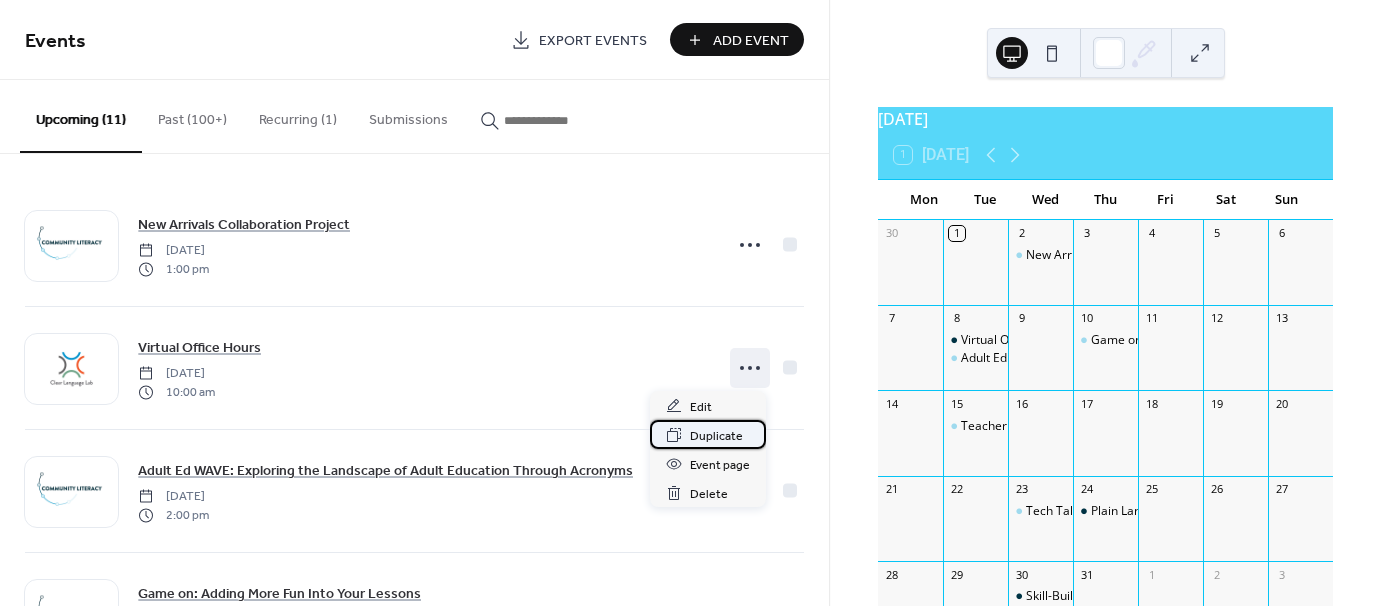 click on "Duplicate" at bounding box center (716, 436) 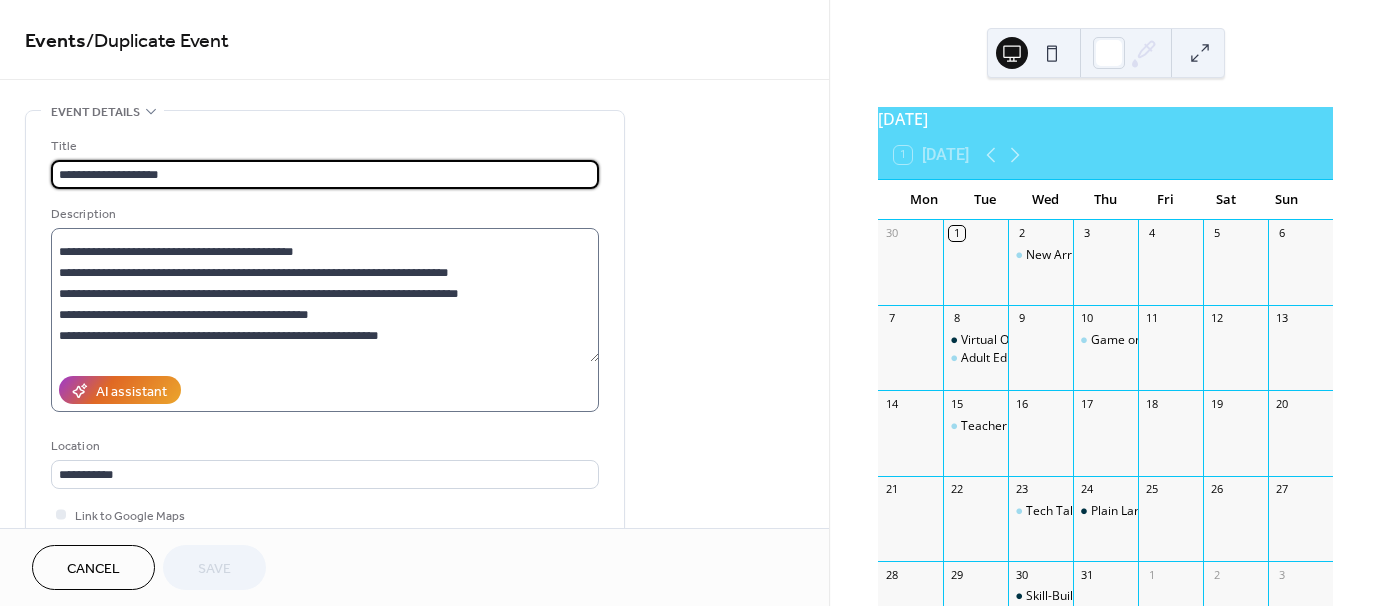scroll, scrollTop: 100, scrollLeft: 0, axis: vertical 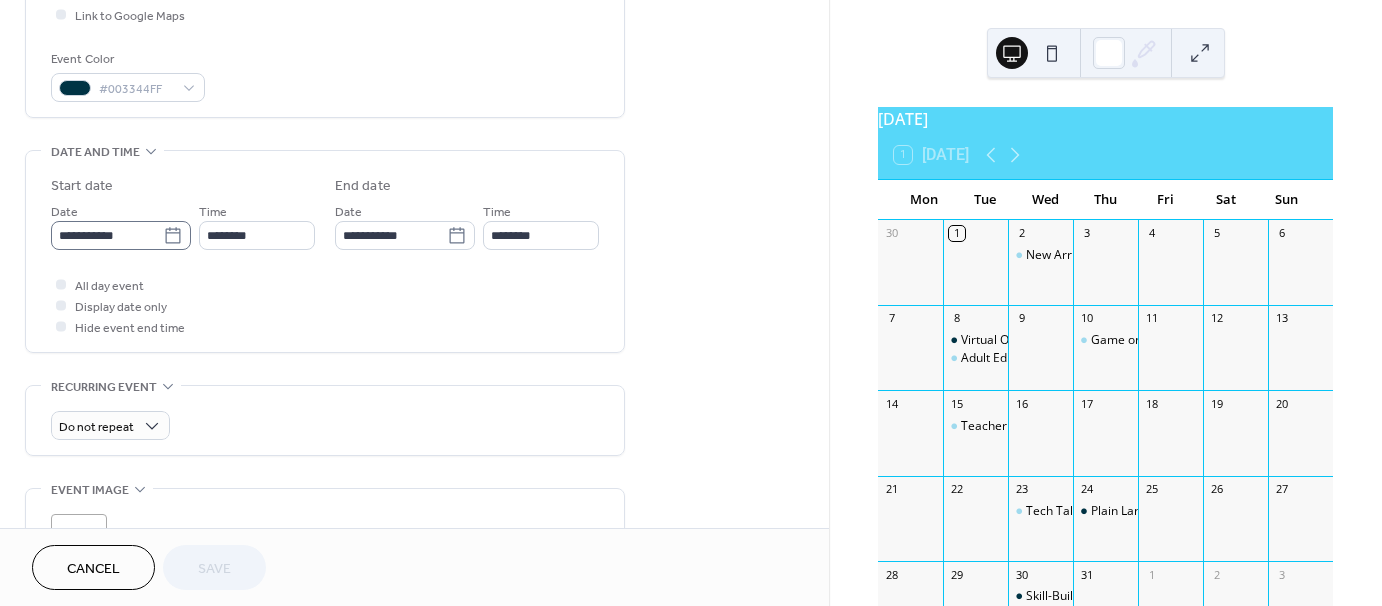 click 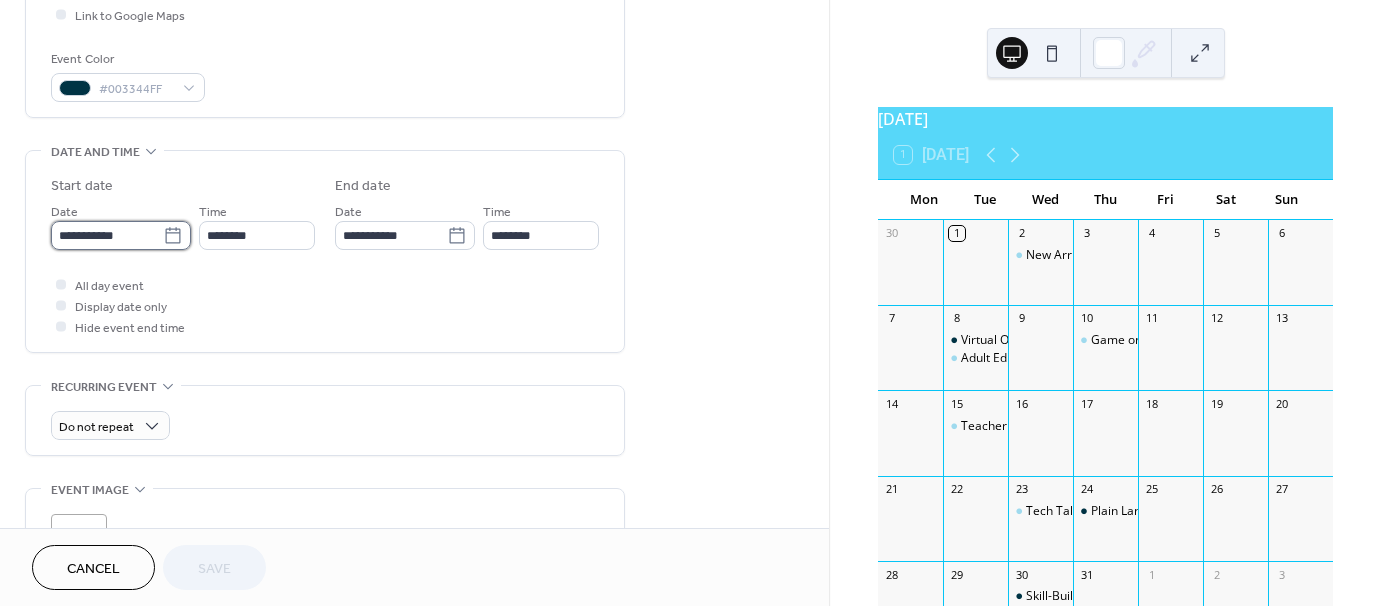 click on "**********" at bounding box center [107, 235] 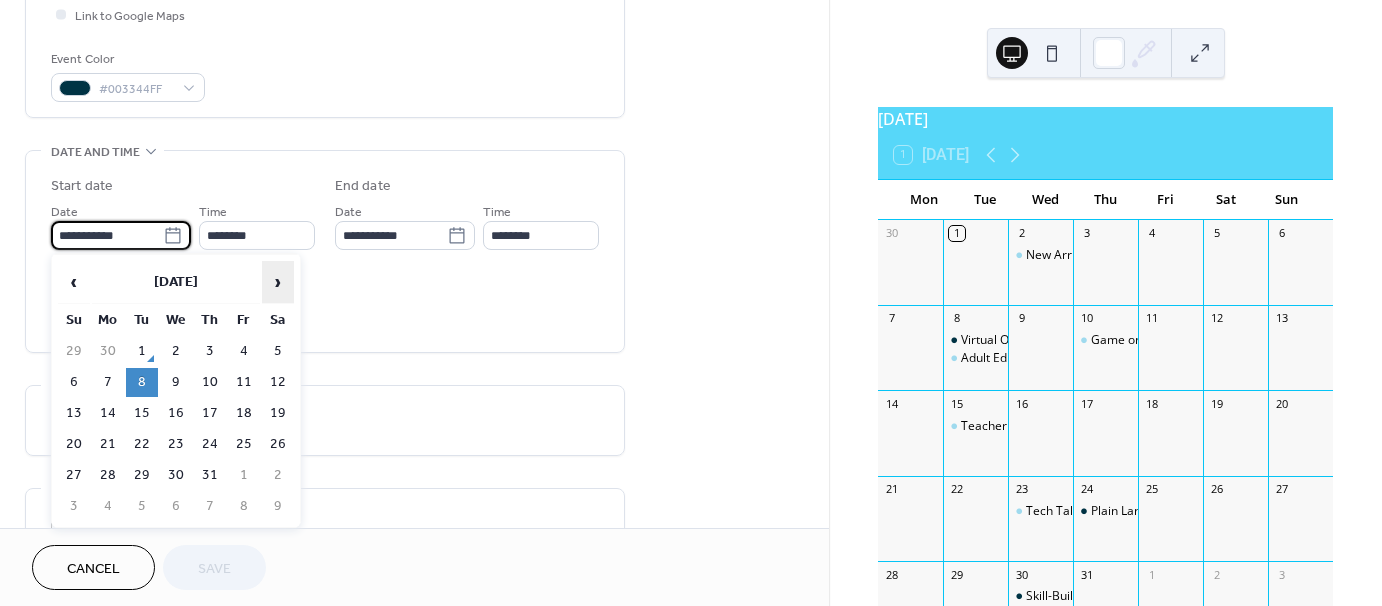 click on "›" at bounding box center [278, 282] 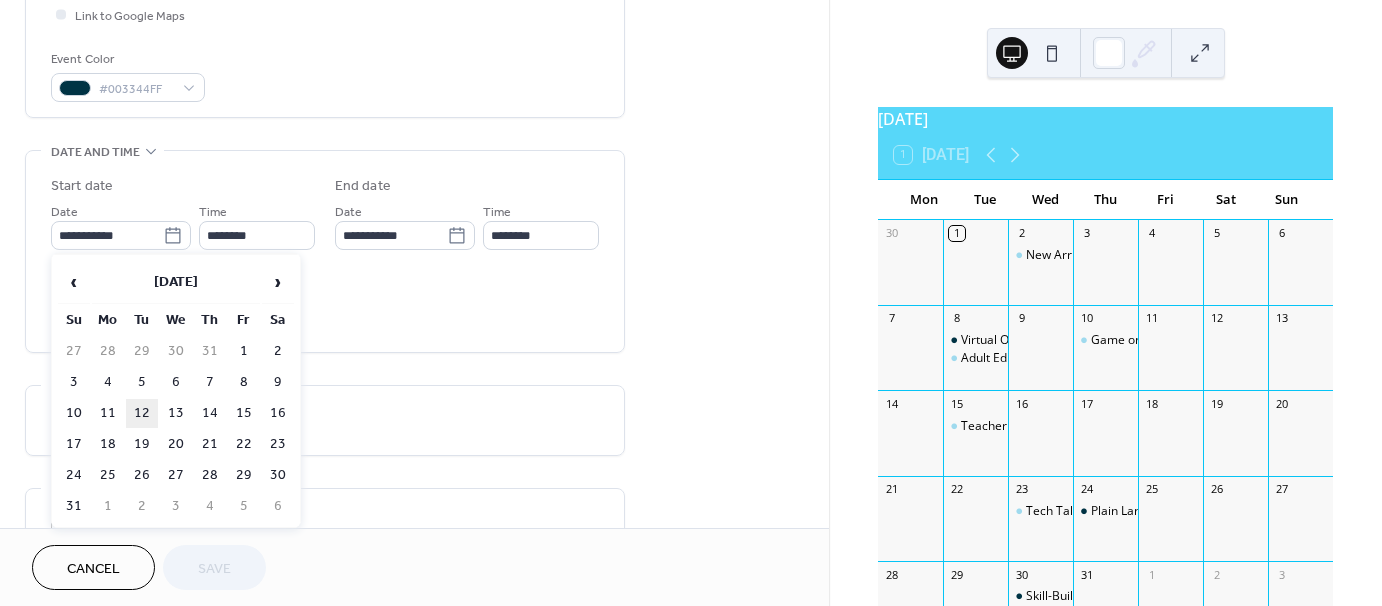 click on "12" at bounding box center [142, 413] 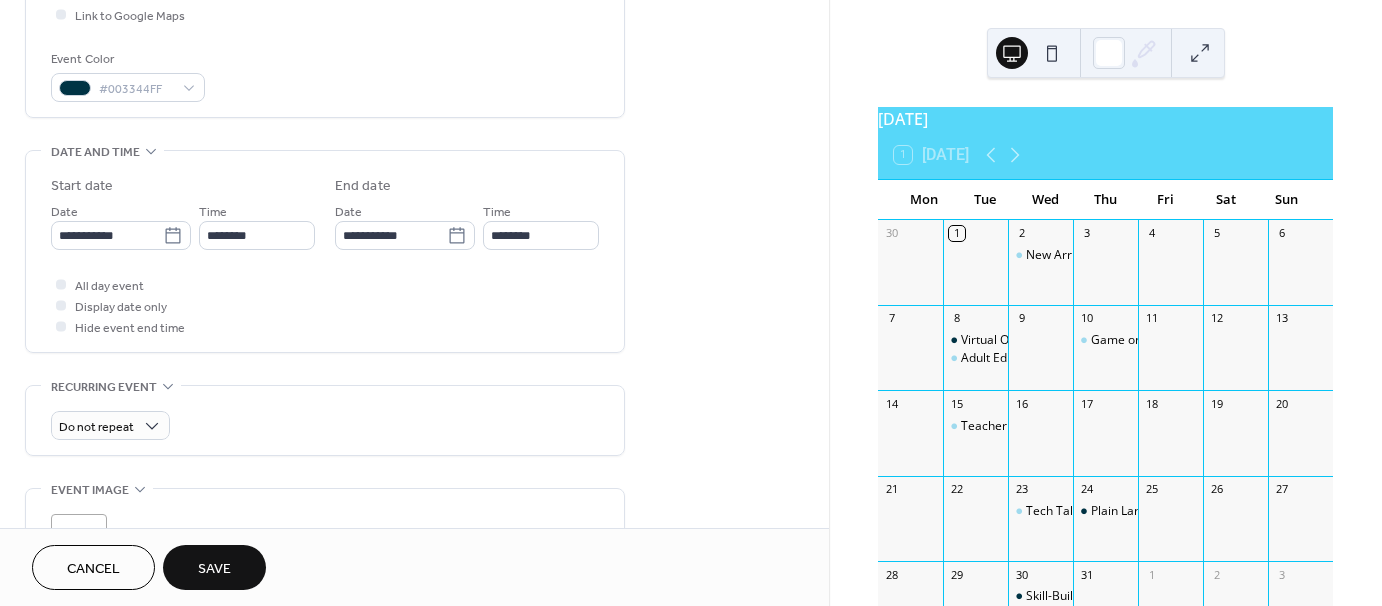 click on "**********" at bounding box center [414, 339] 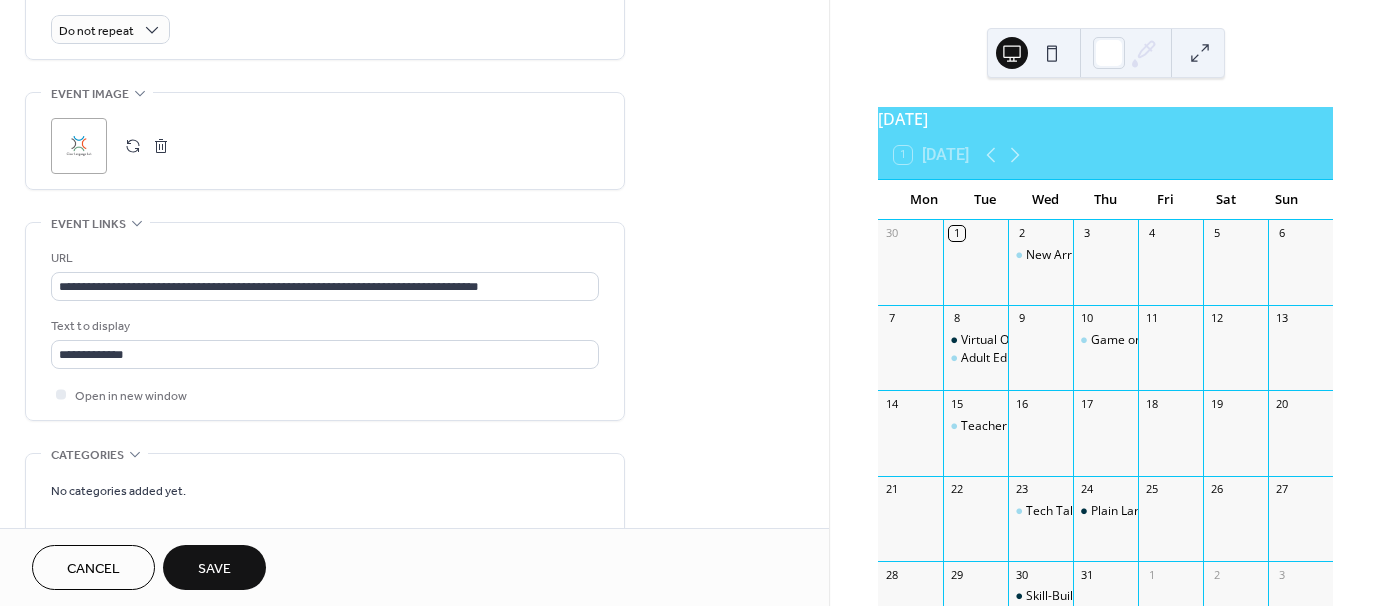 scroll, scrollTop: 900, scrollLeft: 0, axis: vertical 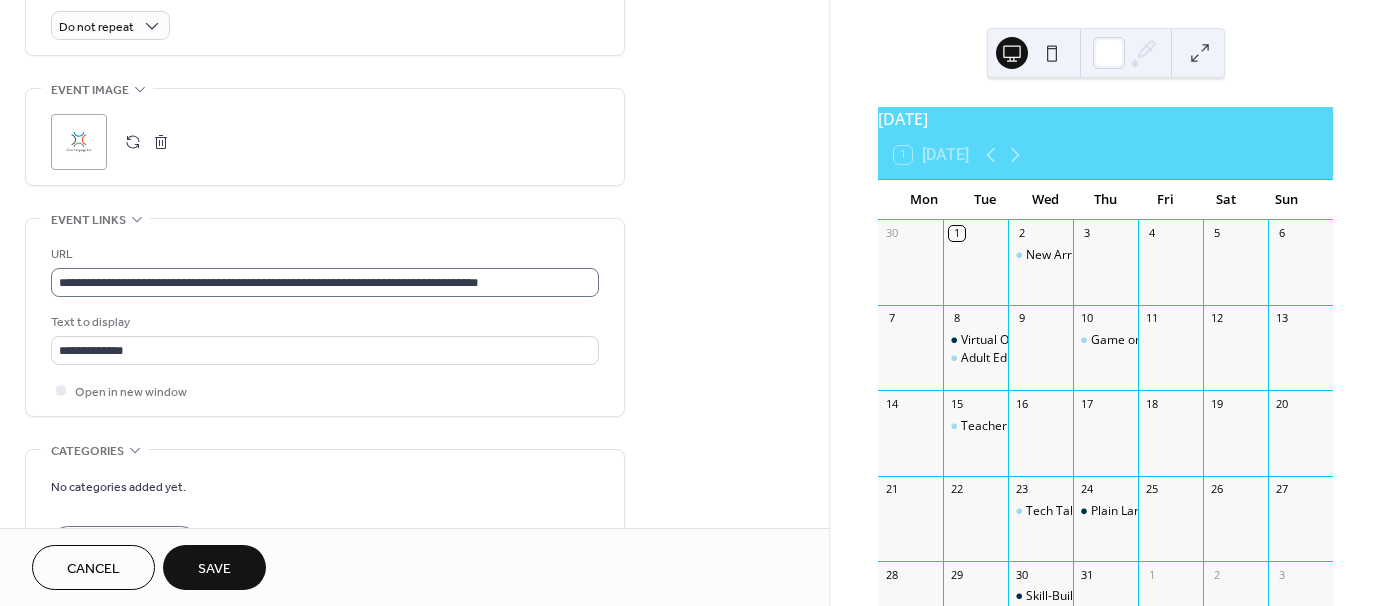 drag, startPoint x: 559, startPoint y: 264, endPoint x: 284, endPoint y: 287, distance: 275.96014 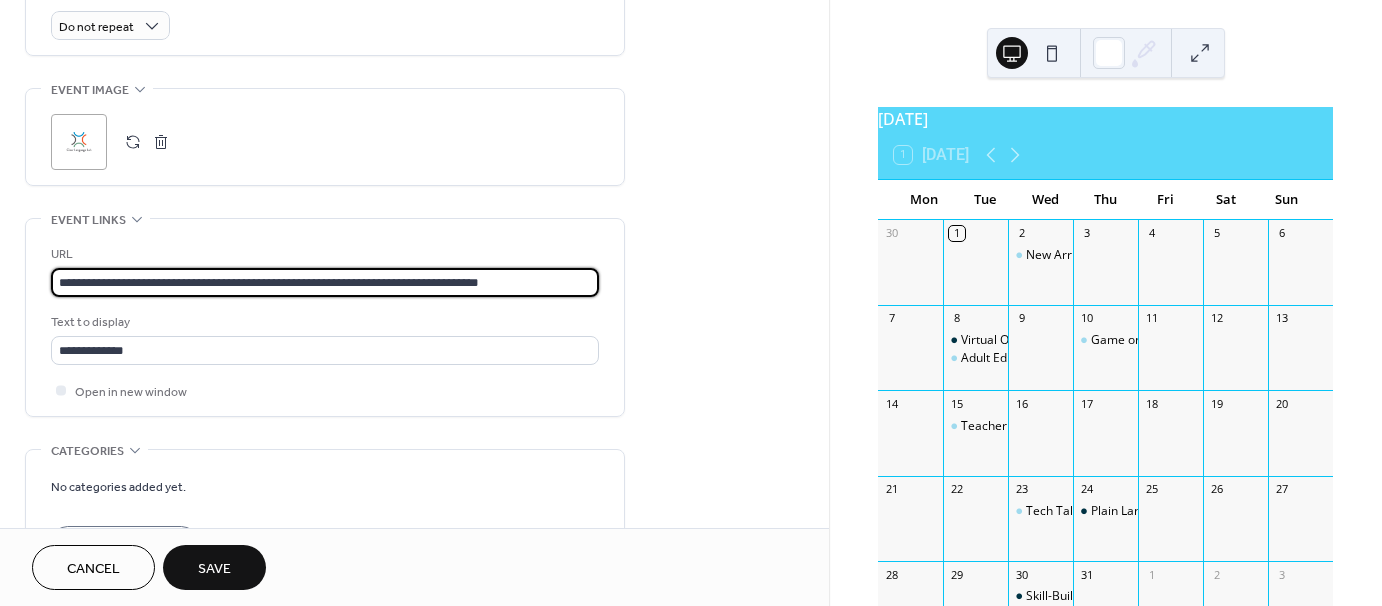 scroll, scrollTop: 1, scrollLeft: 0, axis: vertical 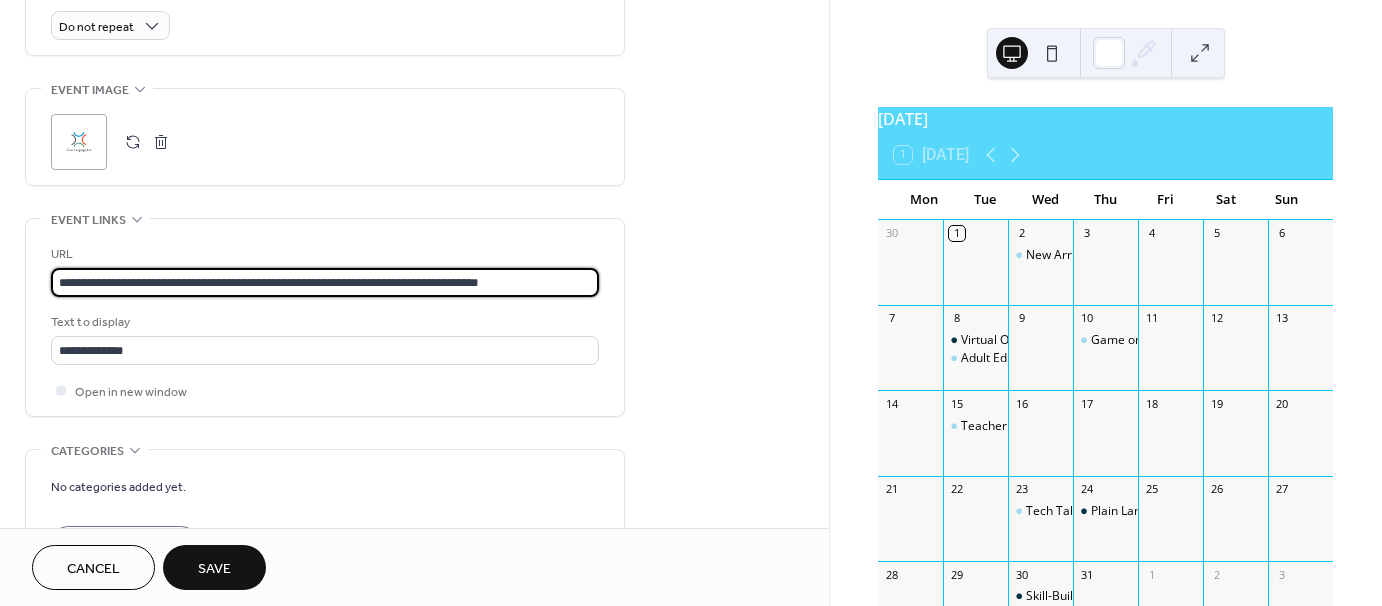 drag, startPoint x: 55, startPoint y: 284, endPoint x: 705, endPoint y: 293, distance: 650.0623 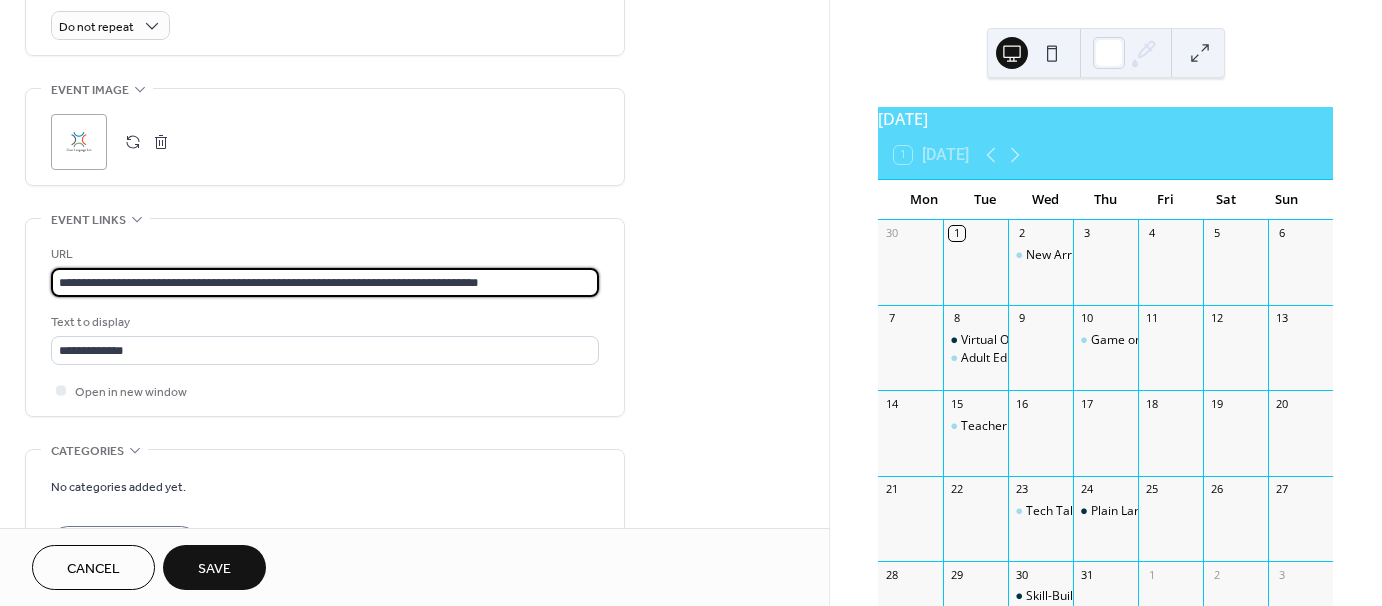 click on "**********" at bounding box center [414, -61] 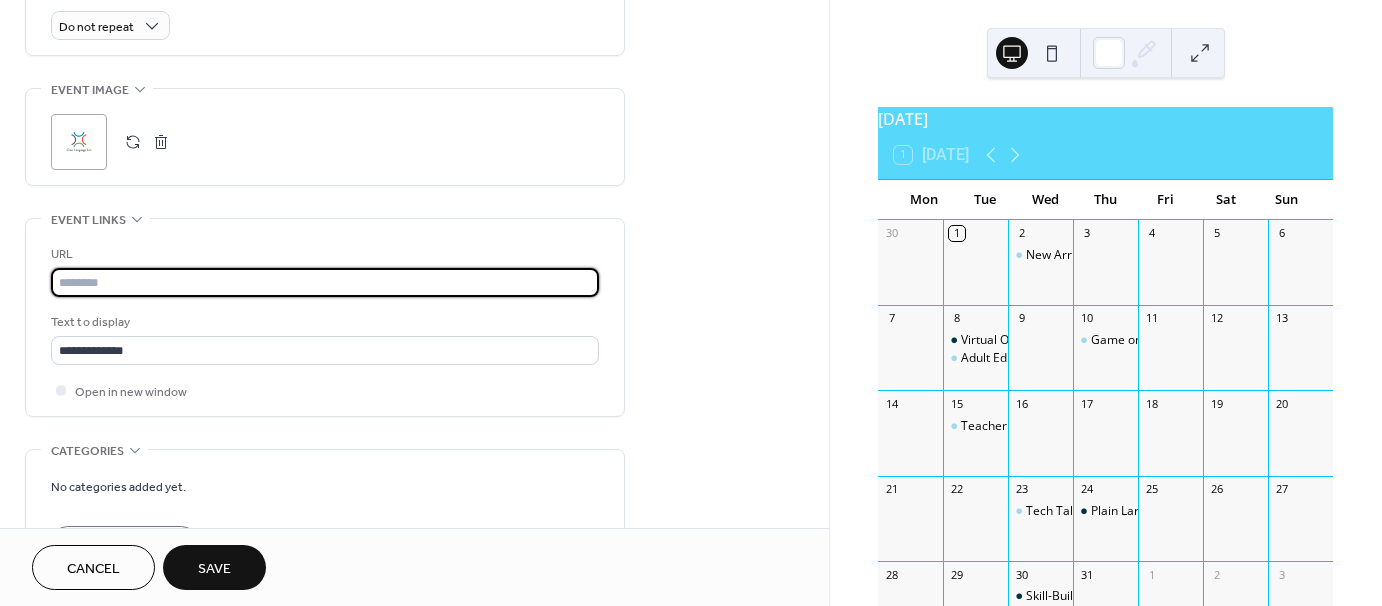 scroll, scrollTop: 0, scrollLeft: 0, axis: both 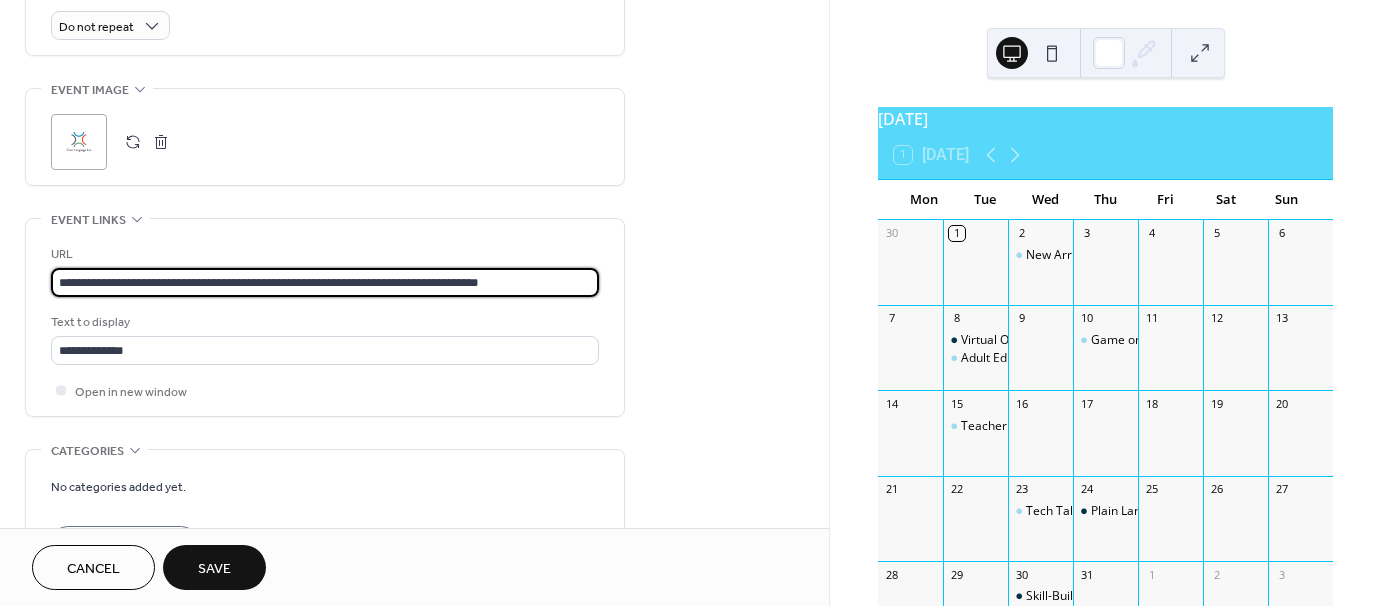type on "**********" 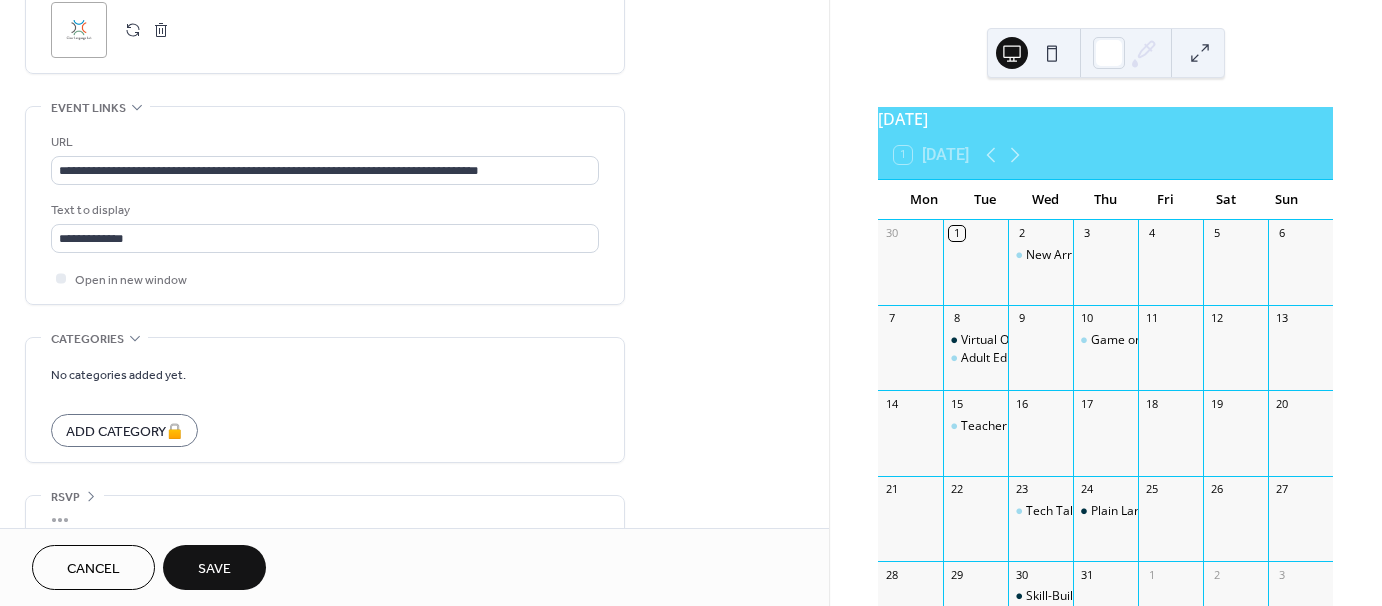 scroll, scrollTop: 1038, scrollLeft: 0, axis: vertical 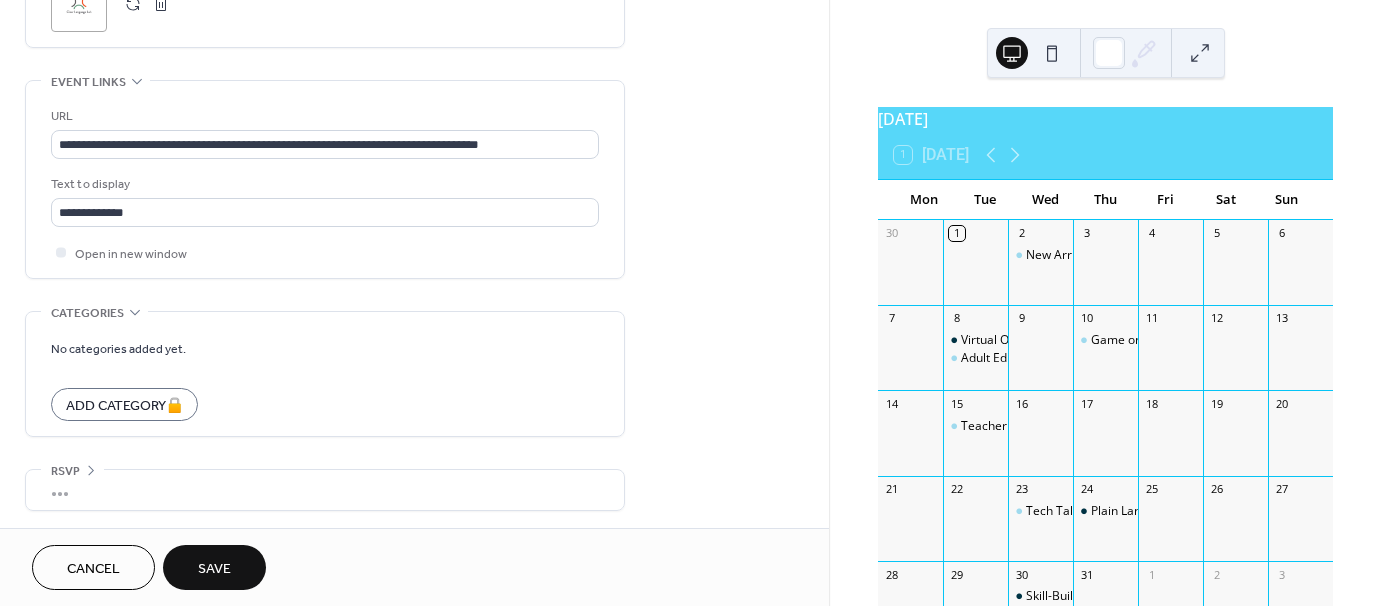 click on "Save" at bounding box center [214, 569] 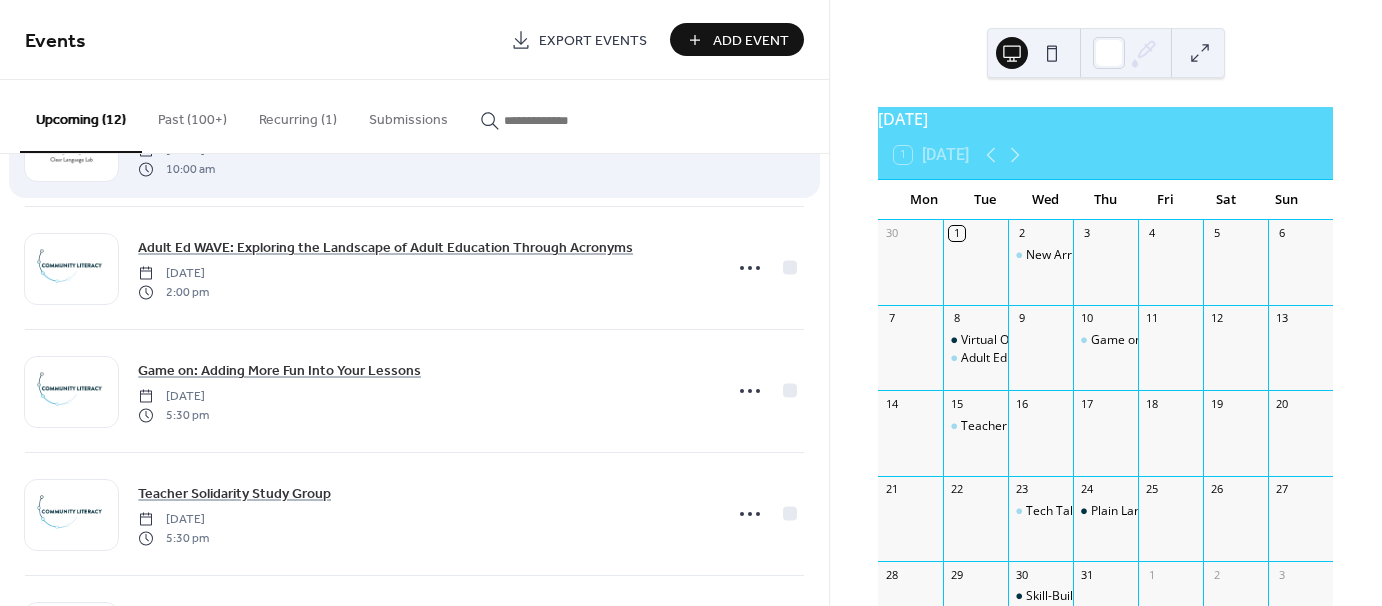 scroll, scrollTop: 180, scrollLeft: 0, axis: vertical 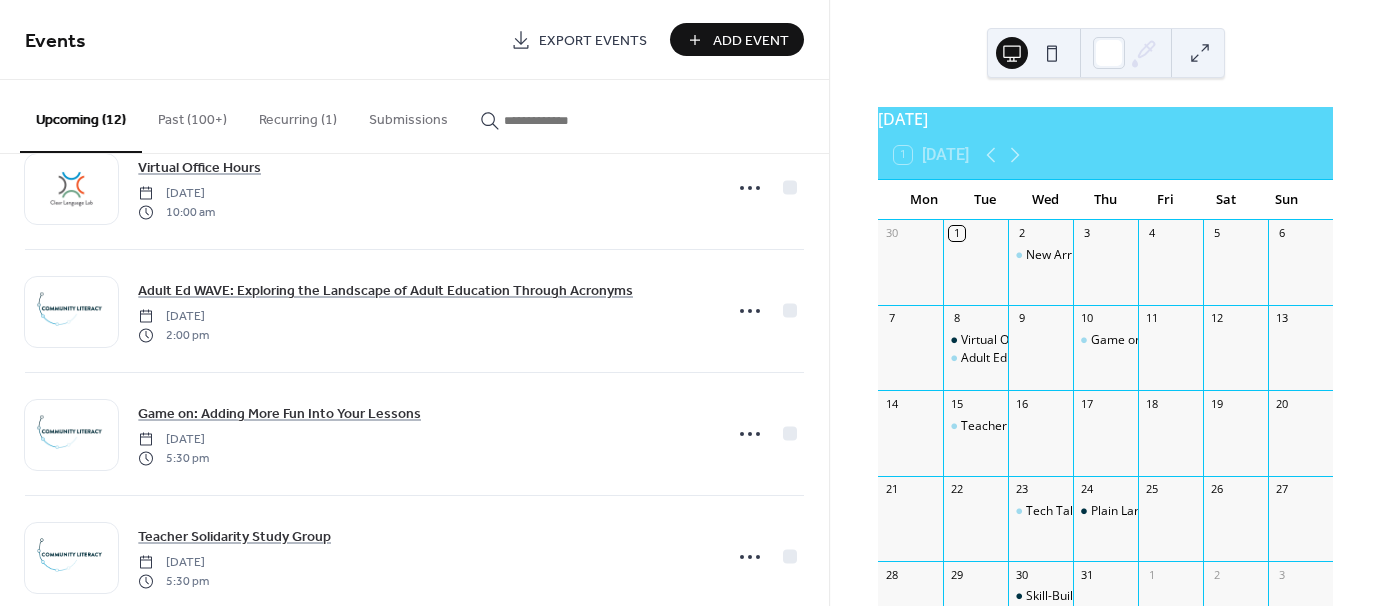 click on "Past  (100+)" at bounding box center (192, 115) 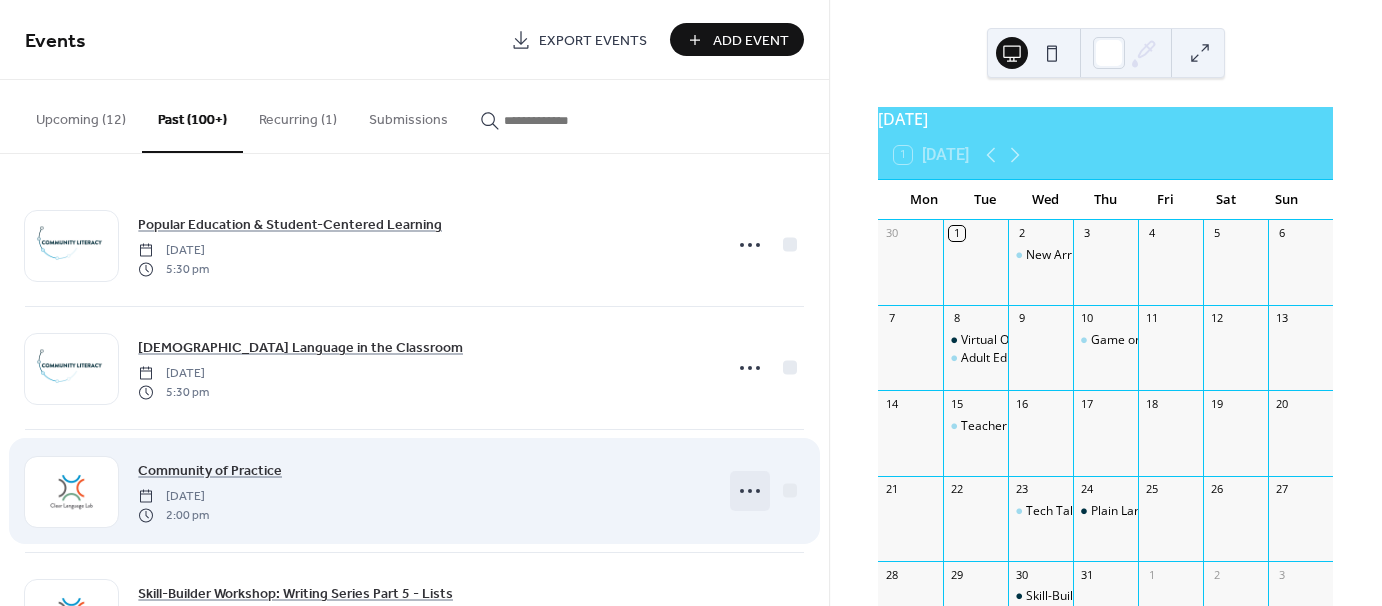 click 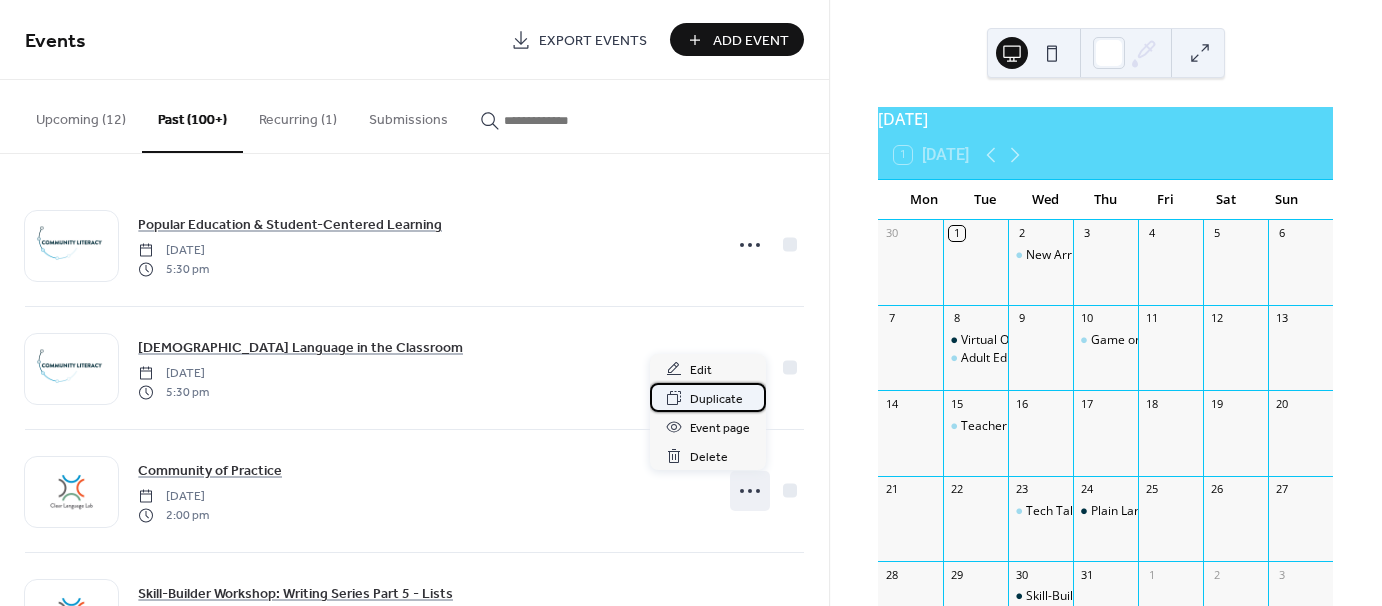 click on "Duplicate" at bounding box center [716, 399] 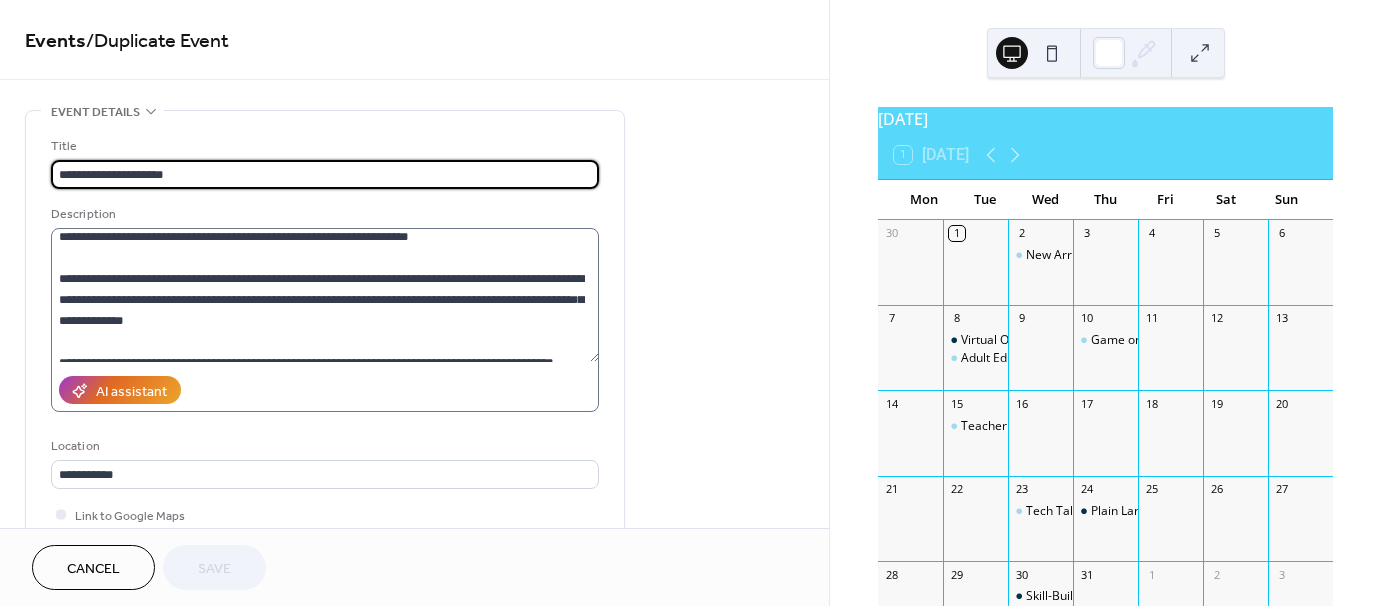 scroll, scrollTop: 200, scrollLeft: 0, axis: vertical 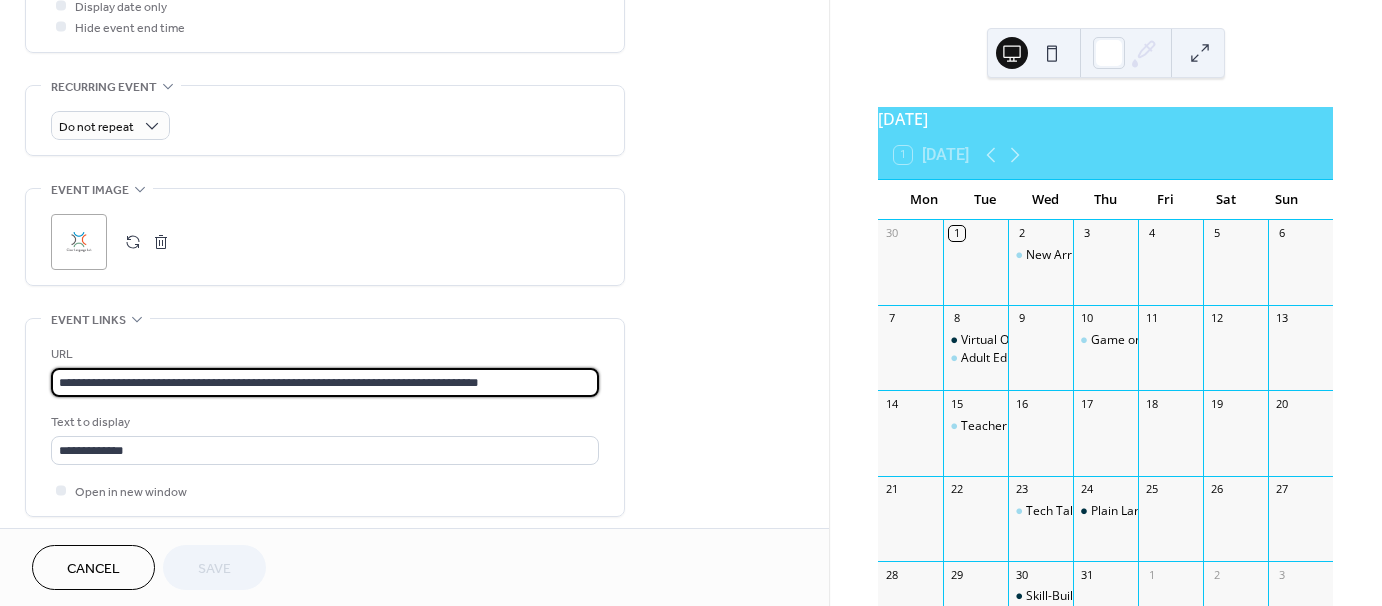 drag, startPoint x: 555, startPoint y: 376, endPoint x: -4, endPoint y: 391, distance: 559.20123 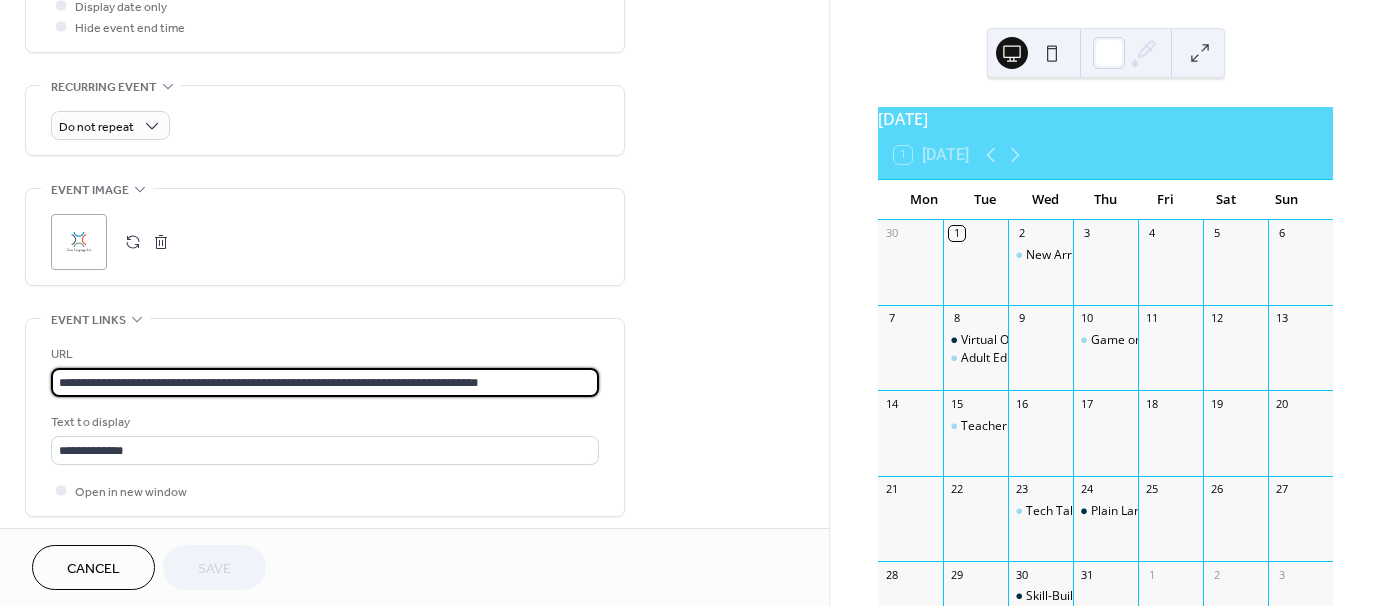 click on "**********" at bounding box center (691, 303) 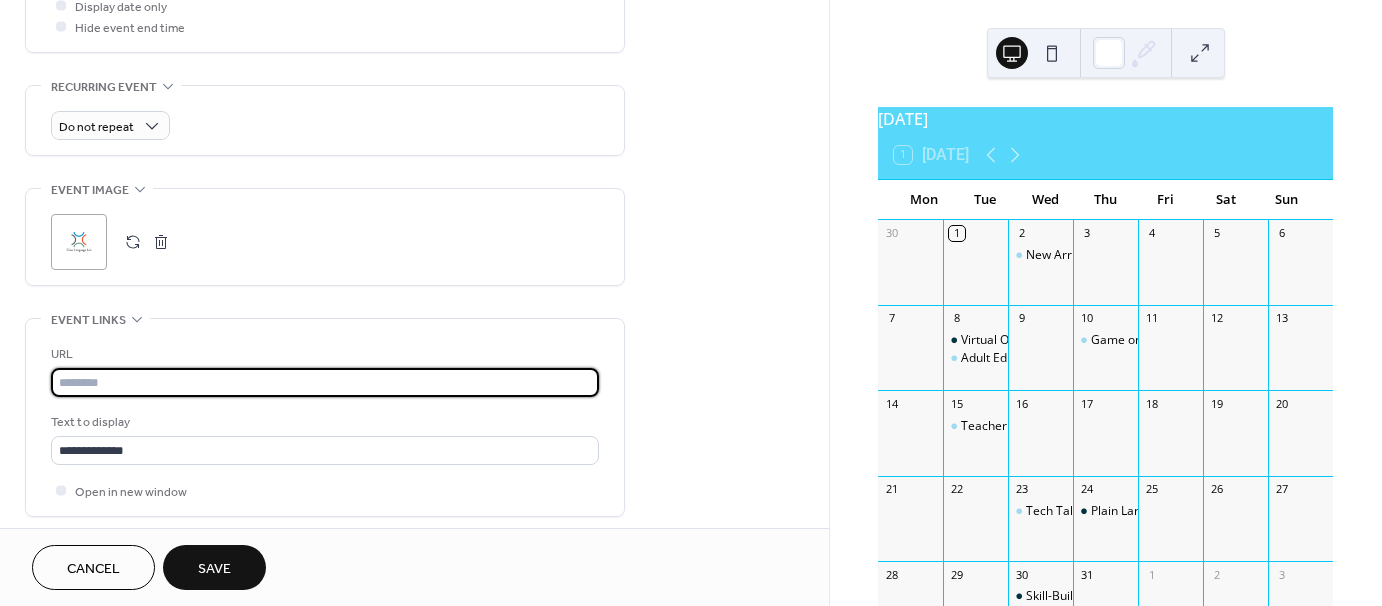 scroll, scrollTop: 0, scrollLeft: 0, axis: both 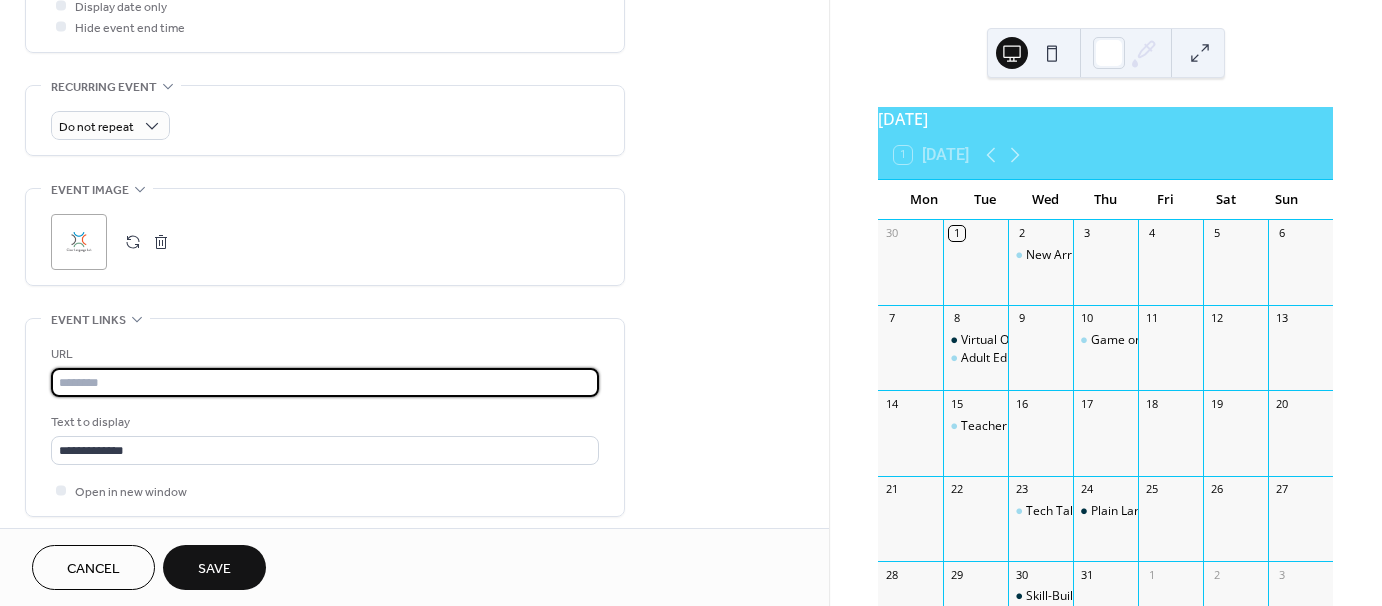 paste on "**********" 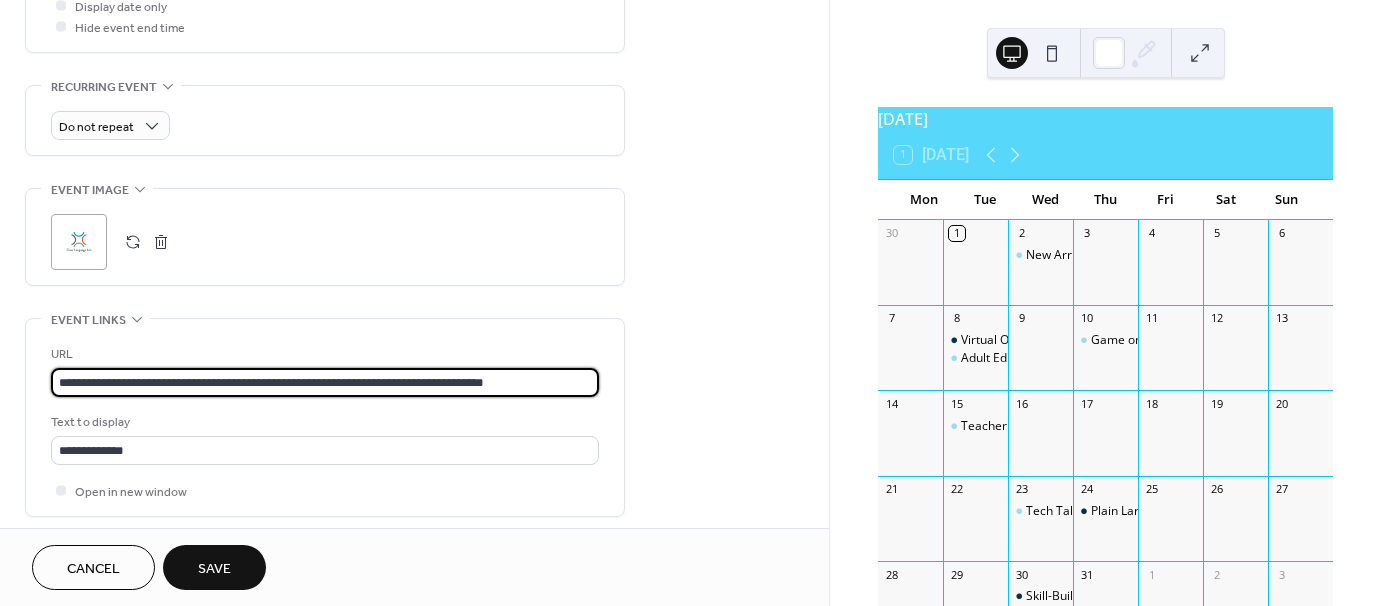 type on "**********" 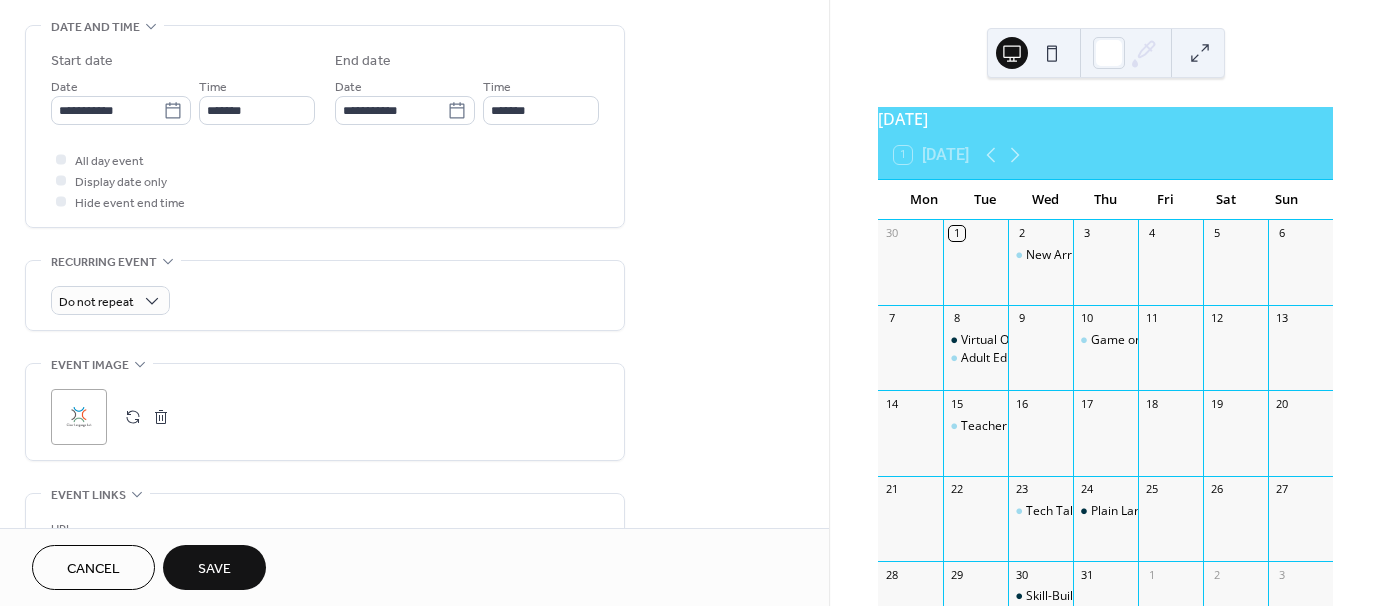 scroll, scrollTop: 500, scrollLeft: 0, axis: vertical 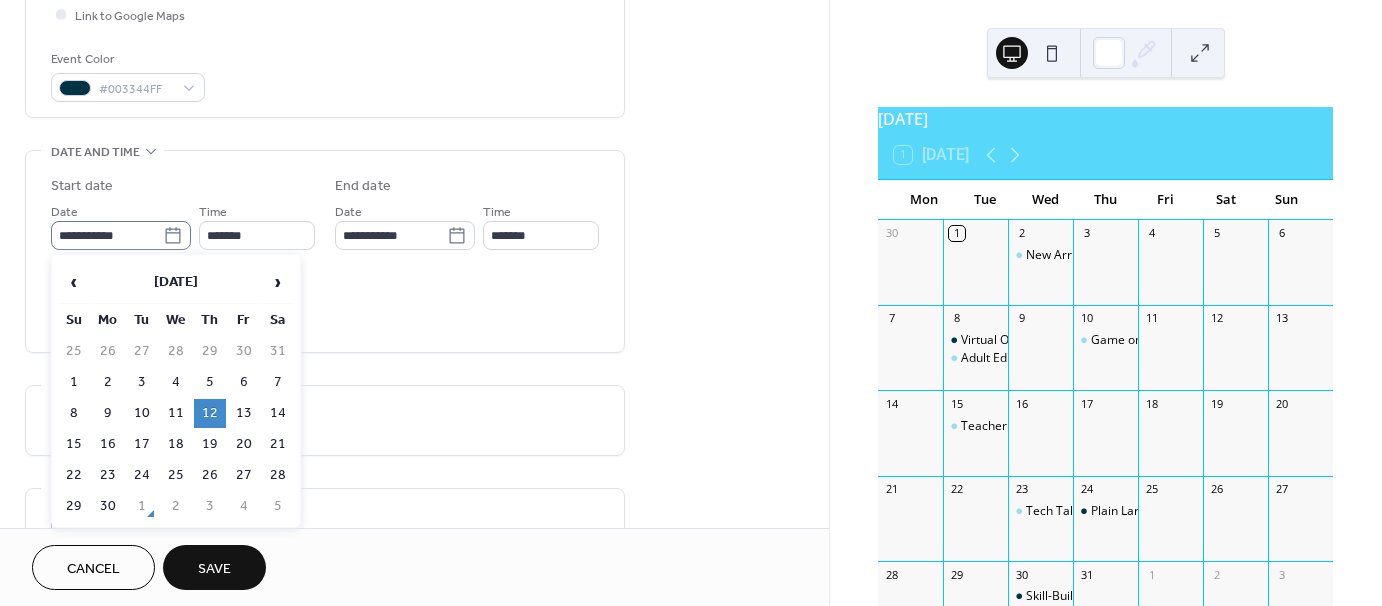 click 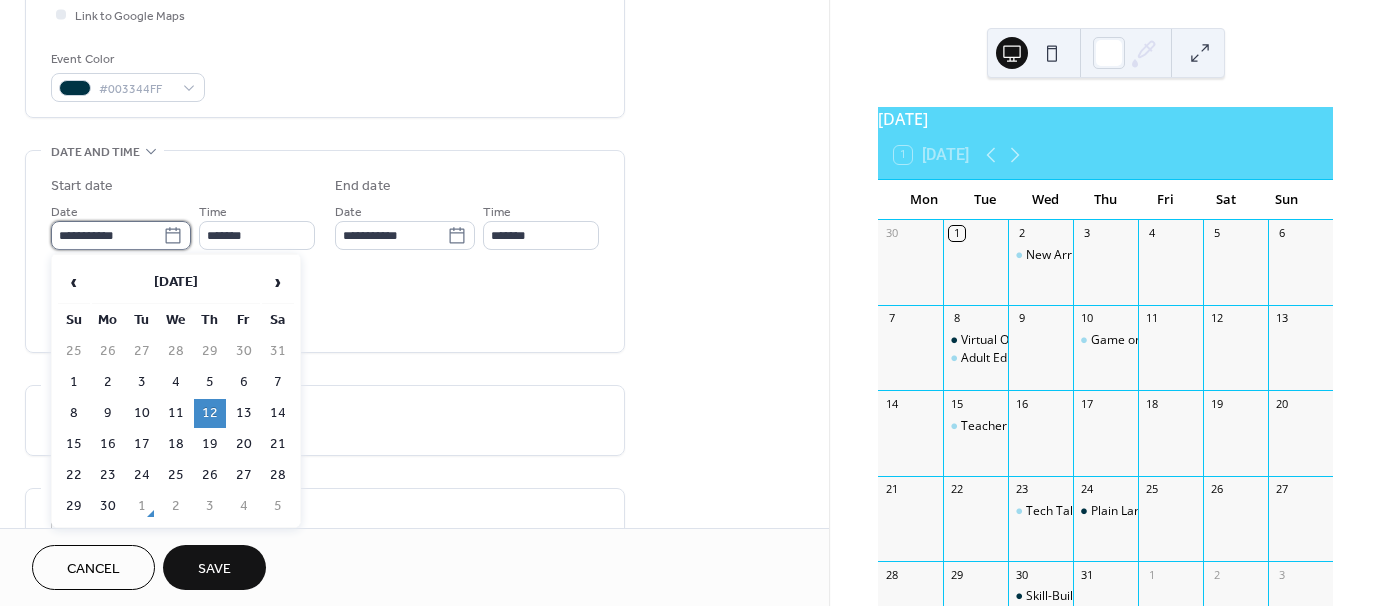 click on "**********" at bounding box center [107, 235] 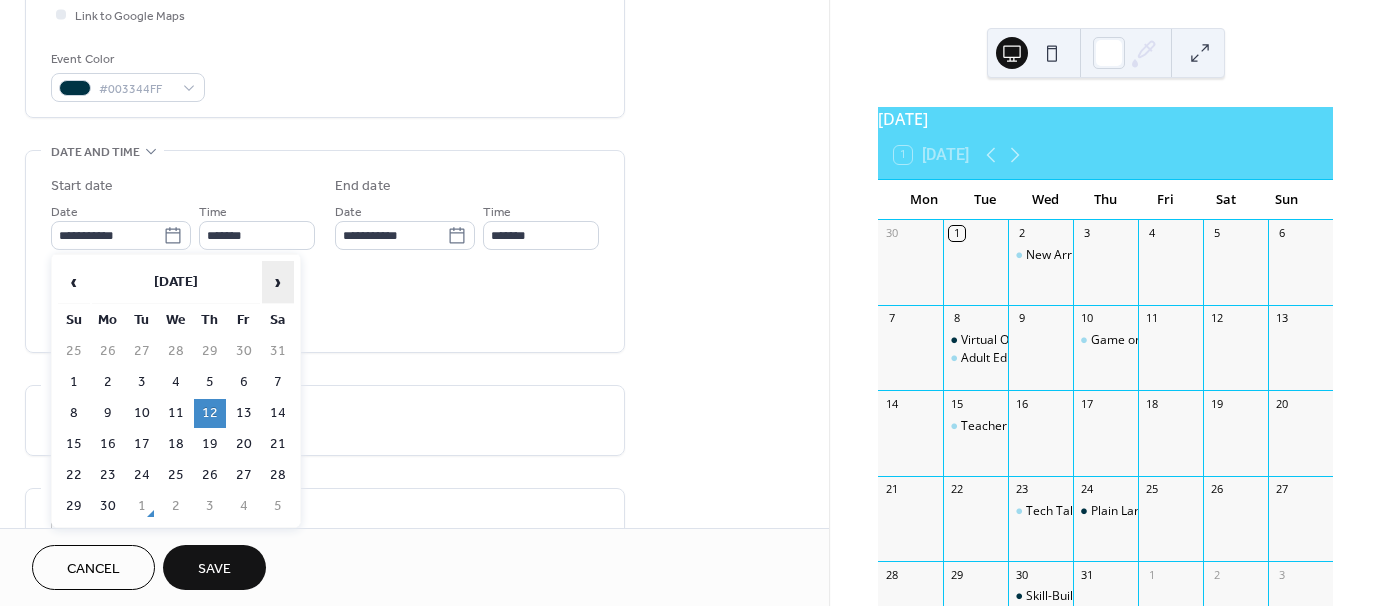 click on "›" at bounding box center [278, 282] 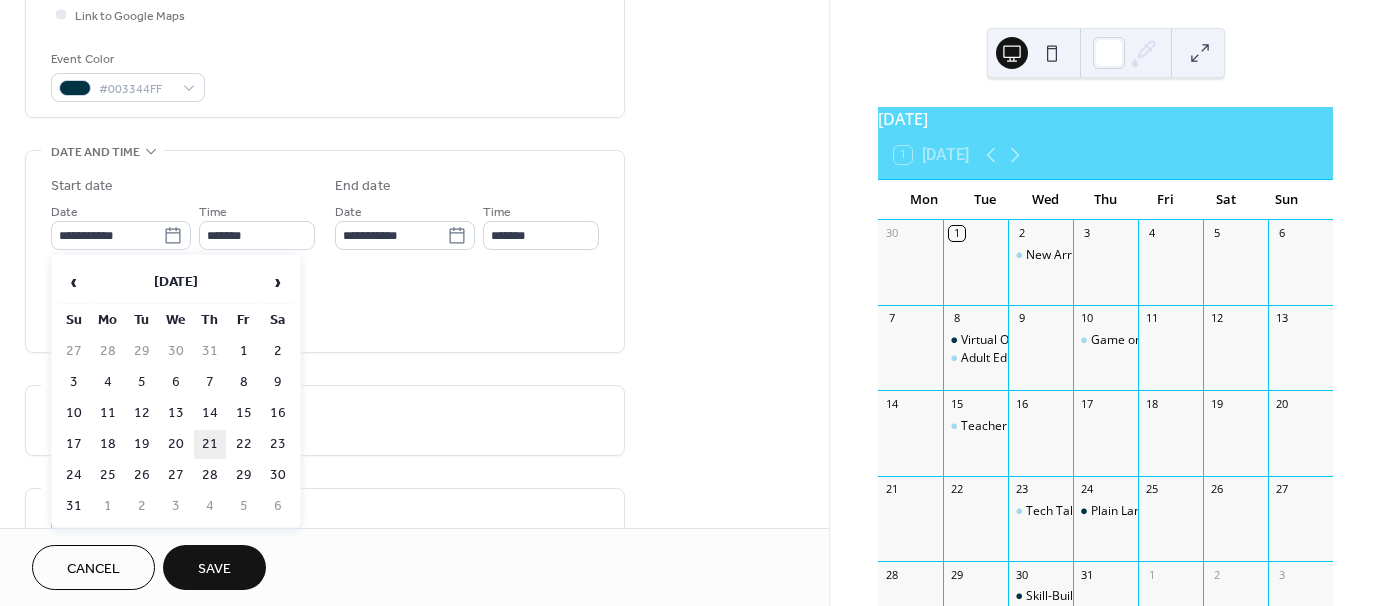 click on "21" at bounding box center [210, 444] 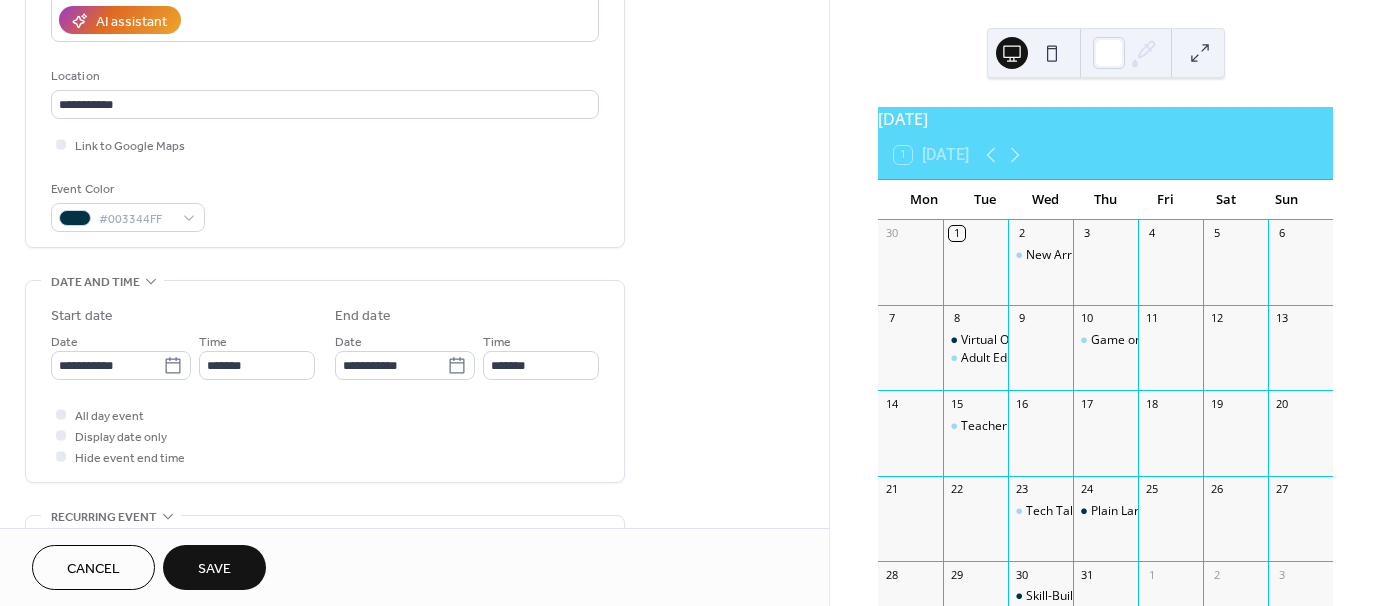 scroll, scrollTop: 300, scrollLeft: 0, axis: vertical 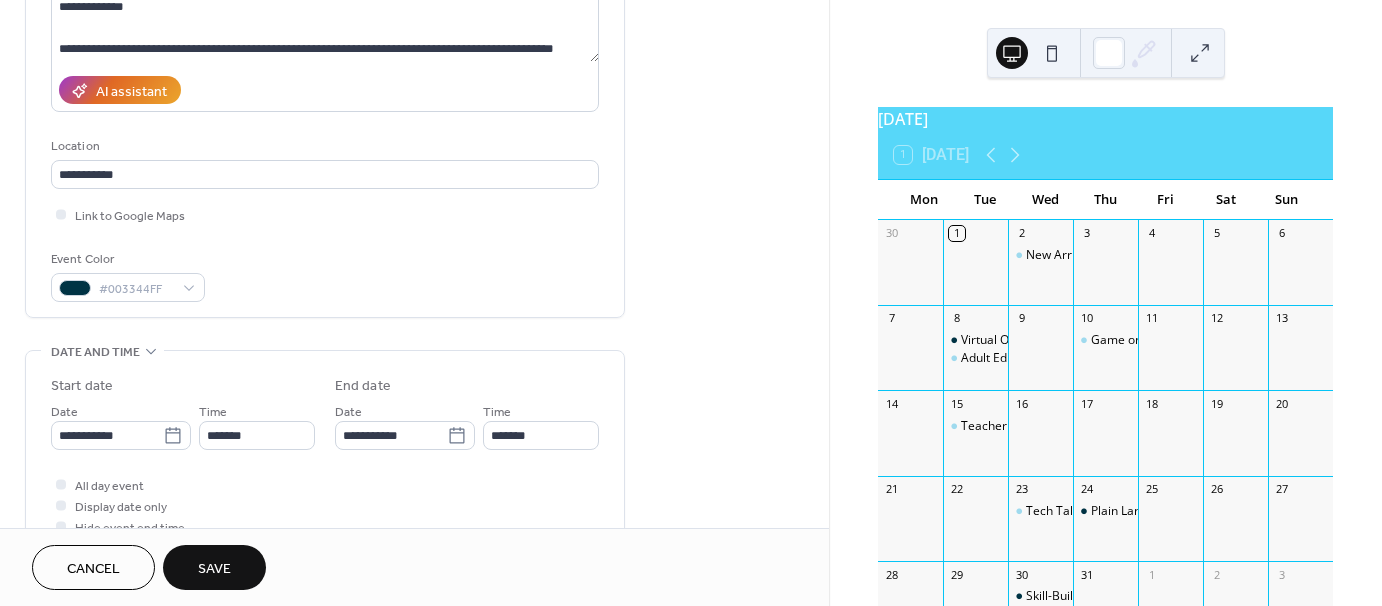 click on "Save" at bounding box center [214, 569] 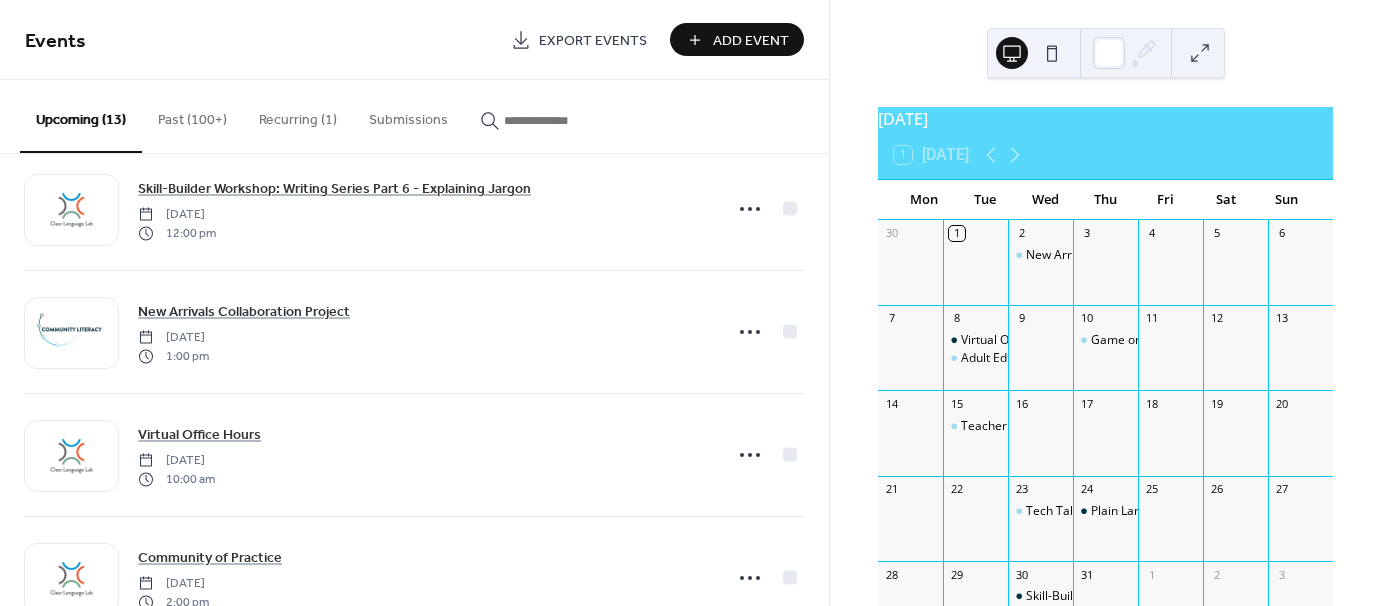 scroll, scrollTop: 900, scrollLeft: 0, axis: vertical 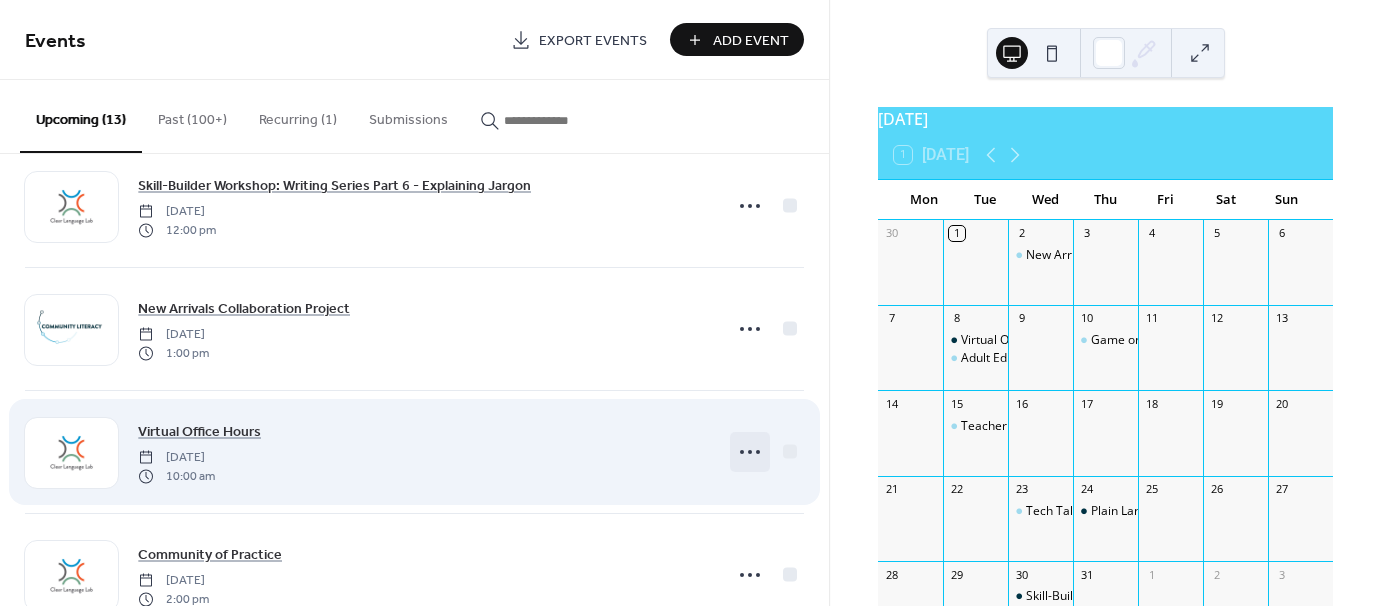 click 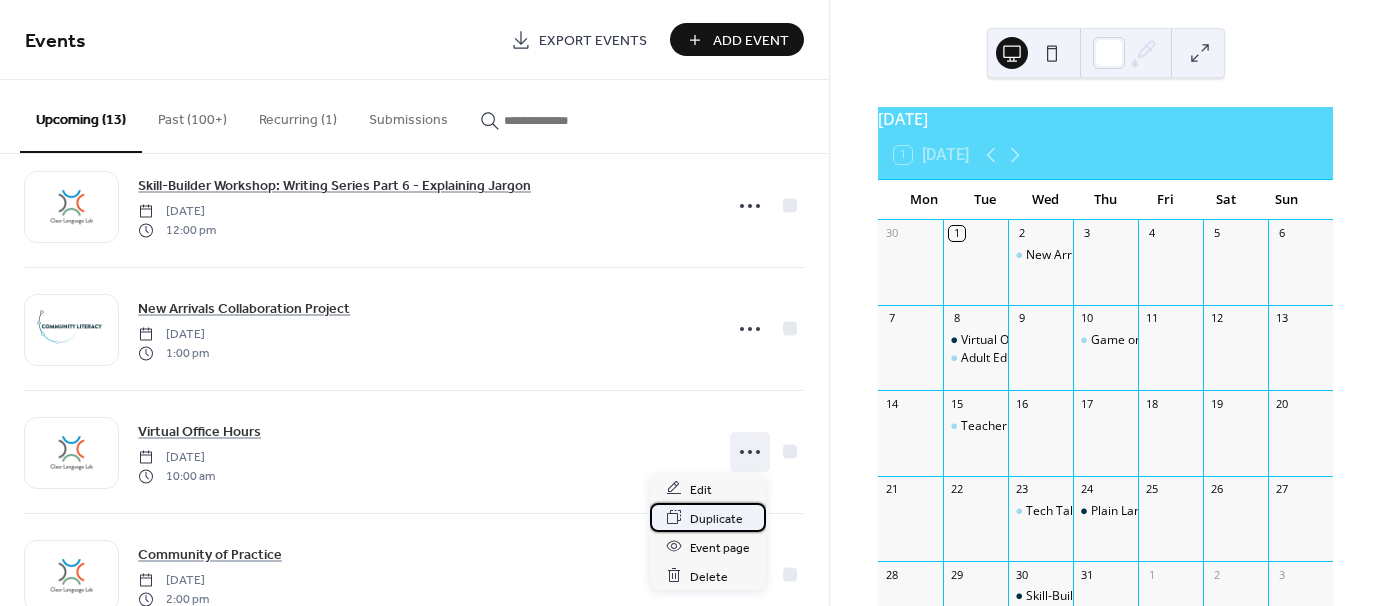 click on "Duplicate" at bounding box center [716, 518] 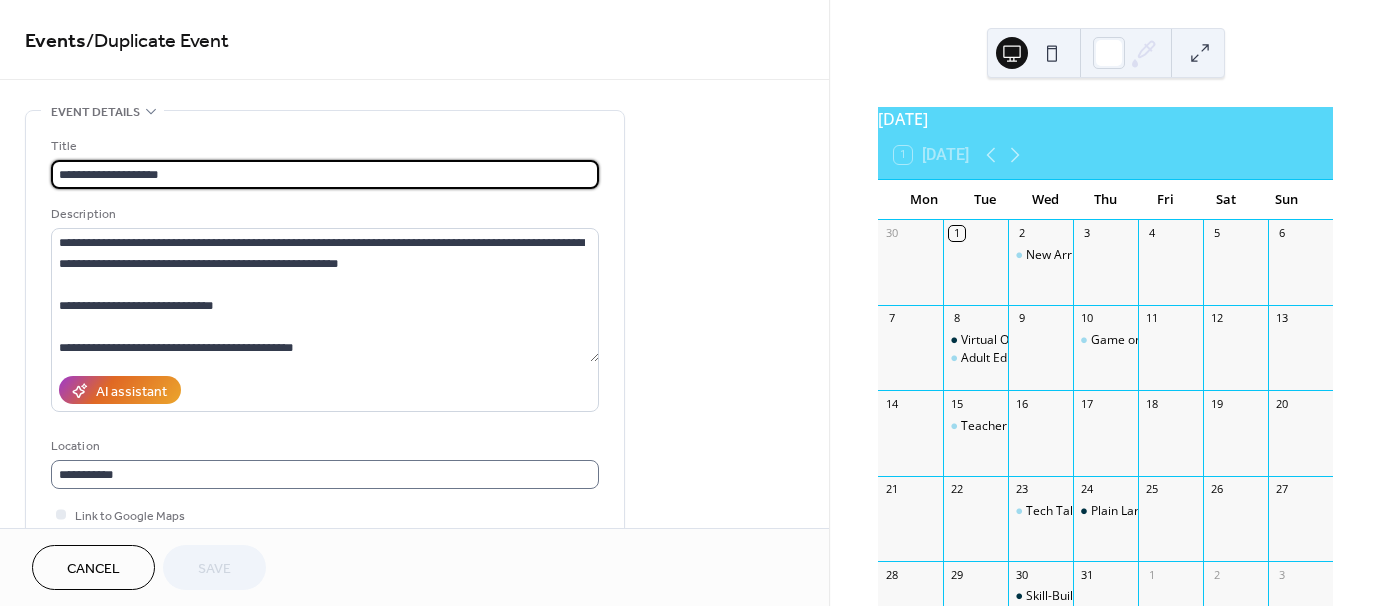 scroll, scrollTop: 1, scrollLeft: 0, axis: vertical 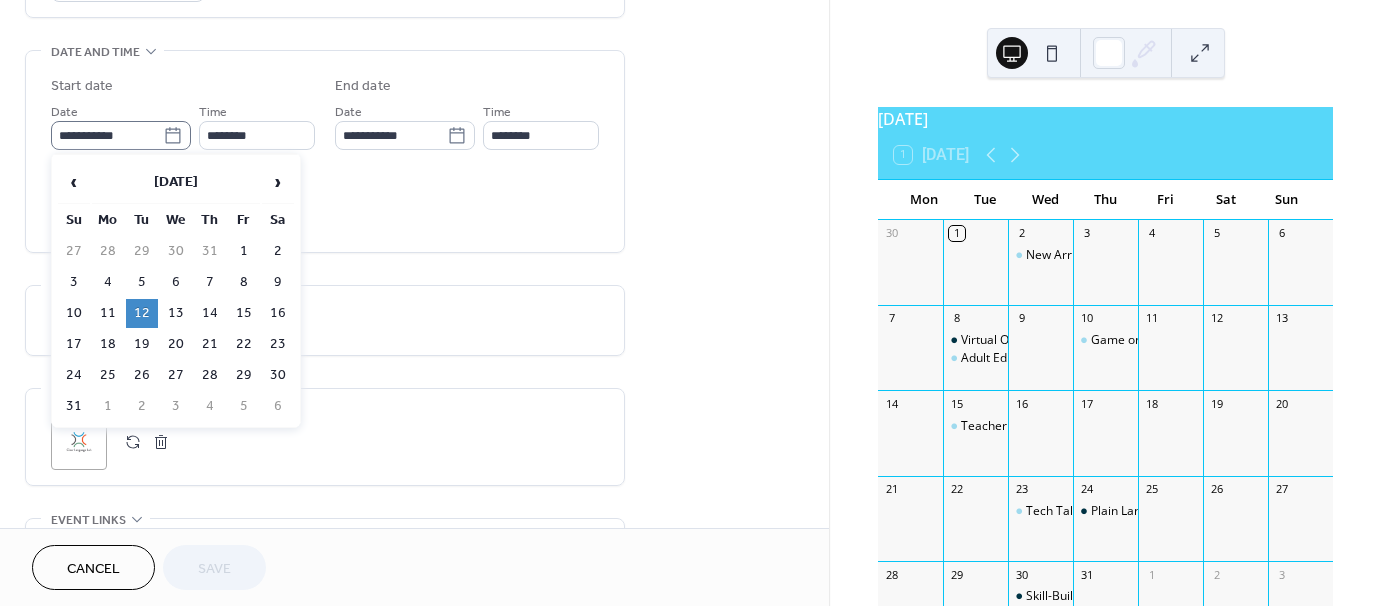 click 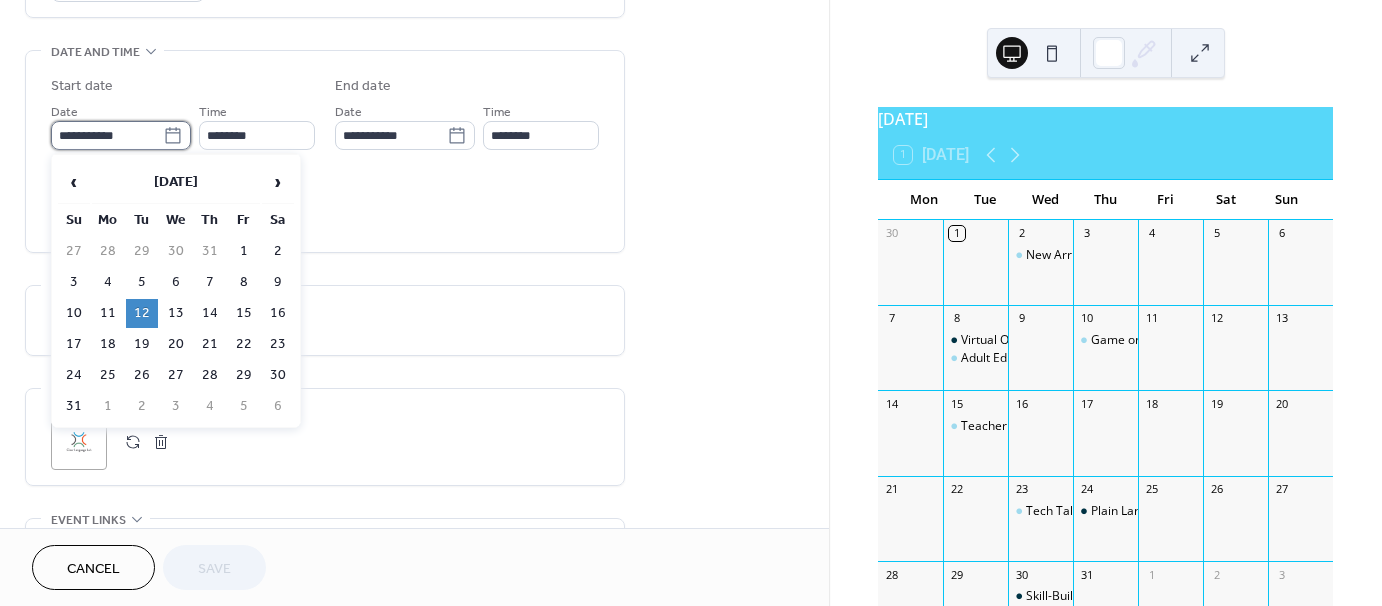 click on "**********" at bounding box center (107, 135) 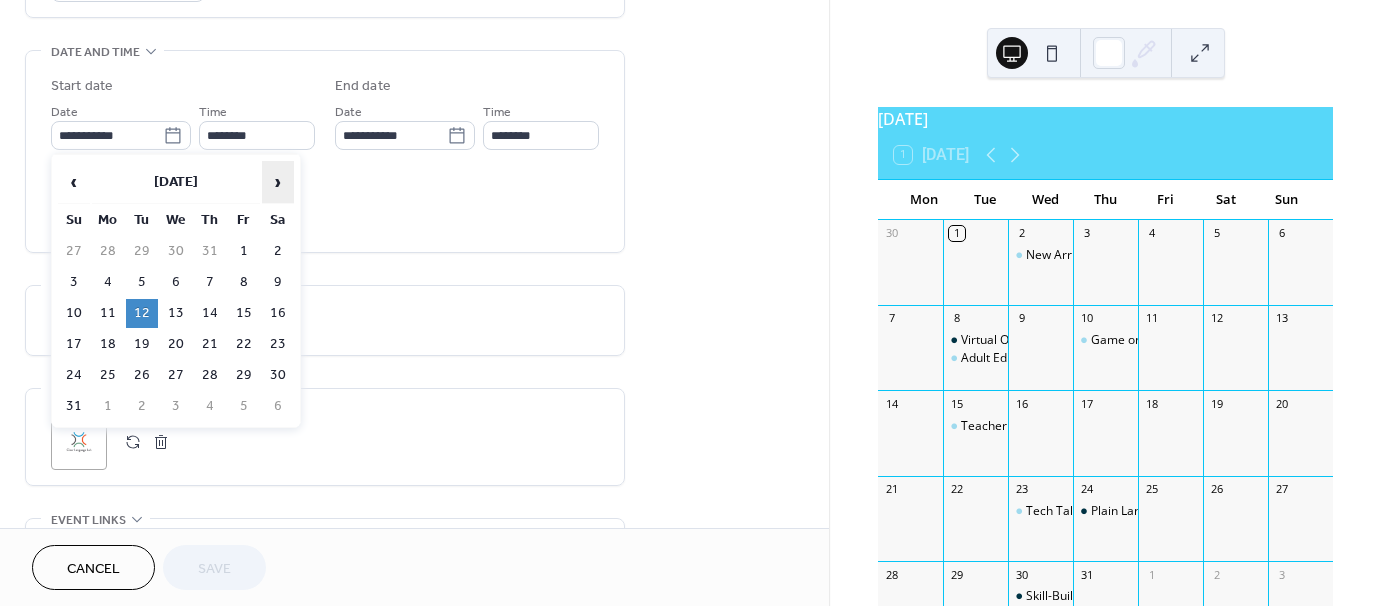 click on "›" at bounding box center [278, 182] 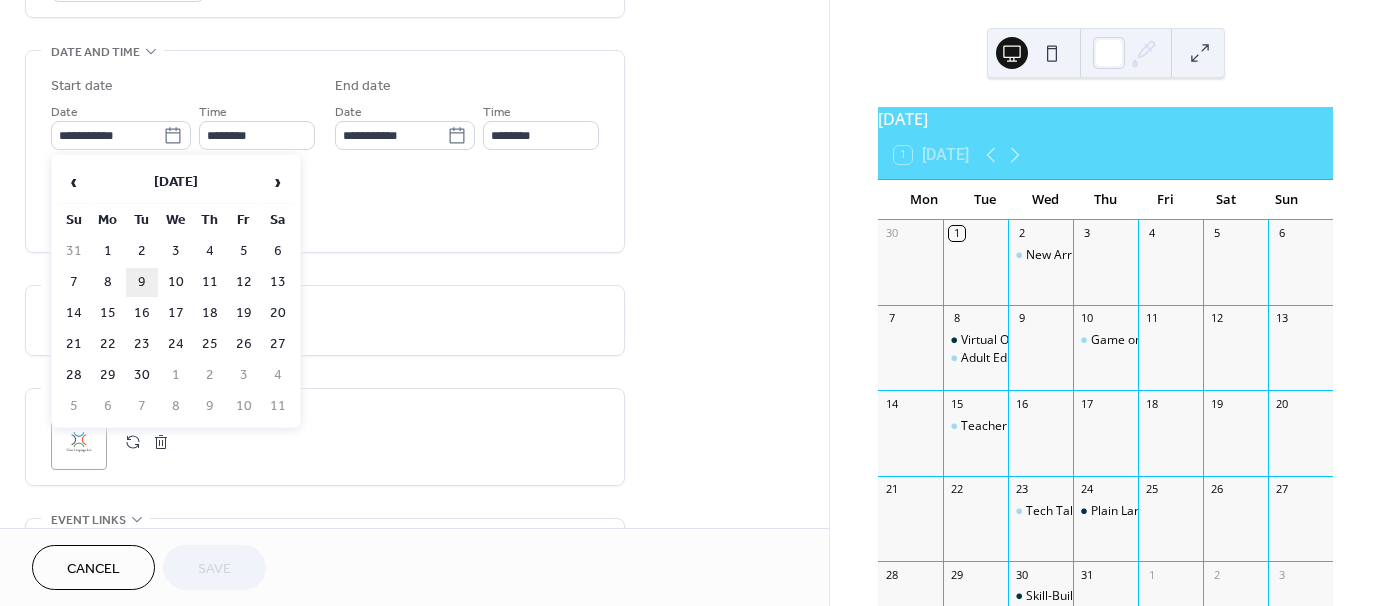 click on "9" at bounding box center (142, 282) 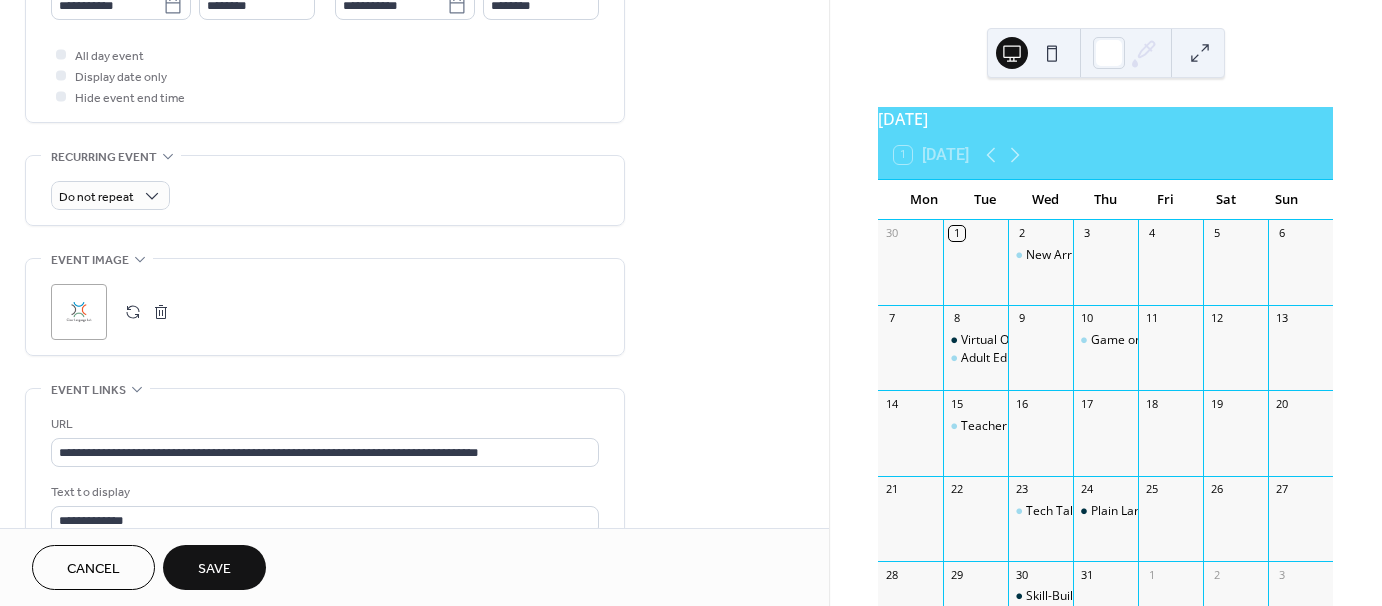 scroll, scrollTop: 800, scrollLeft: 0, axis: vertical 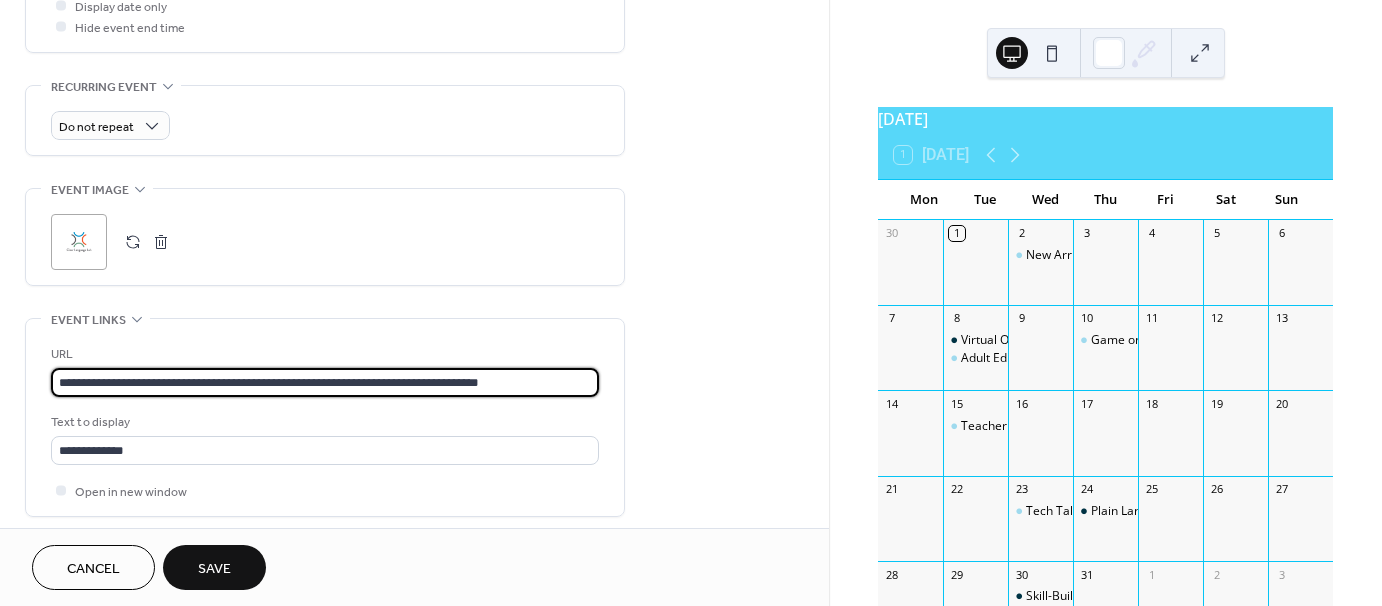 drag, startPoint x: 536, startPoint y: 385, endPoint x: -20, endPoint y: 415, distance: 556.8088 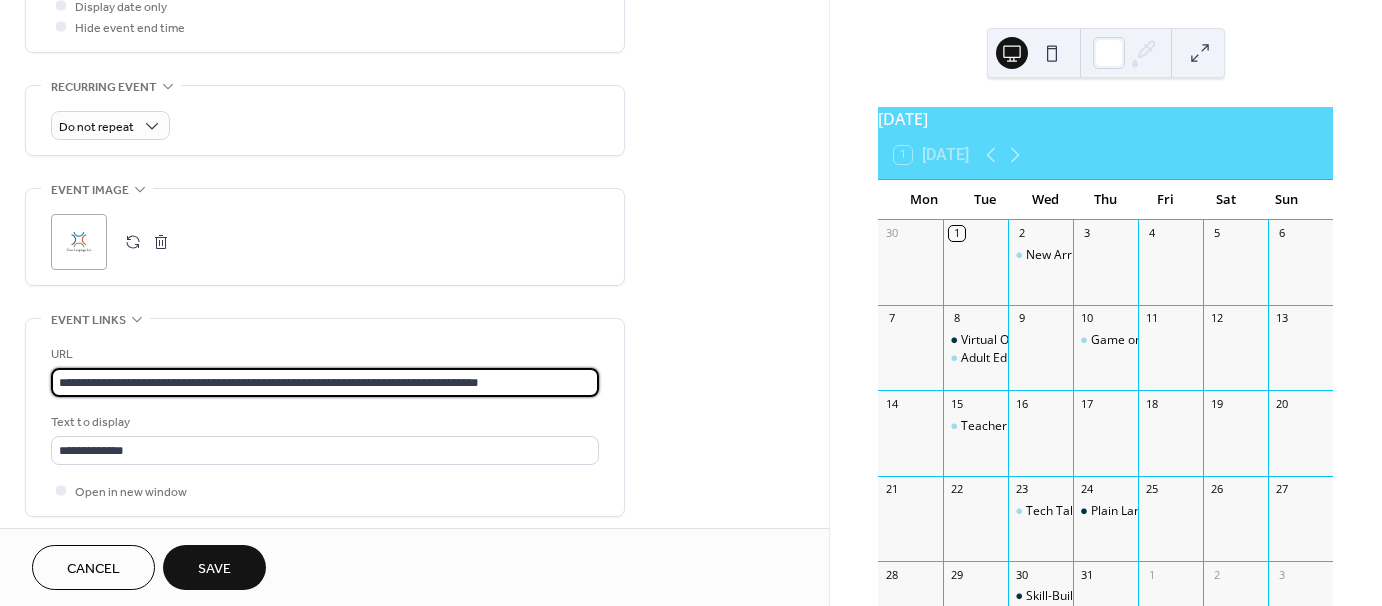 click on "**********" at bounding box center (691, 303) 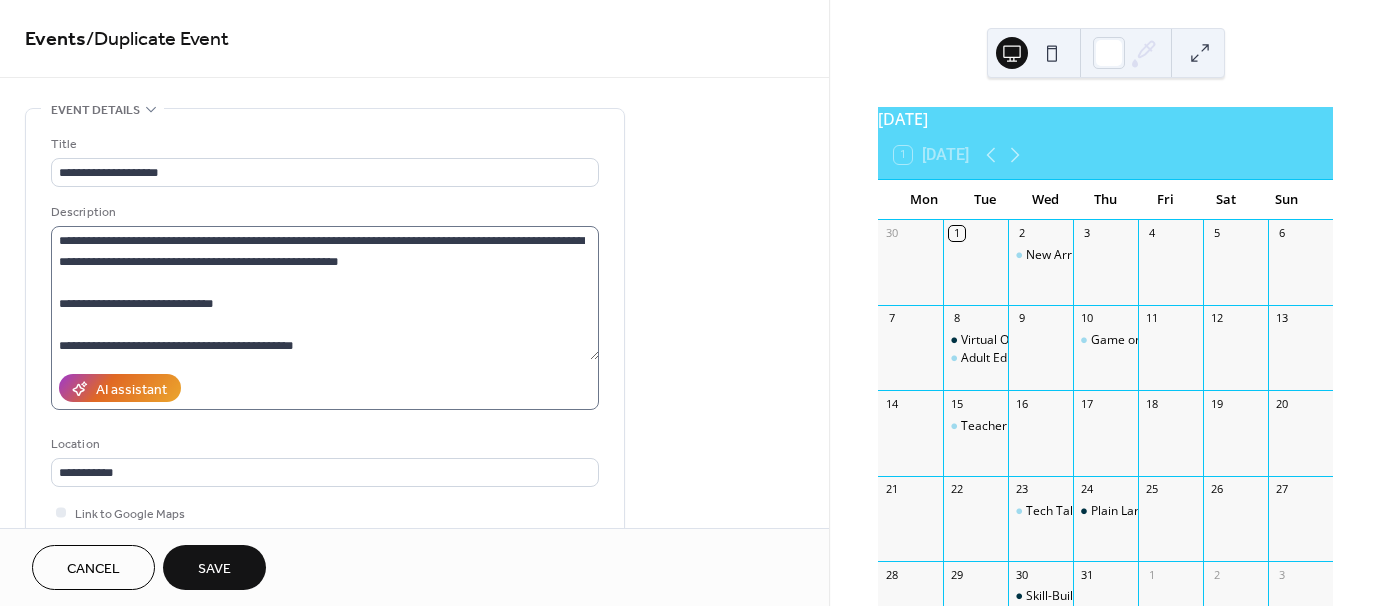 scroll, scrollTop: 0, scrollLeft: 0, axis: both 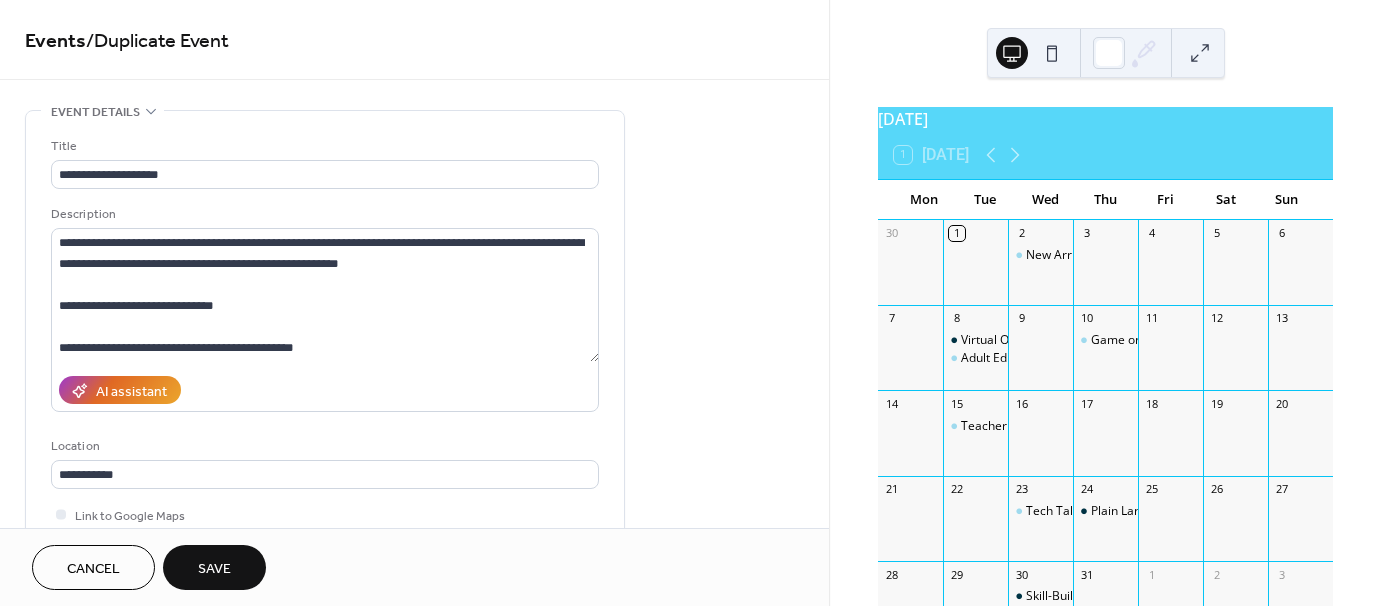 click on "Save" at bounding box center [214, 567] 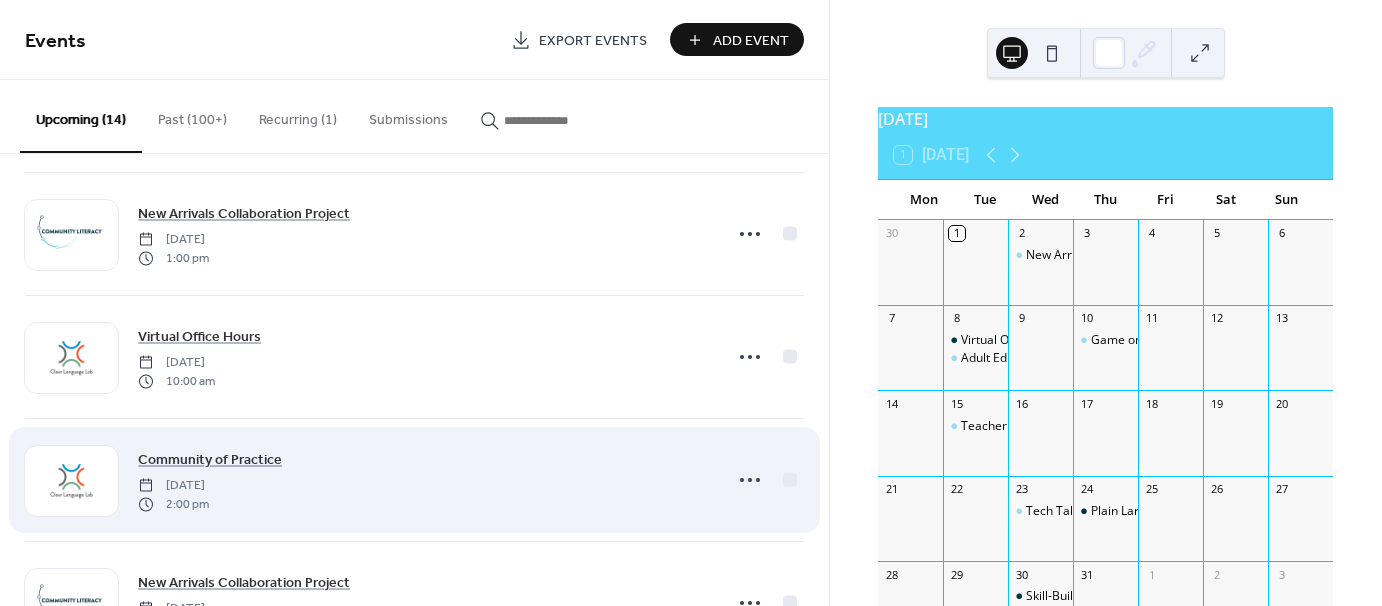 scroll, scrollTop: 1200, scrollLeft: 0, axis: vertical 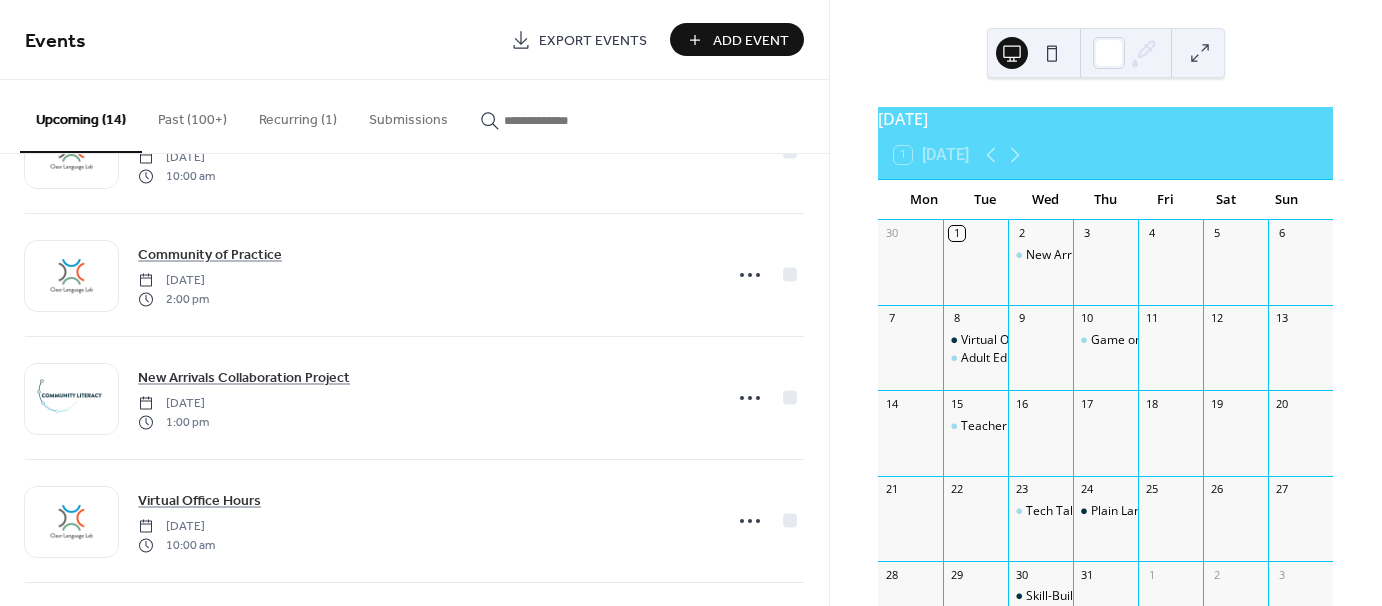 click on "Recurring  (1)" at bounding box center (298, 115) 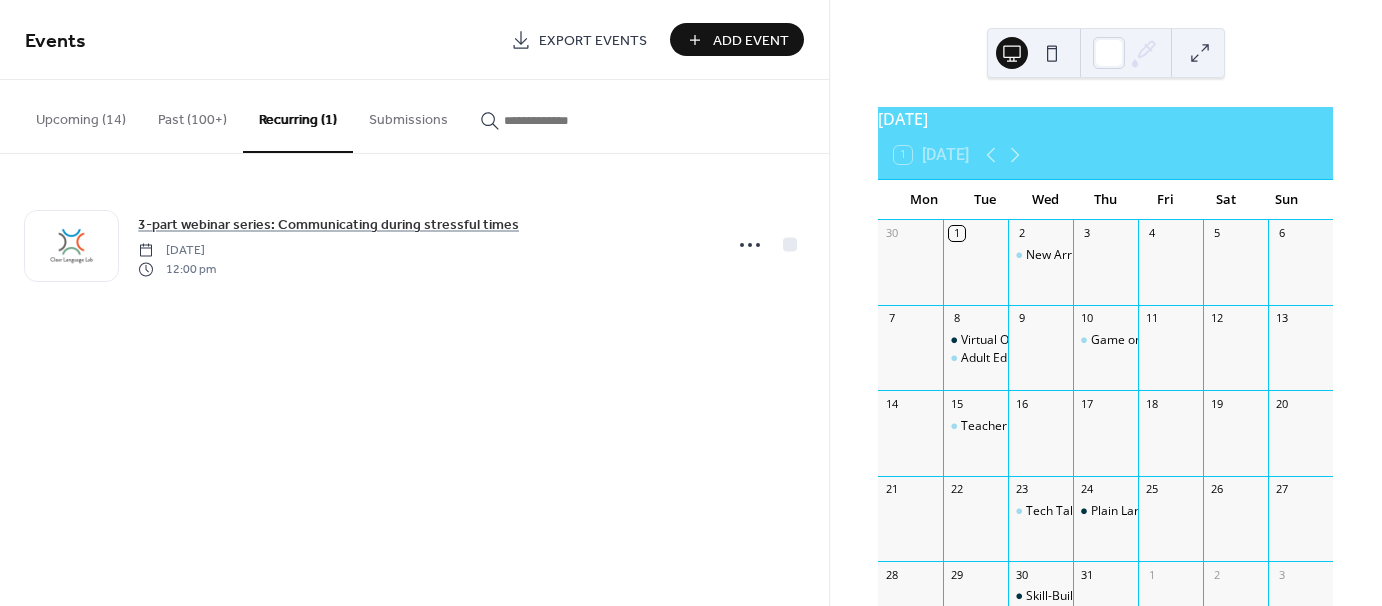 click on "Upcoming  (14)" at bounding box center (81, 115) 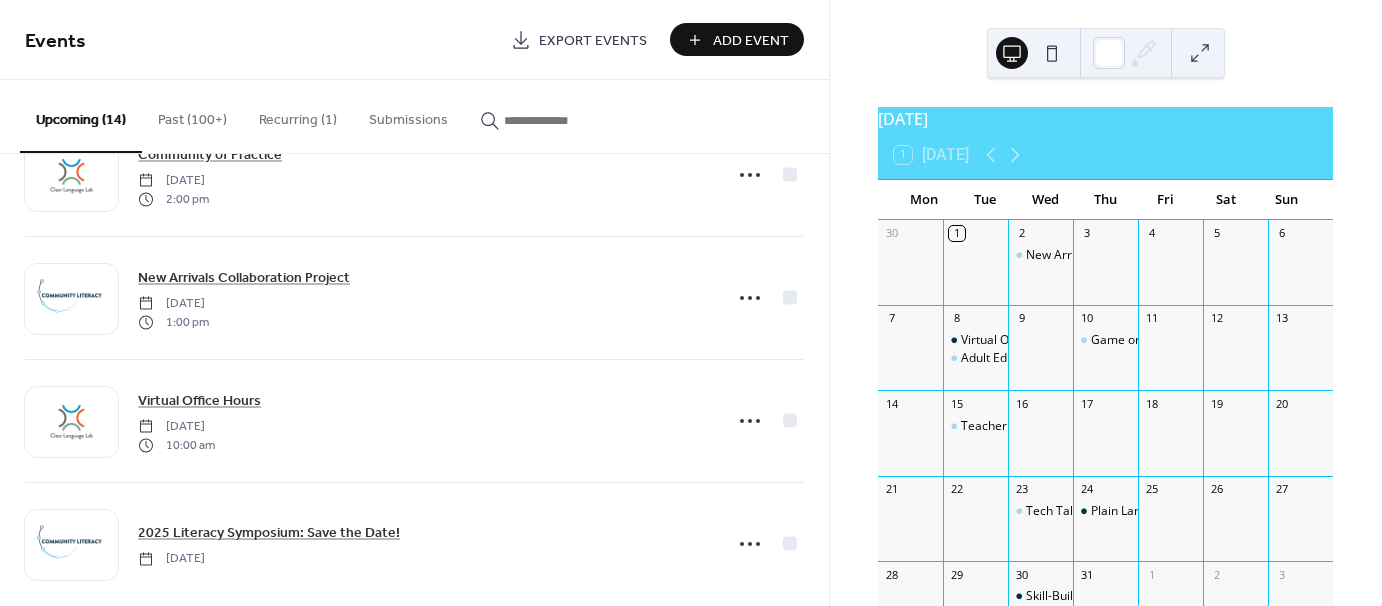 scroll, scrollTop: 1325, scrollLeft: 0, axis: vertical 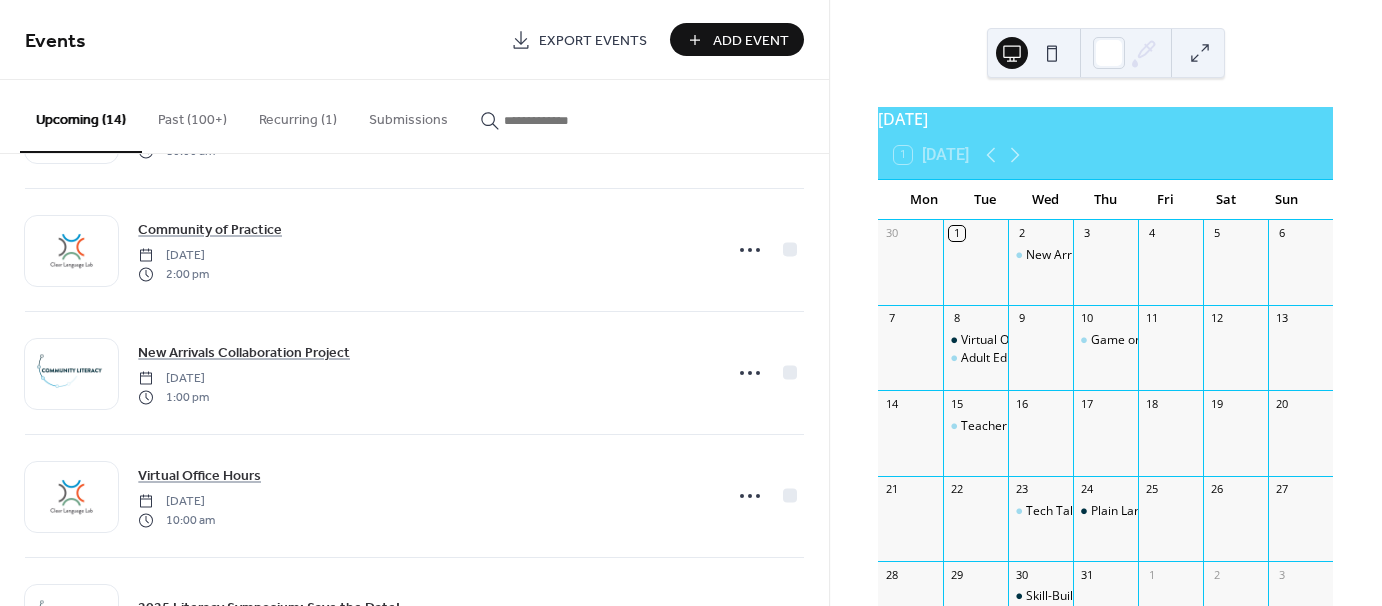 click on "Past  (100+)" at bounding box center [192, 115] 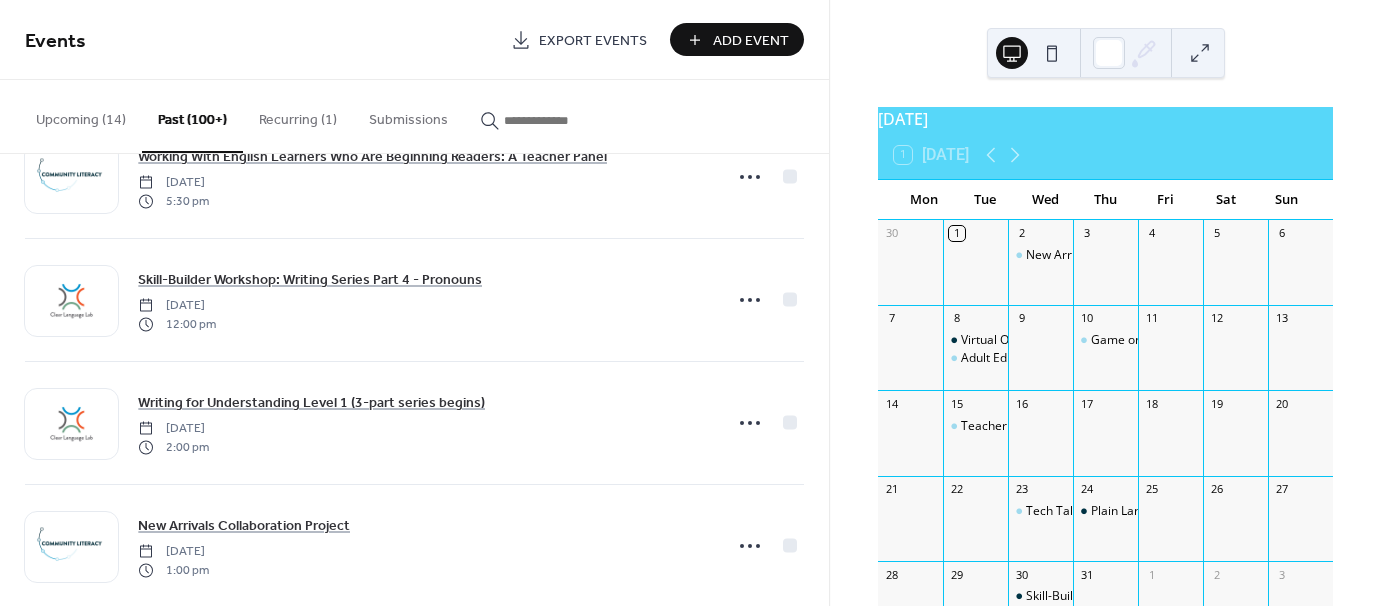 scroll, scrollTop: 1300, scrollLeft: 0, axis: vertical 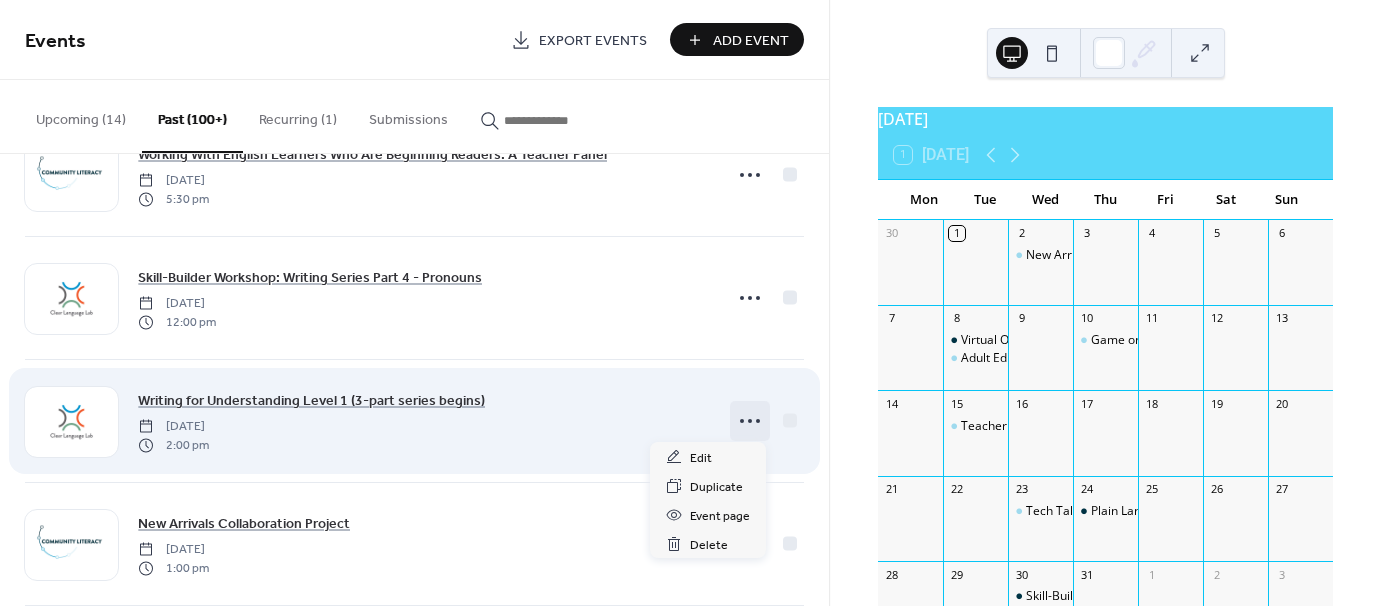 click 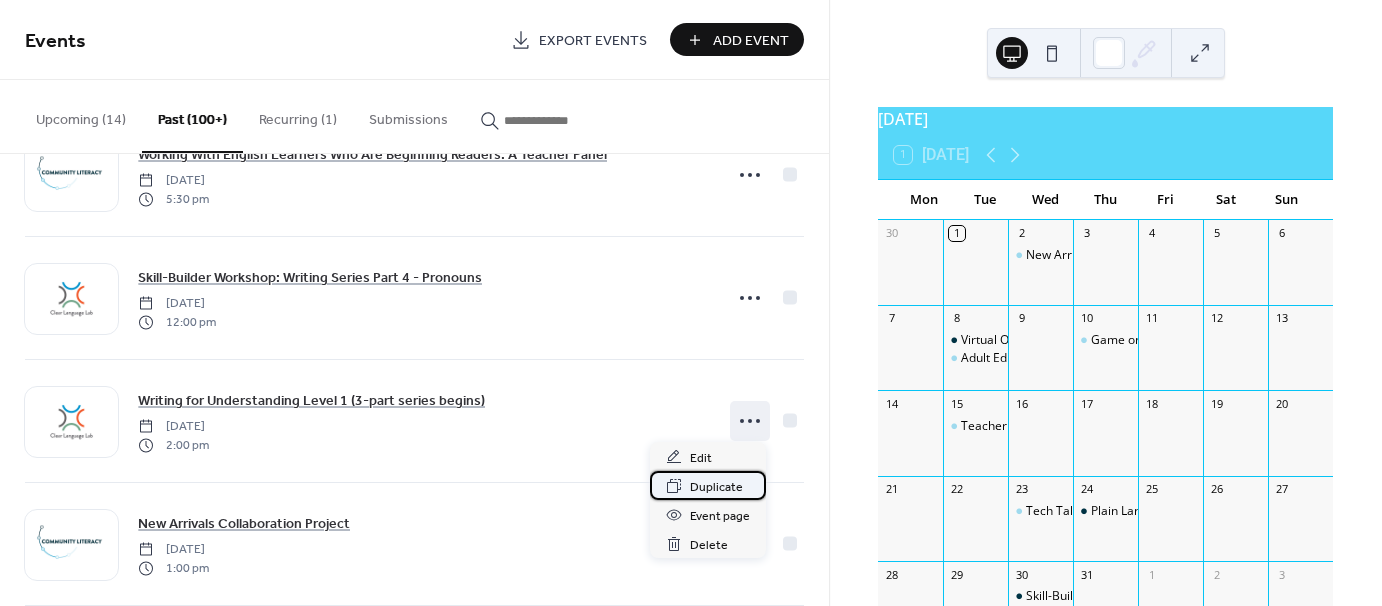 click on "Duplicate" at bounding box center (716, 487) 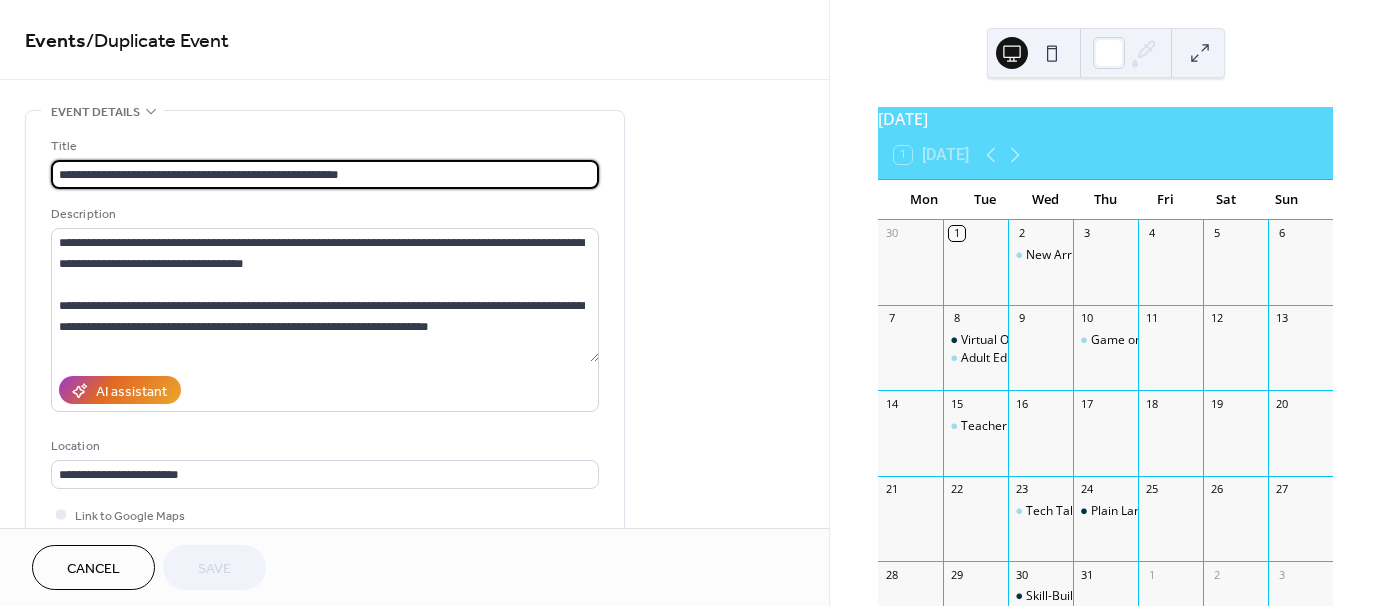 scroll, scrollTop: 1, scrollLeft: 0, axis: vertical 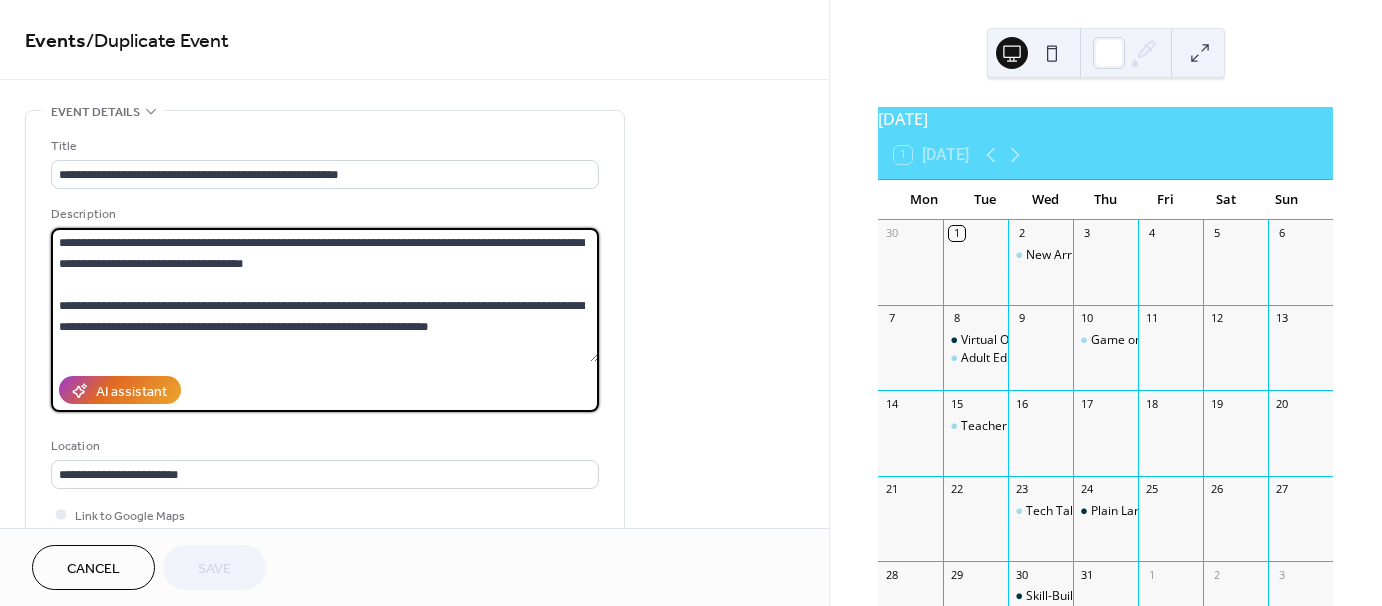 click at bounding box center (325, 295) 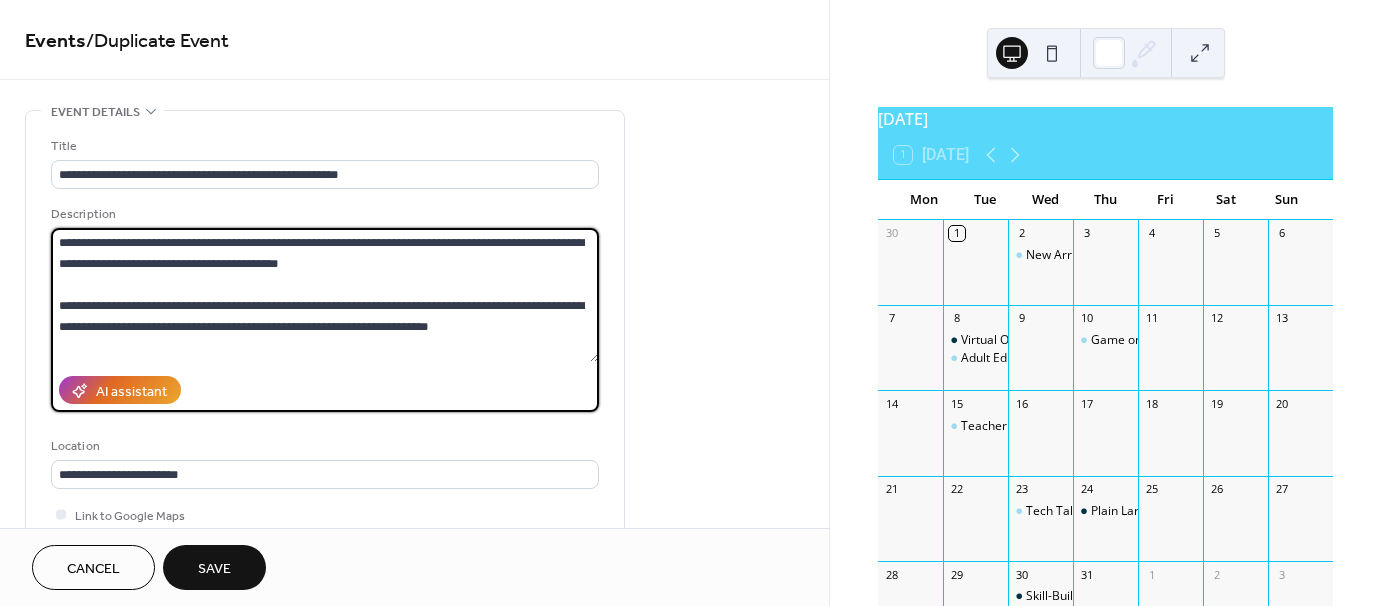 click at bounding box center (325, 295) 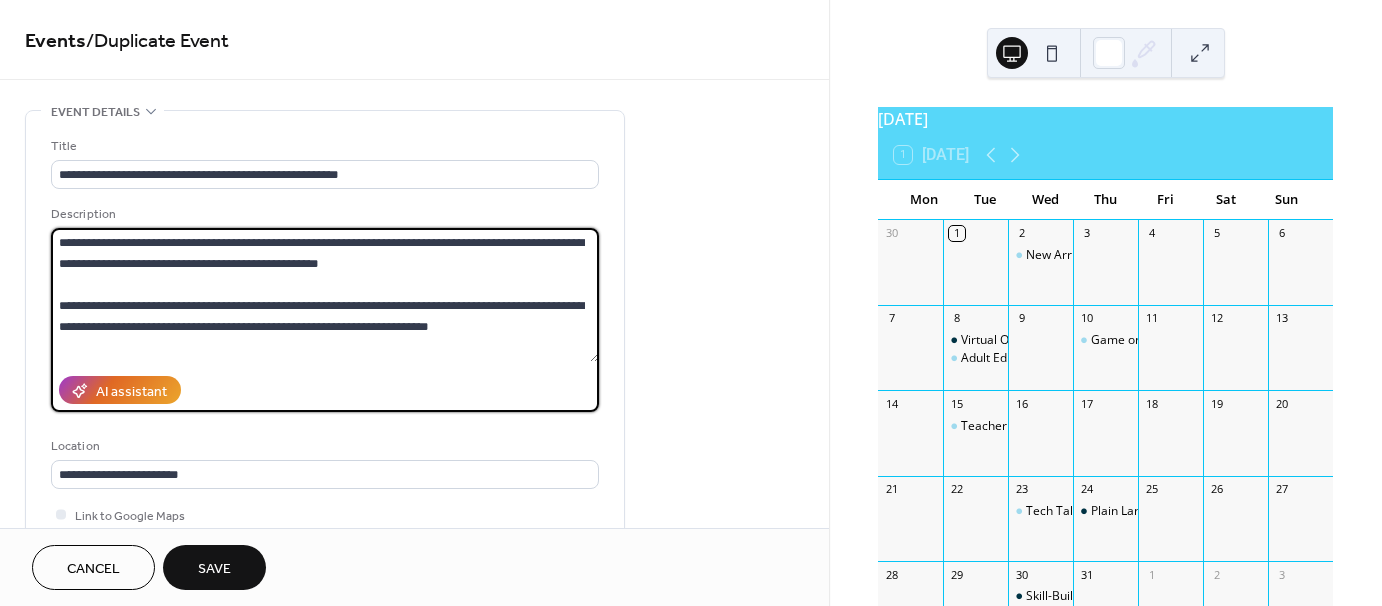 type on "**********" 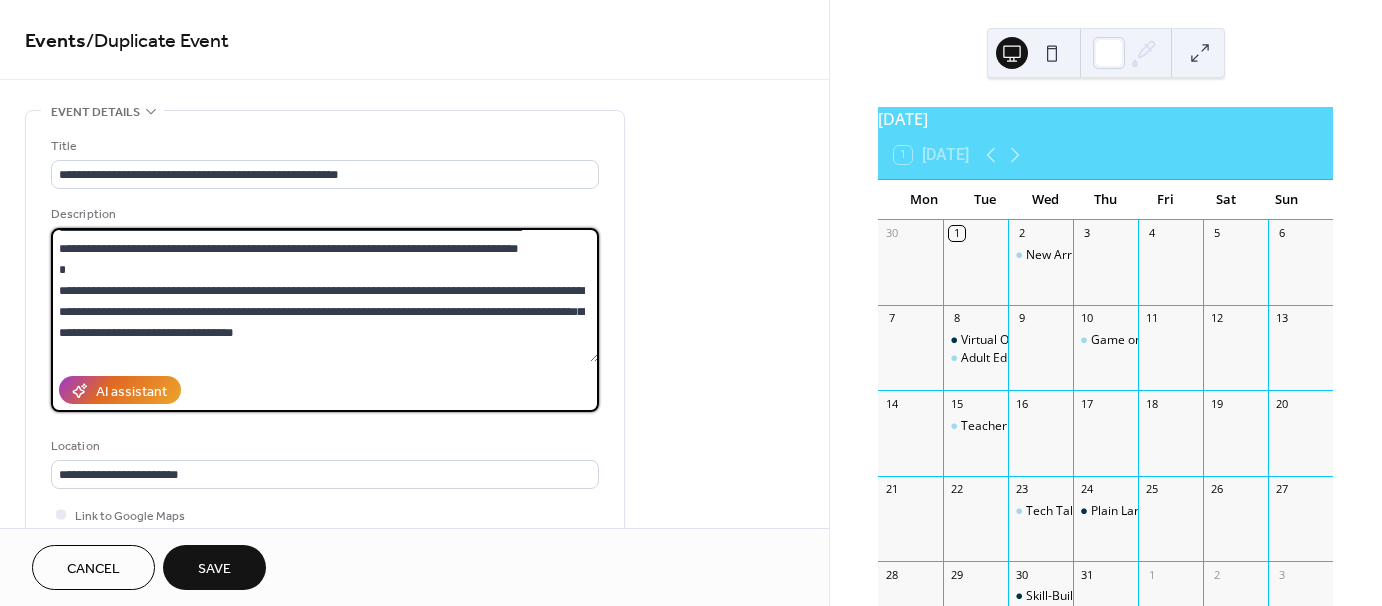scroll, scrollTop: 200, scrollLeft: 0, axis: vertical 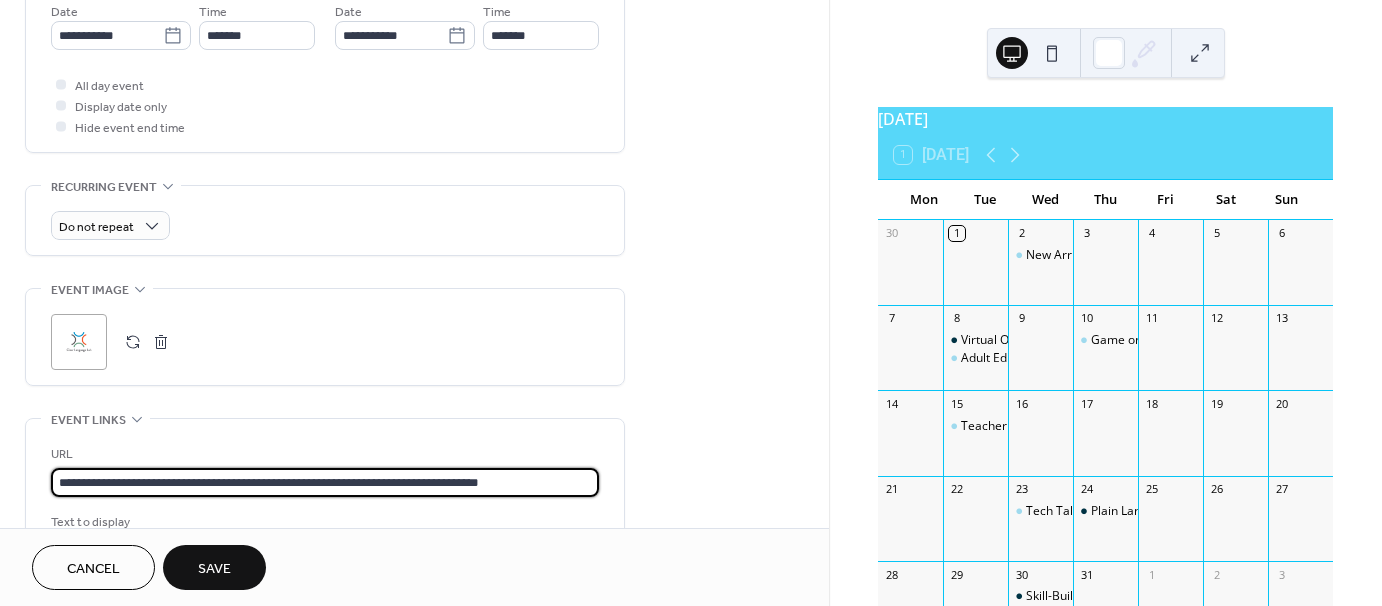 drag, startPoint x: 548, startPoint y: 483, endPoint x: 45, endPoint y: 480, distance: 503.00894 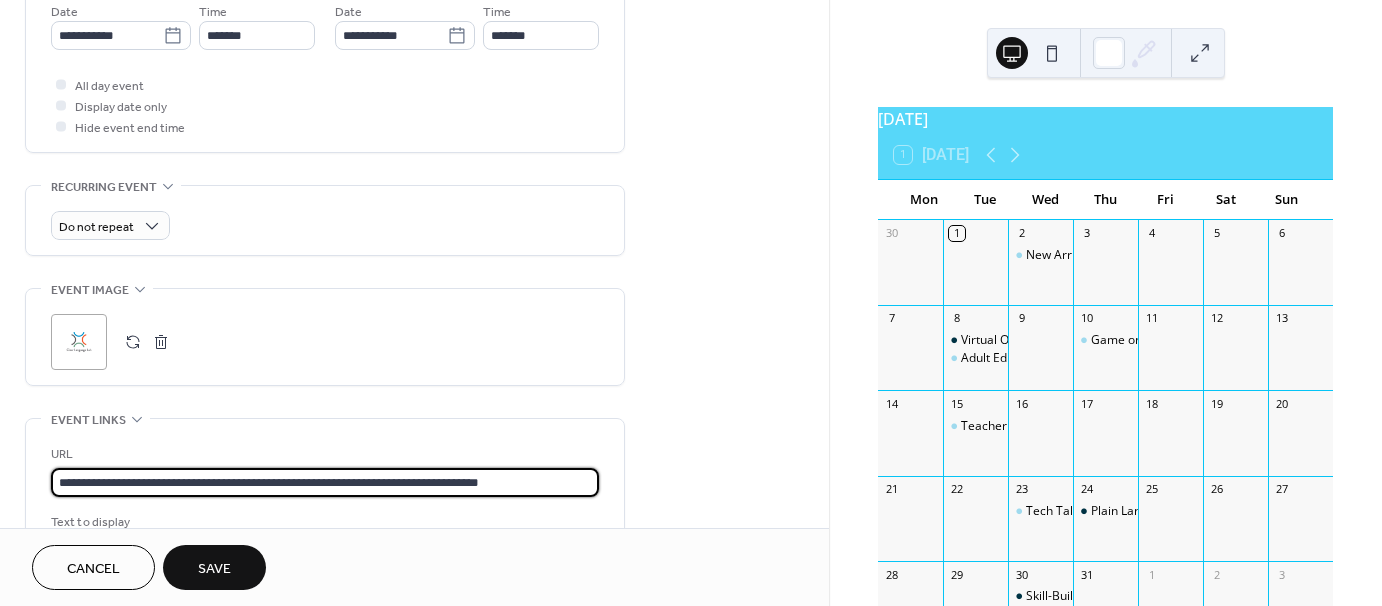 click on "**********" at bounding box center (325, 517) 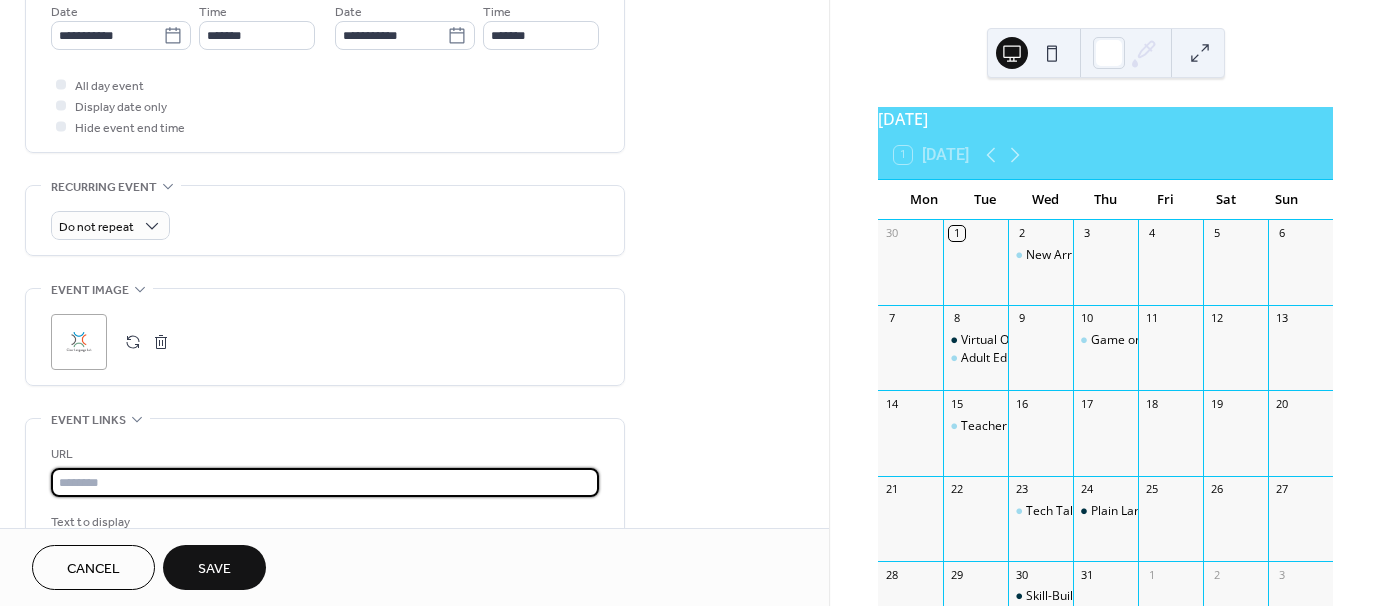 paste on "**********" 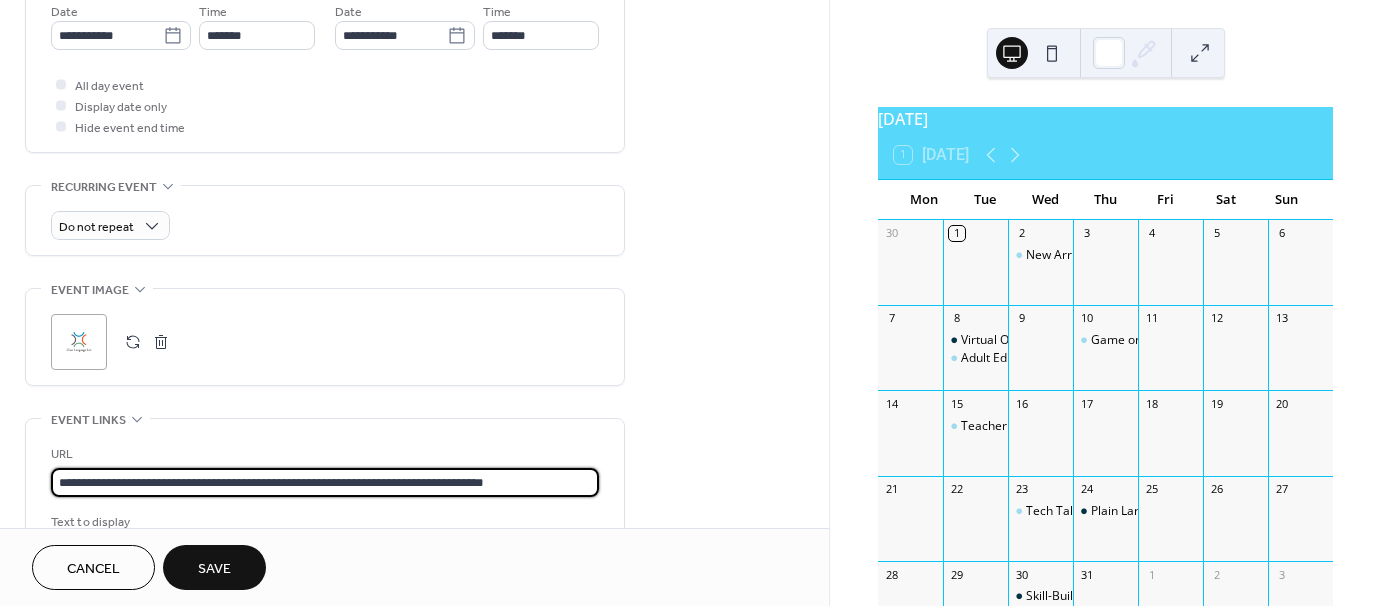 type on "**********" 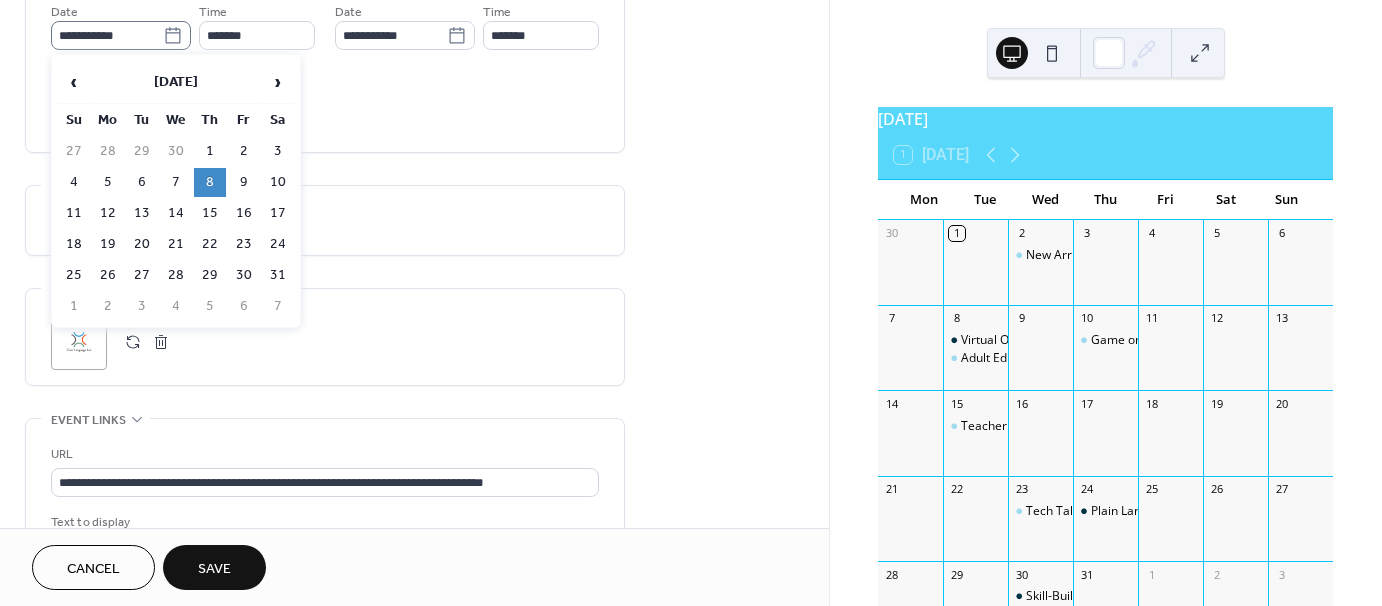 click 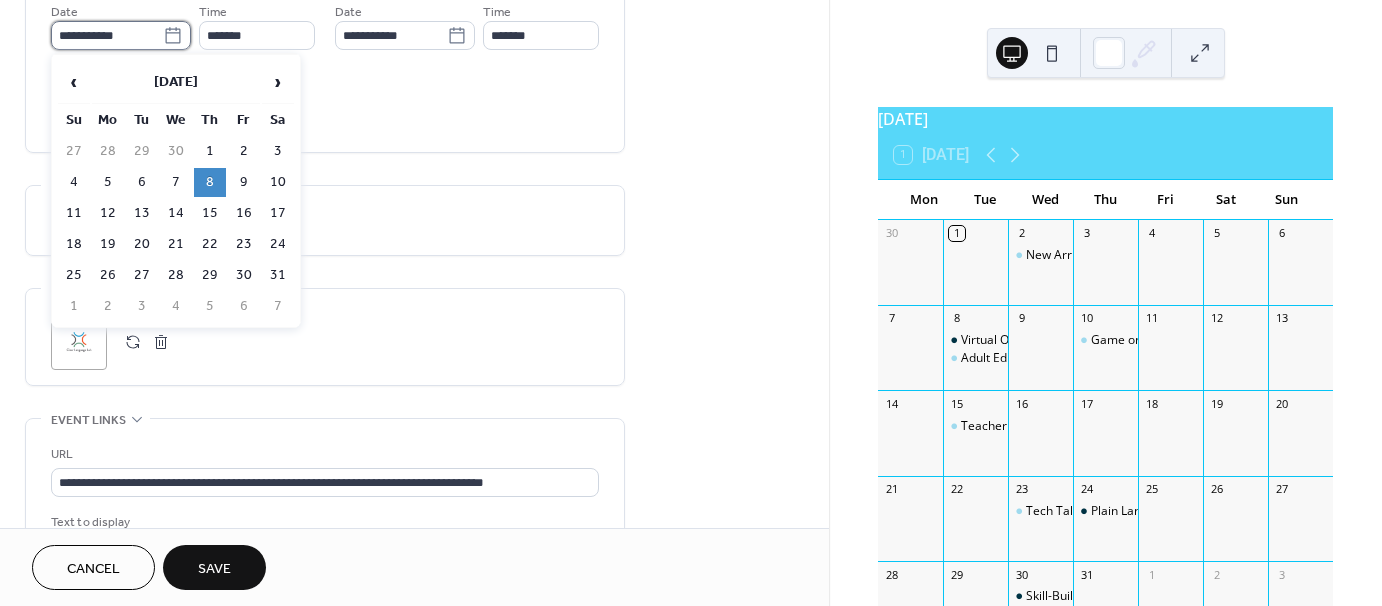 click on "**********" at bounding box center (107, 35) 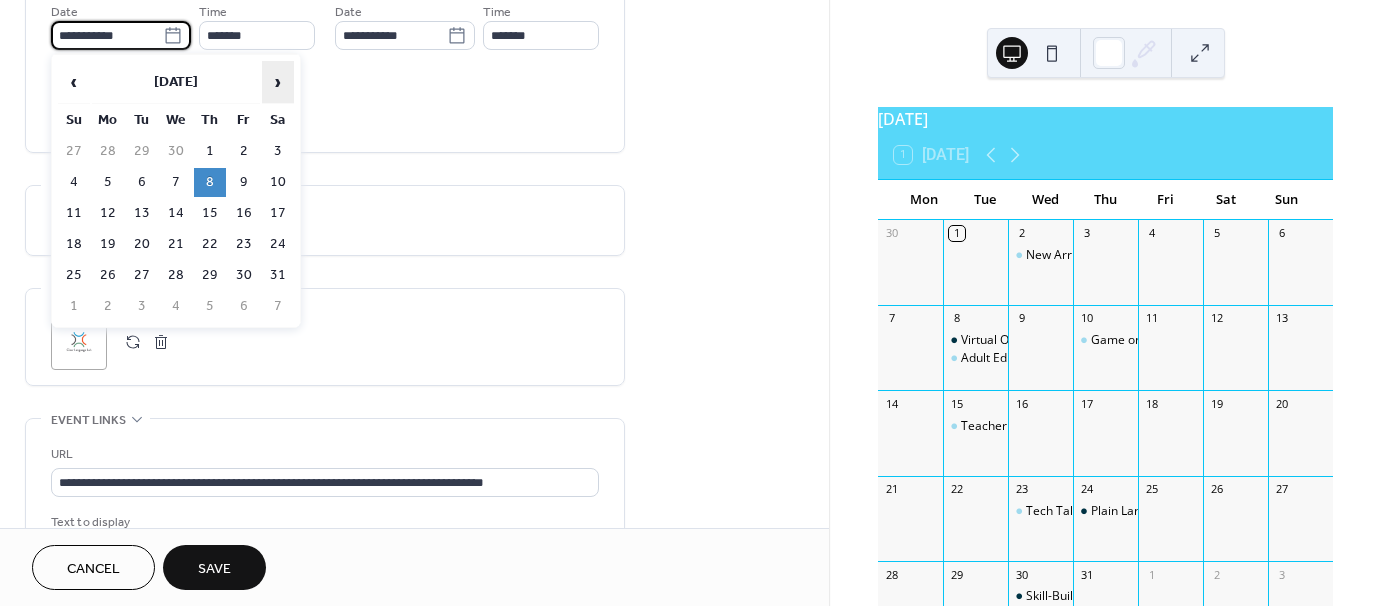 click on "›" at bounding box center (278, 82) 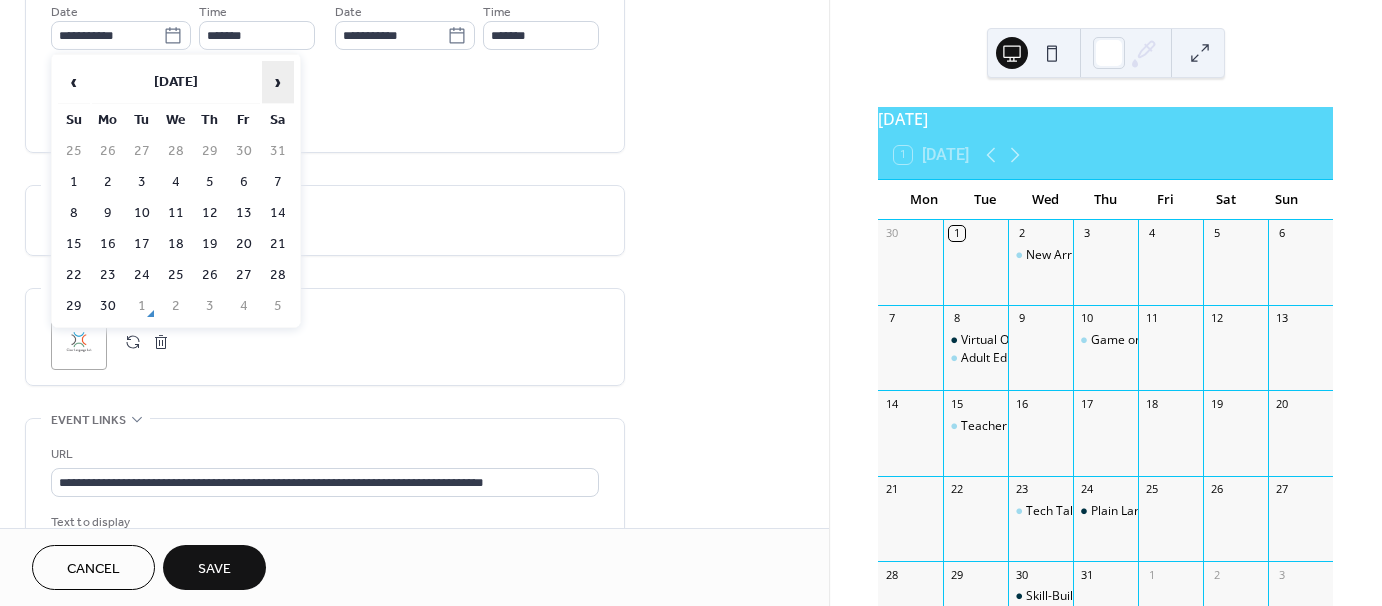 click on "›" at bounding box center (278, 82) 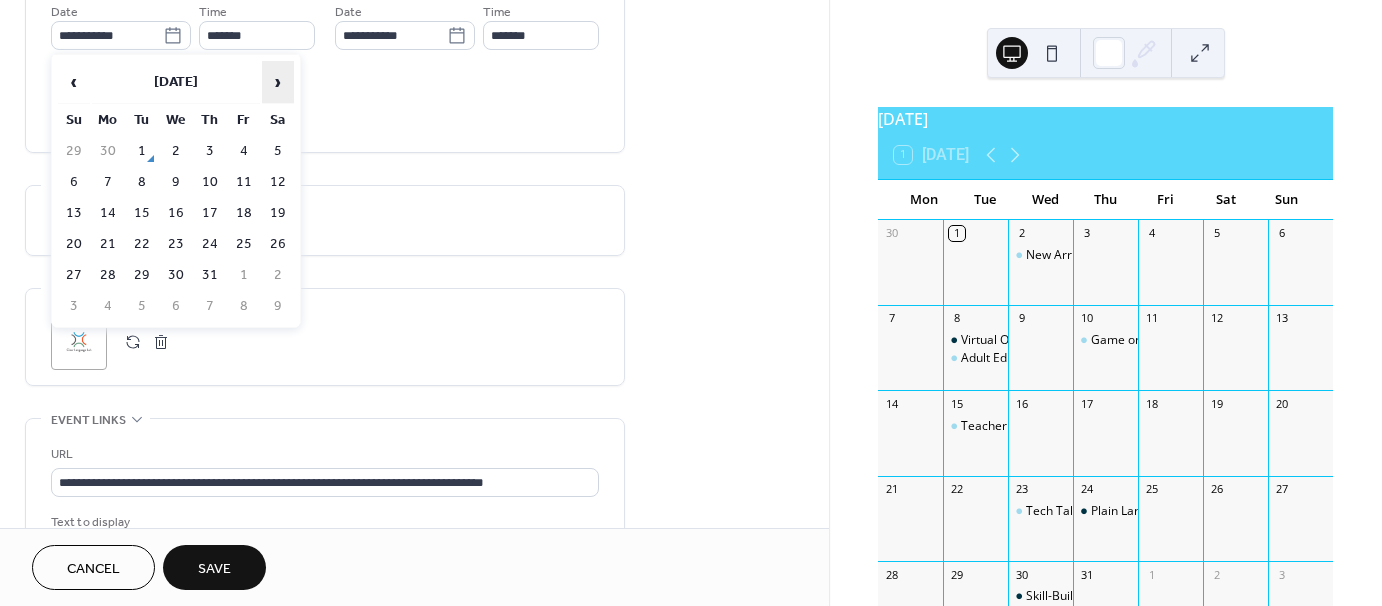 click on "›" at bounding box center [278, 82] 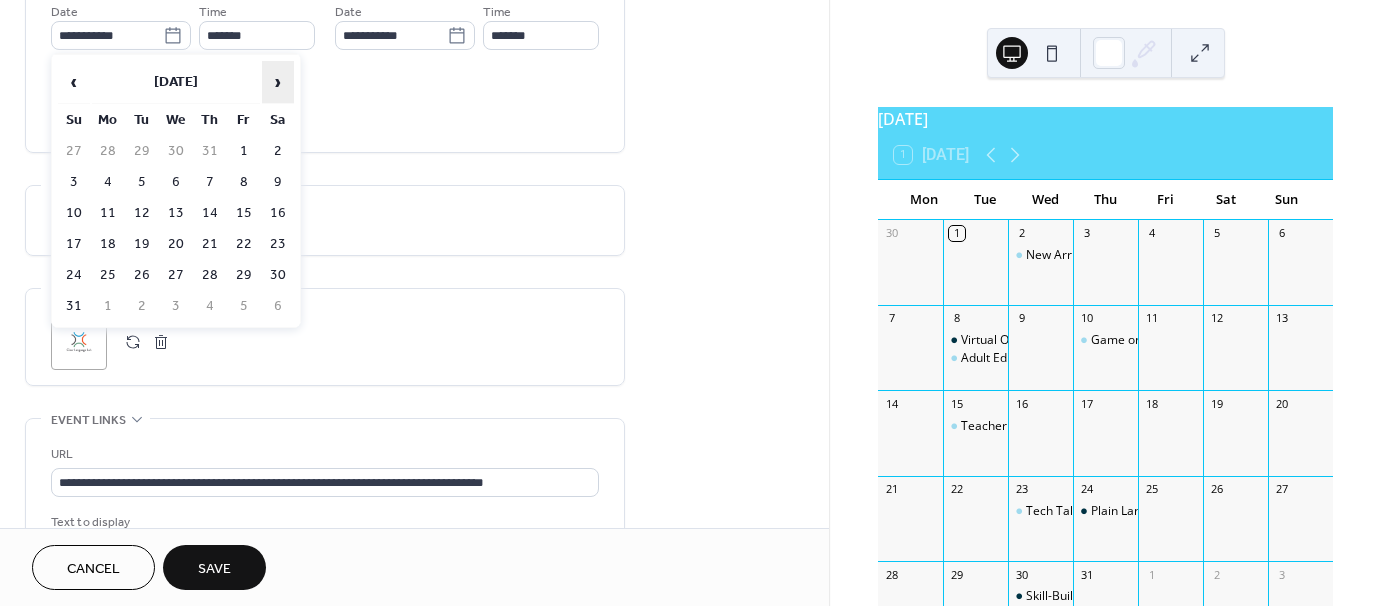 click on "›" at bounding box center [278, 82] 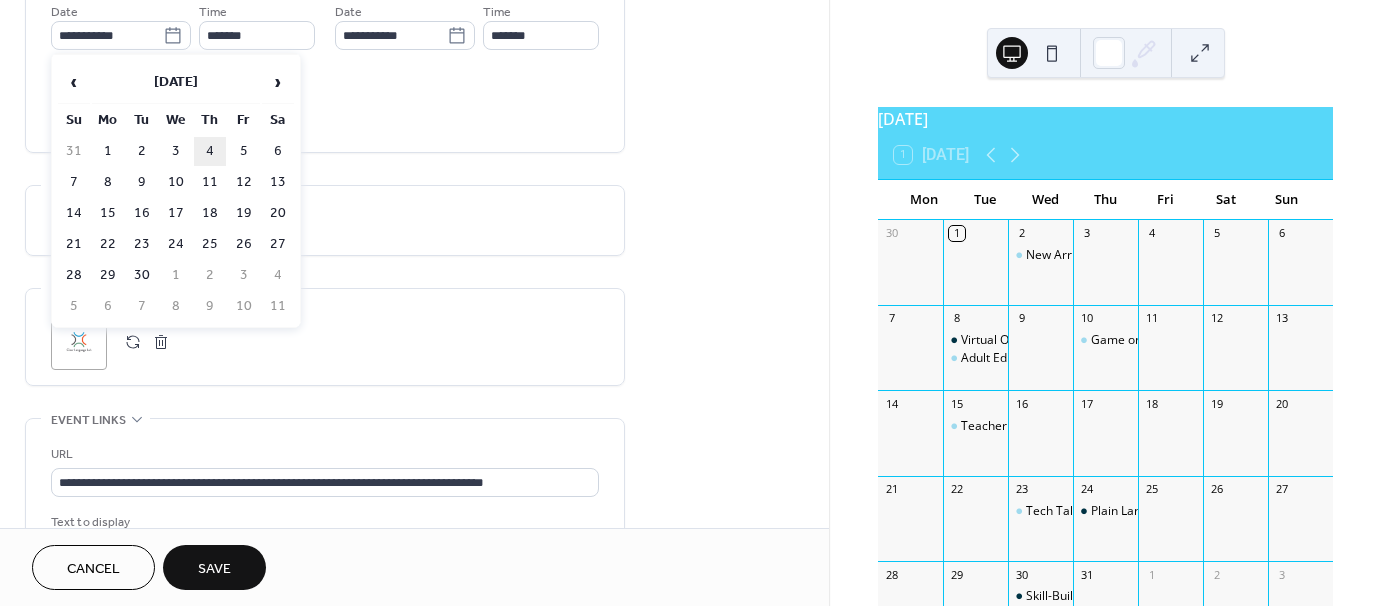 click on "4" at bounding box center (210, 151) 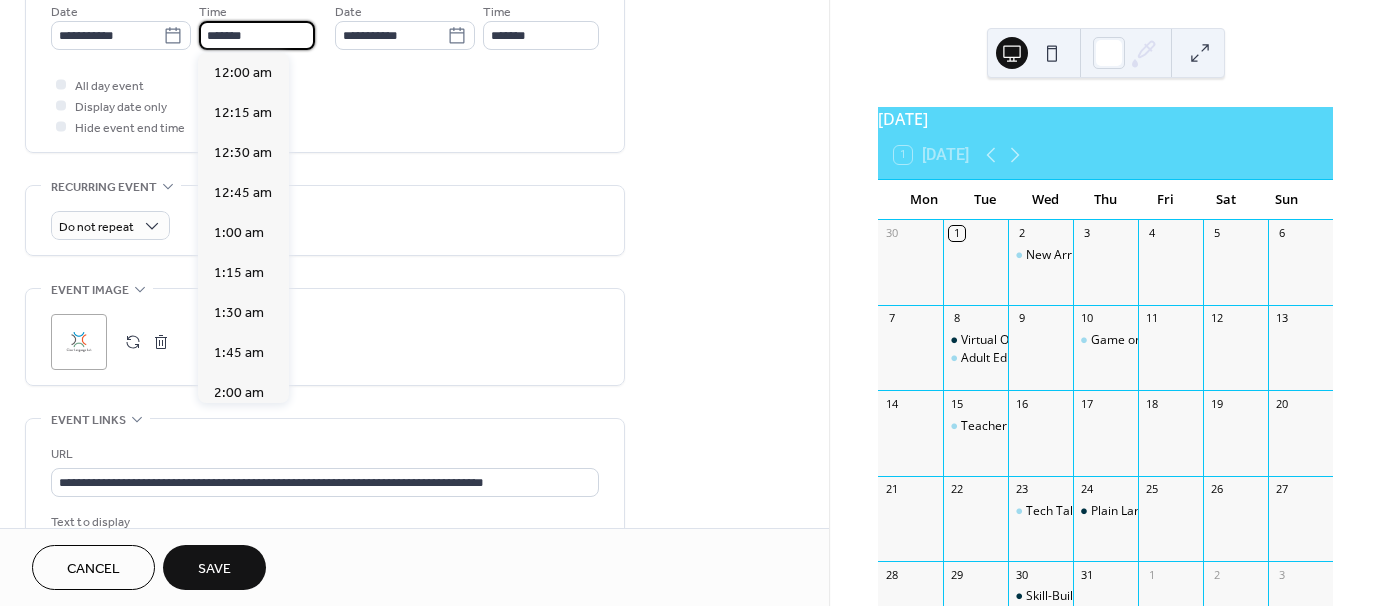 click on "*******" at bounding box center (257, 35) 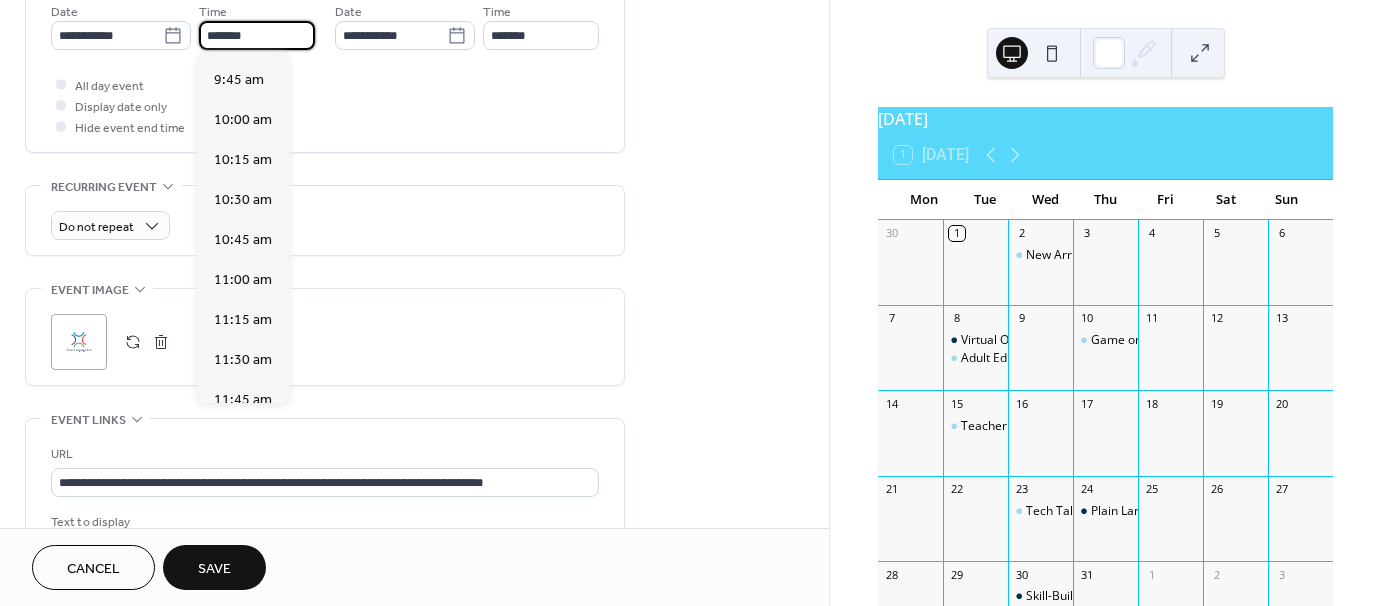 scroll, scrollTop: 1551, scrollLeft: 0, axis: vertical 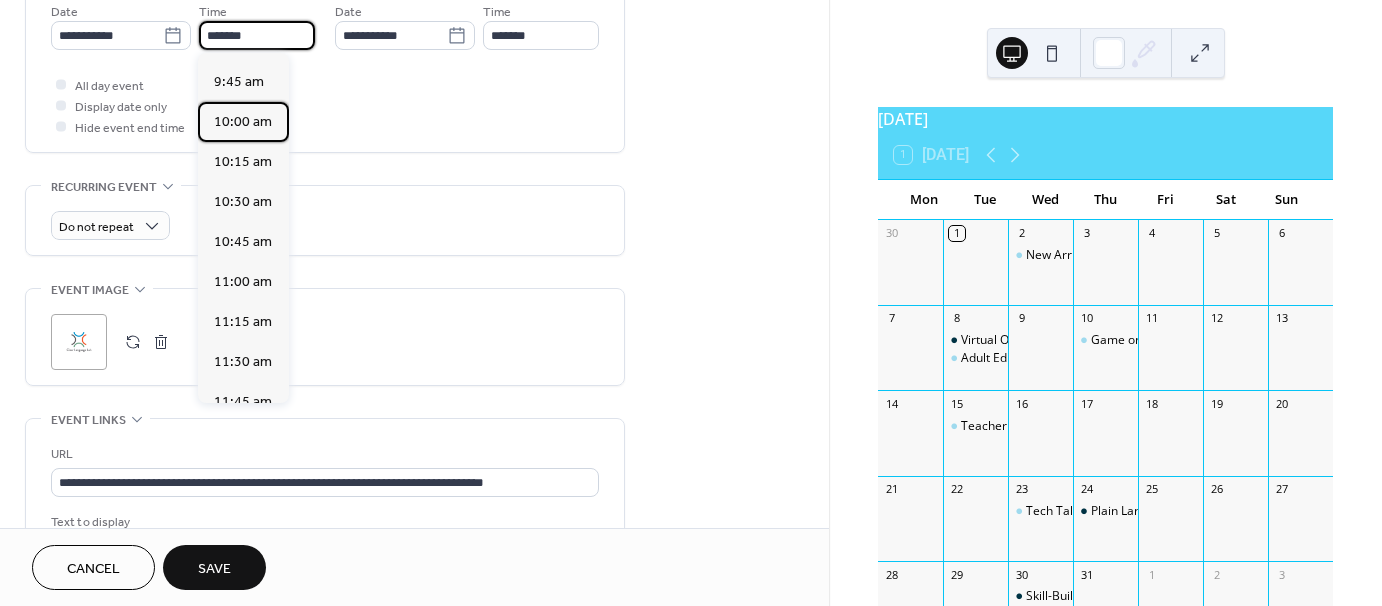 click on "10:00 am" at bounding box center [243, 122] 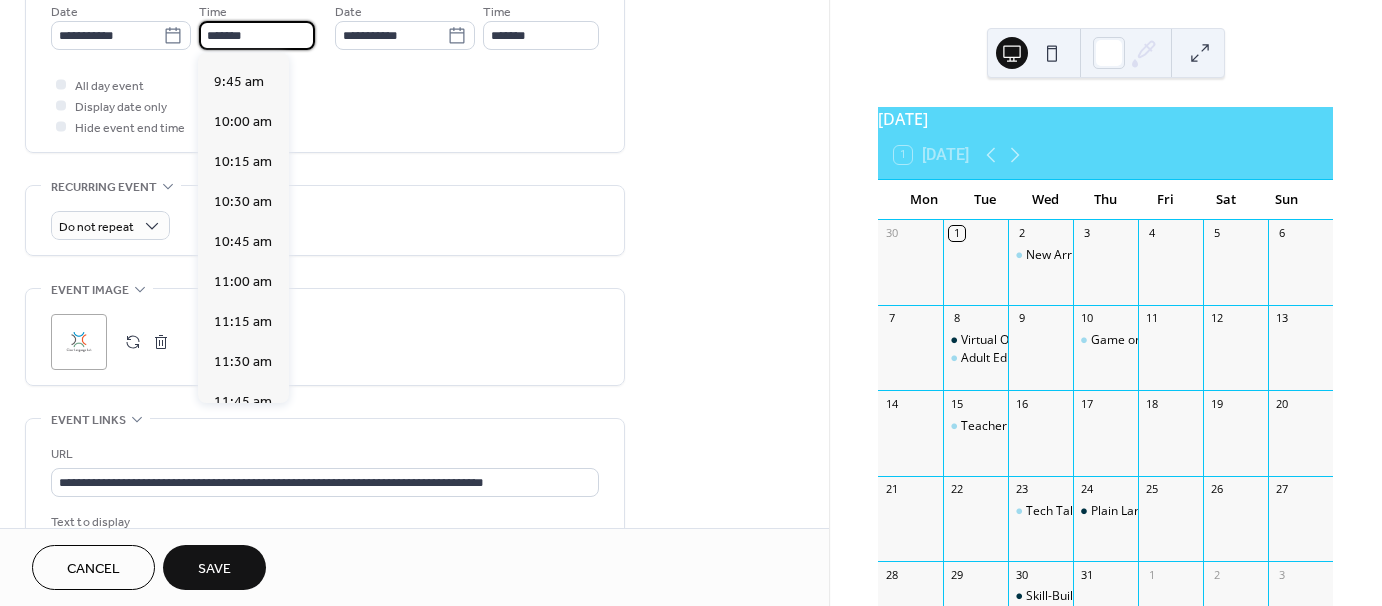 type on "********" 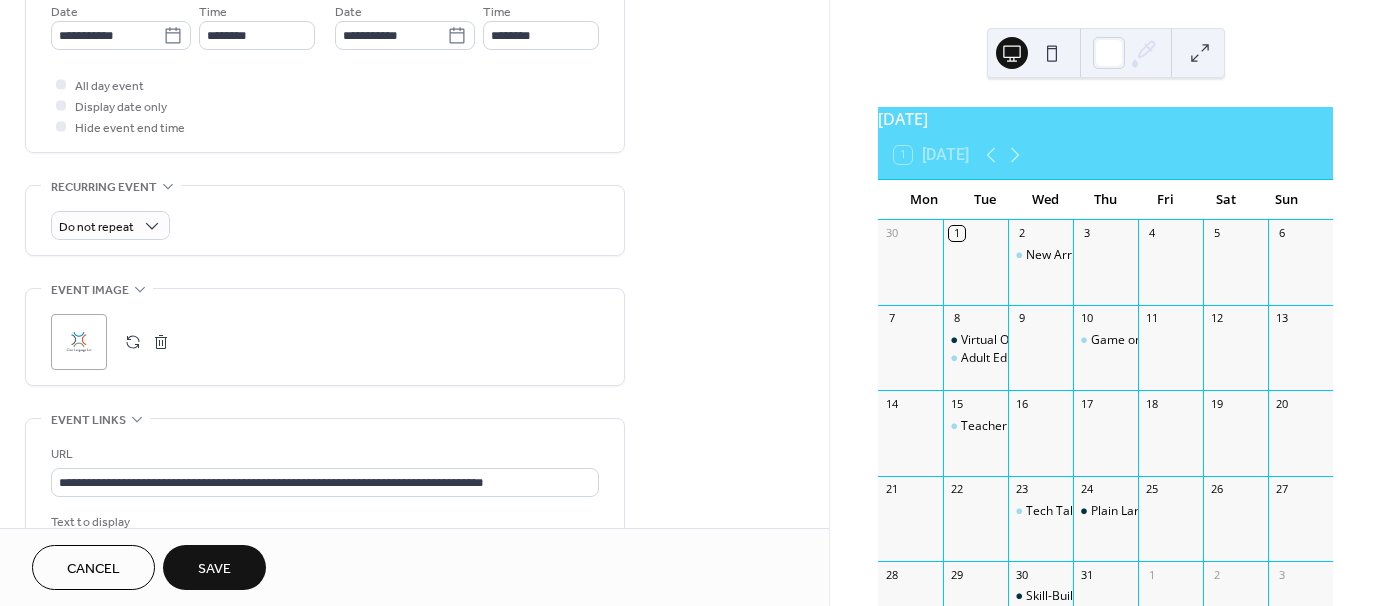 click on "**********" at bounding box center [414, 139] 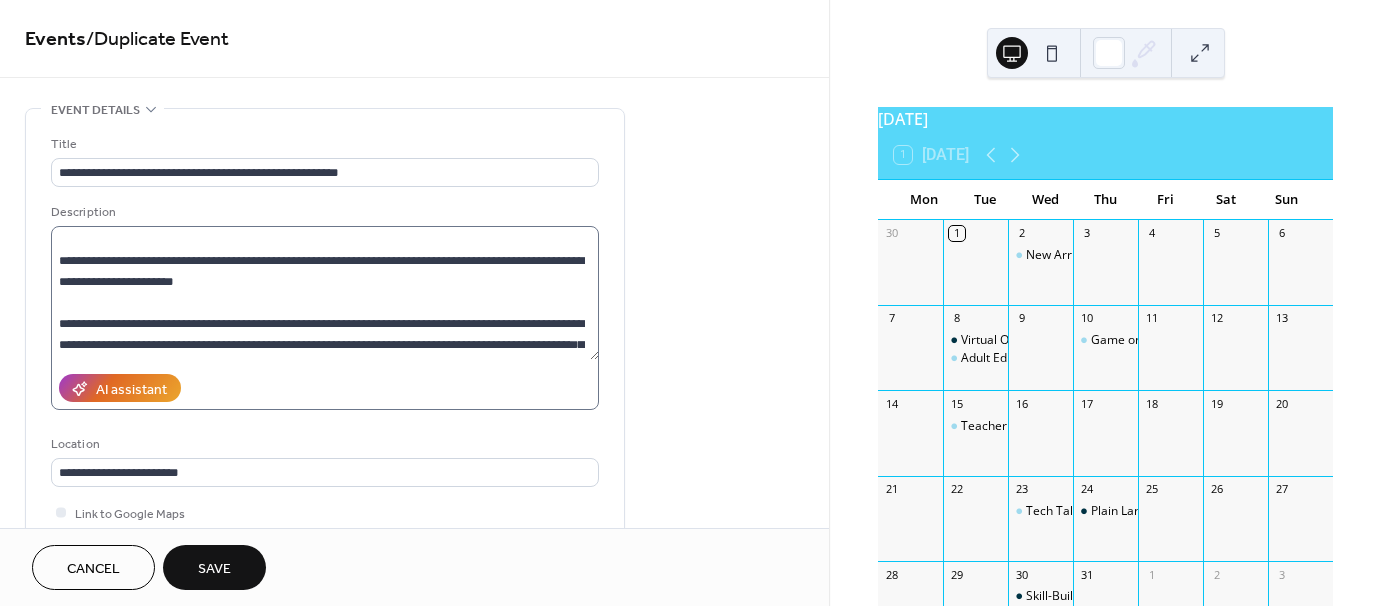 scroll, scrollTop: 0, scrollLeft: 0, axis: both 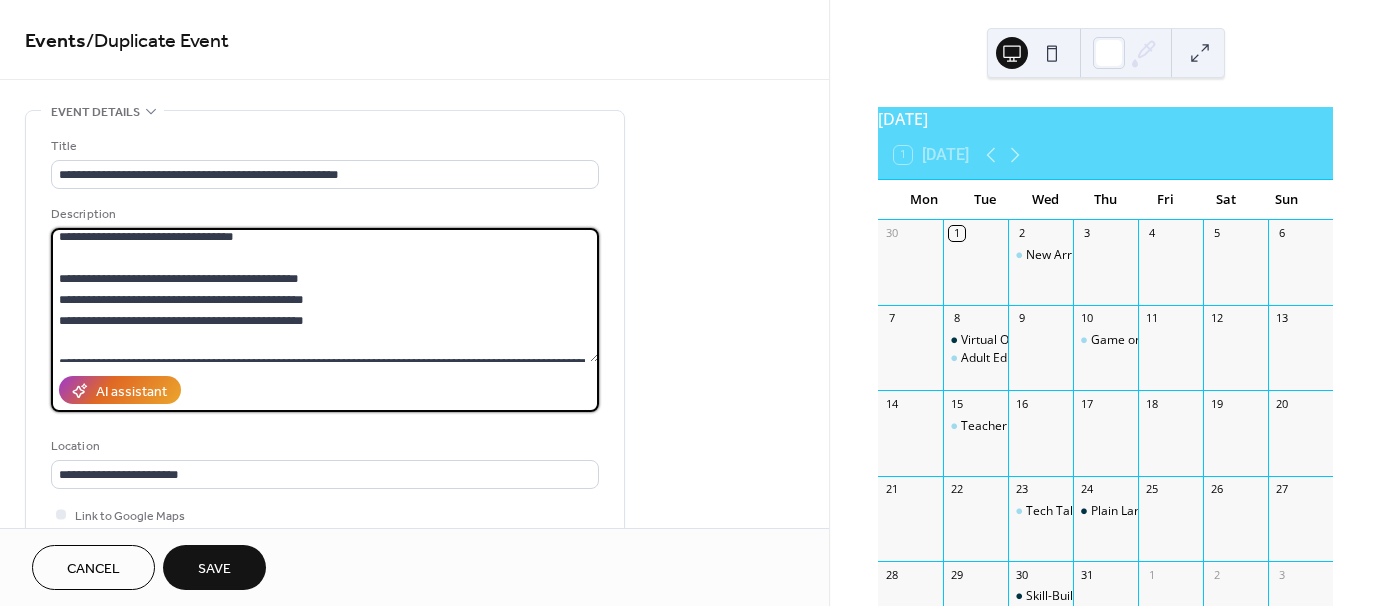 drag, startPoint x: 169, startPoint y: 275, endPoint x: 197, endPoint y: 273, distance: 28.071337 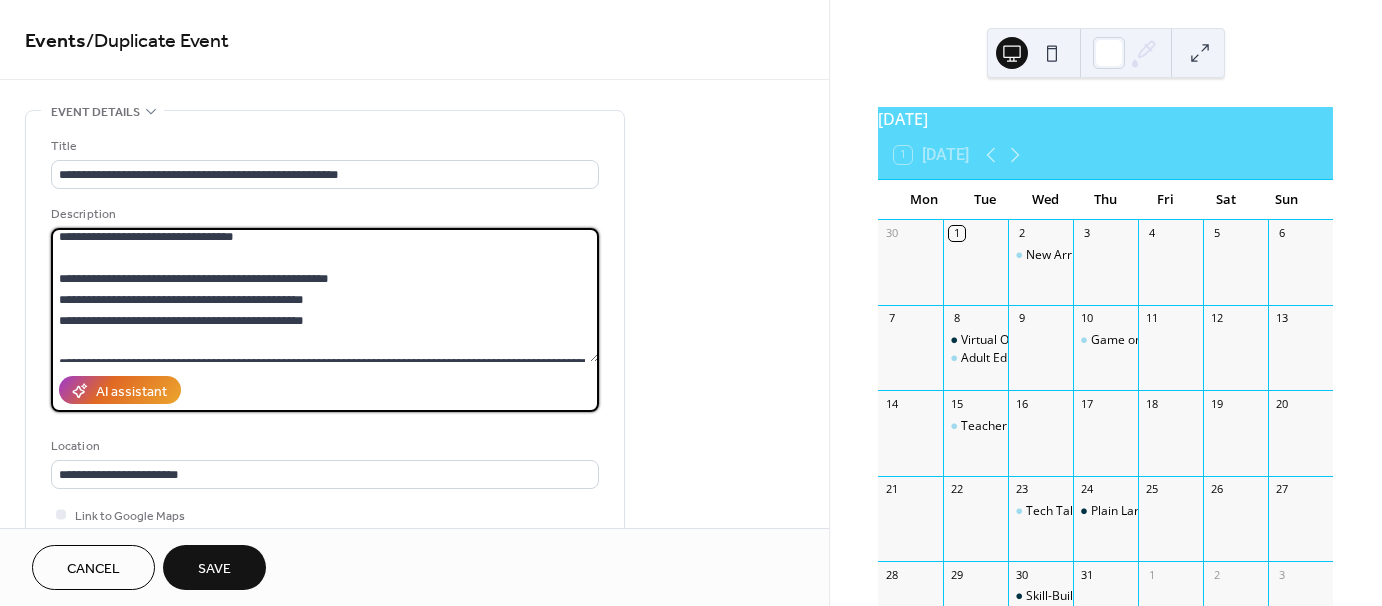 click at bounding box center [325, 295] 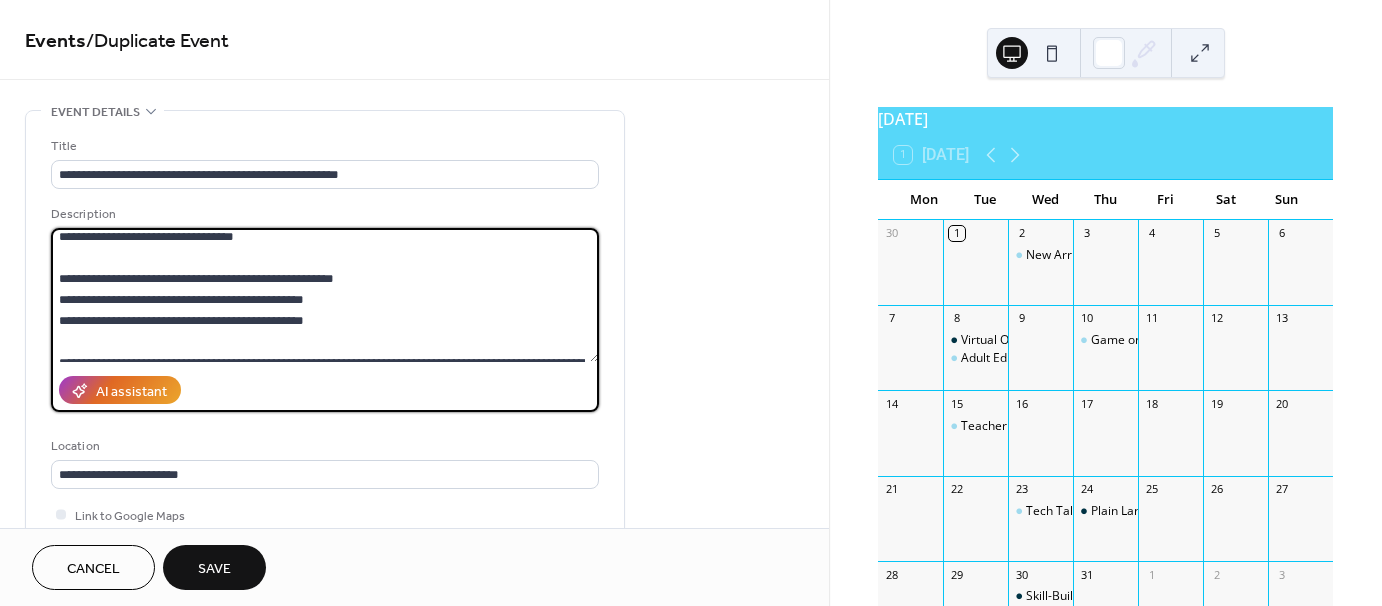 click at bounding box center [325, 295] 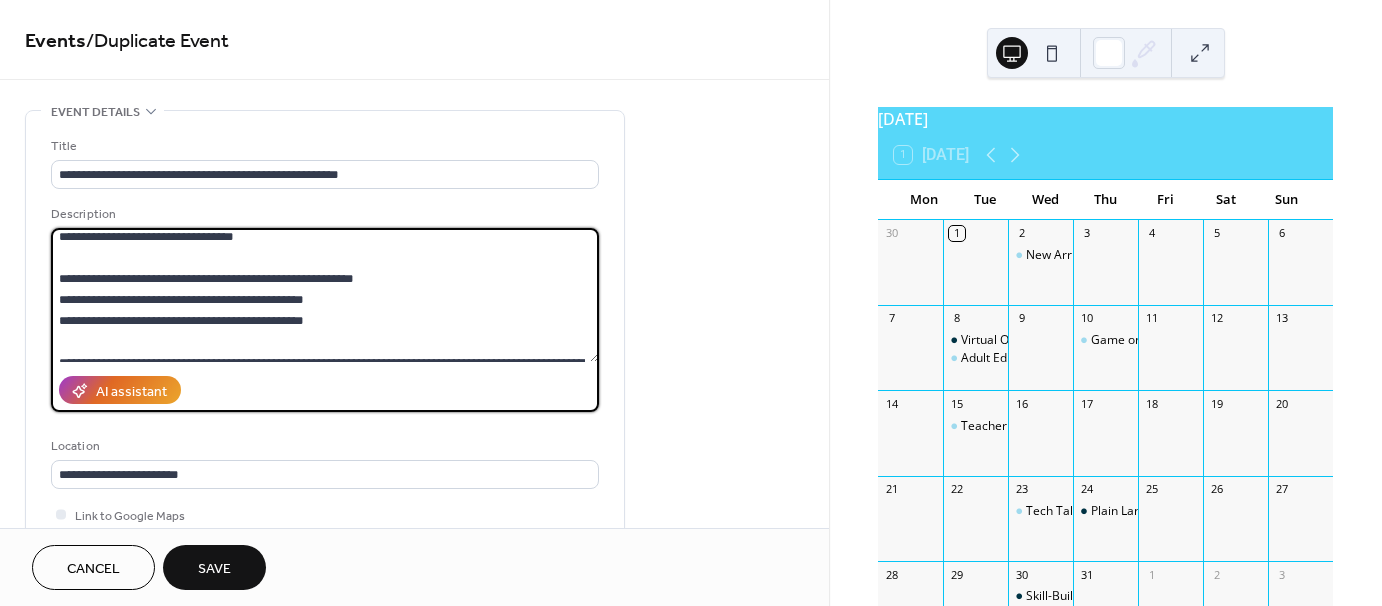 click at bounding box center [325, 295] 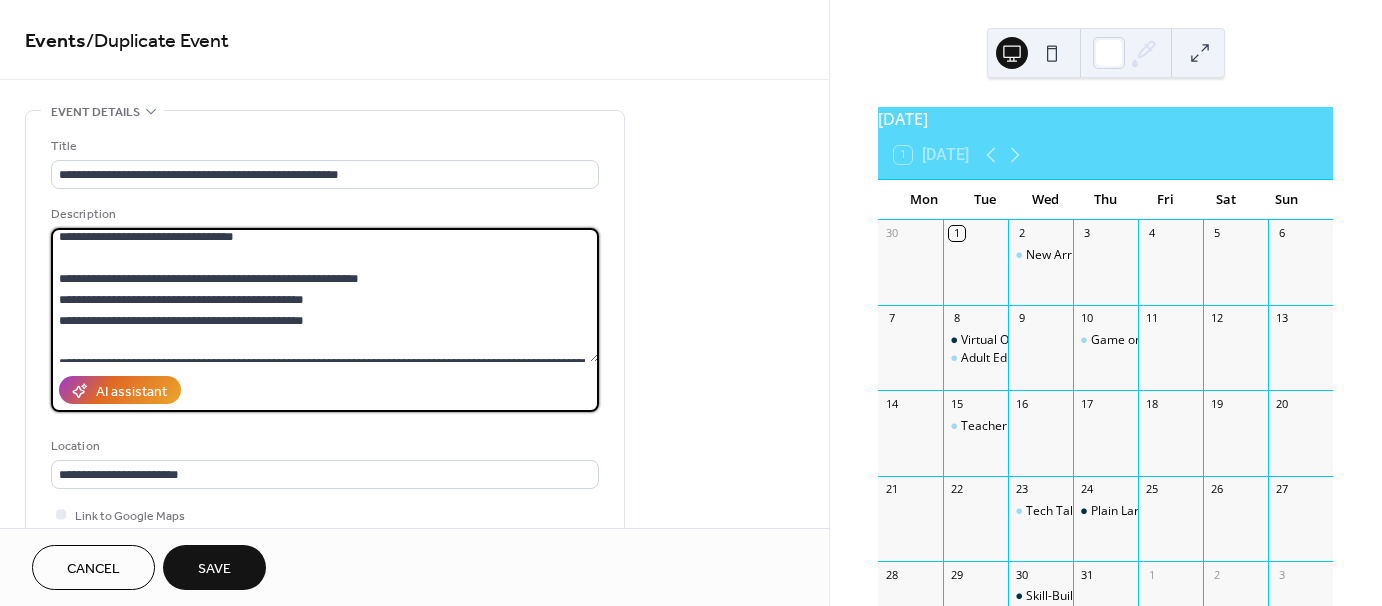 click at bounding box center [325, 295] 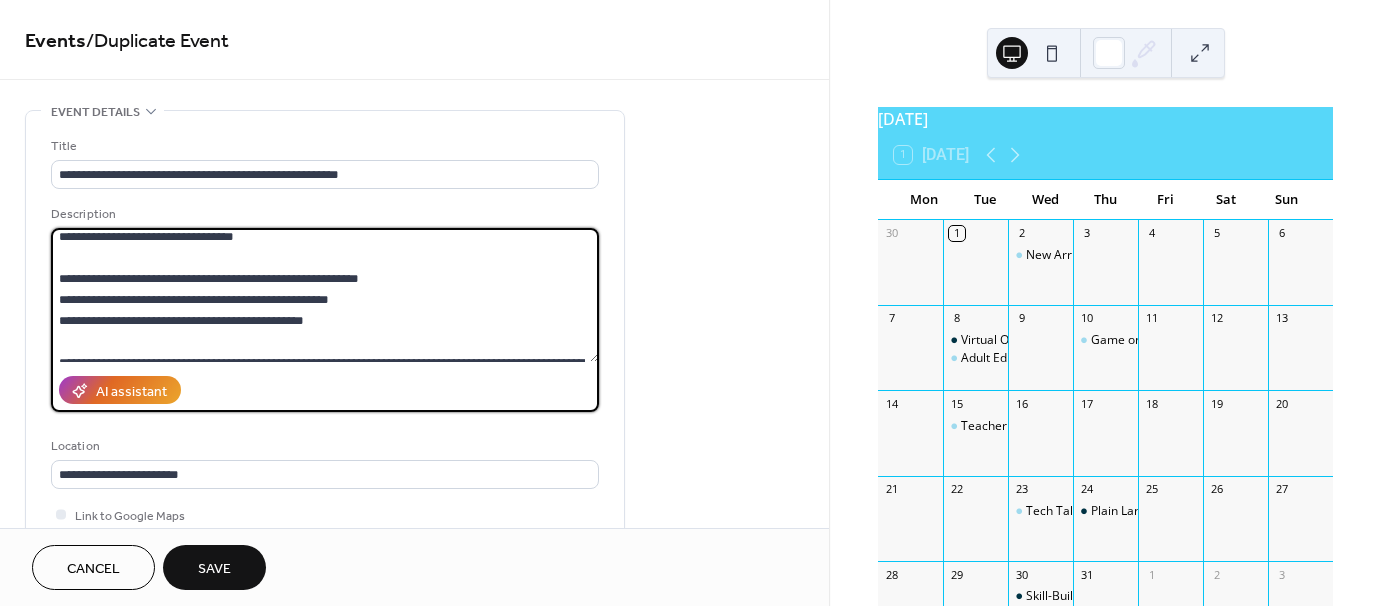 click at bounding box center [325, 295] 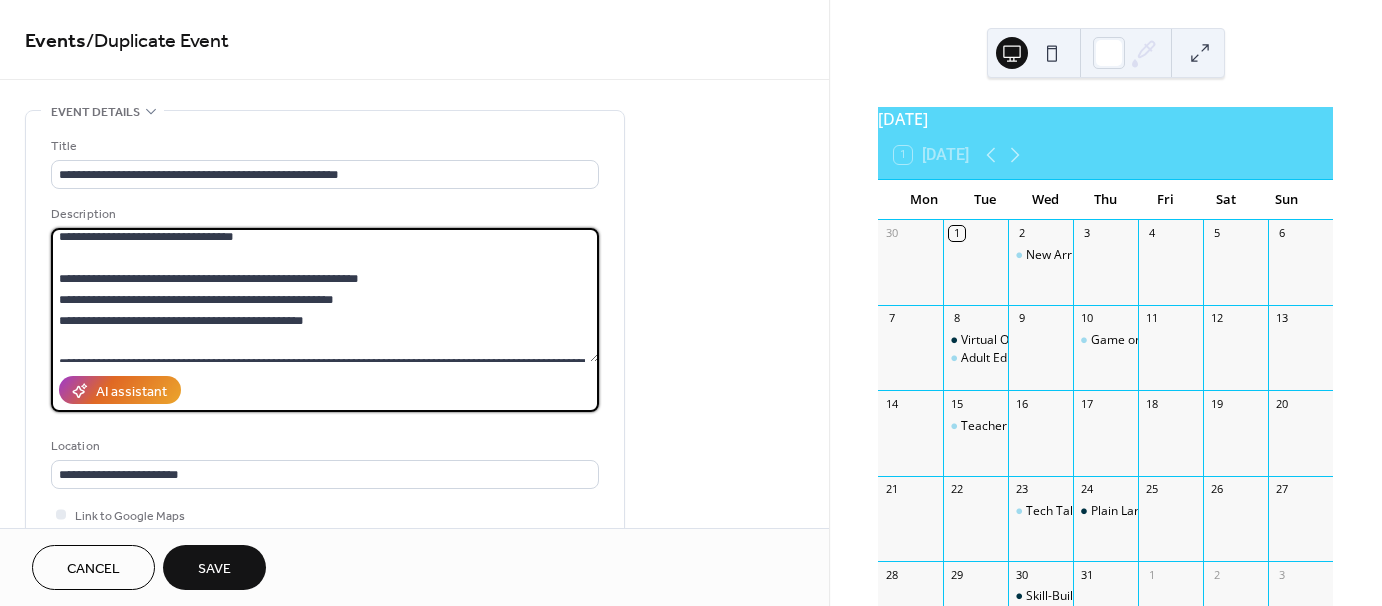 drag, startPoint x: 334, startPoint y: 318, endPoint x: 237, endPoint y: 318, distance: 97 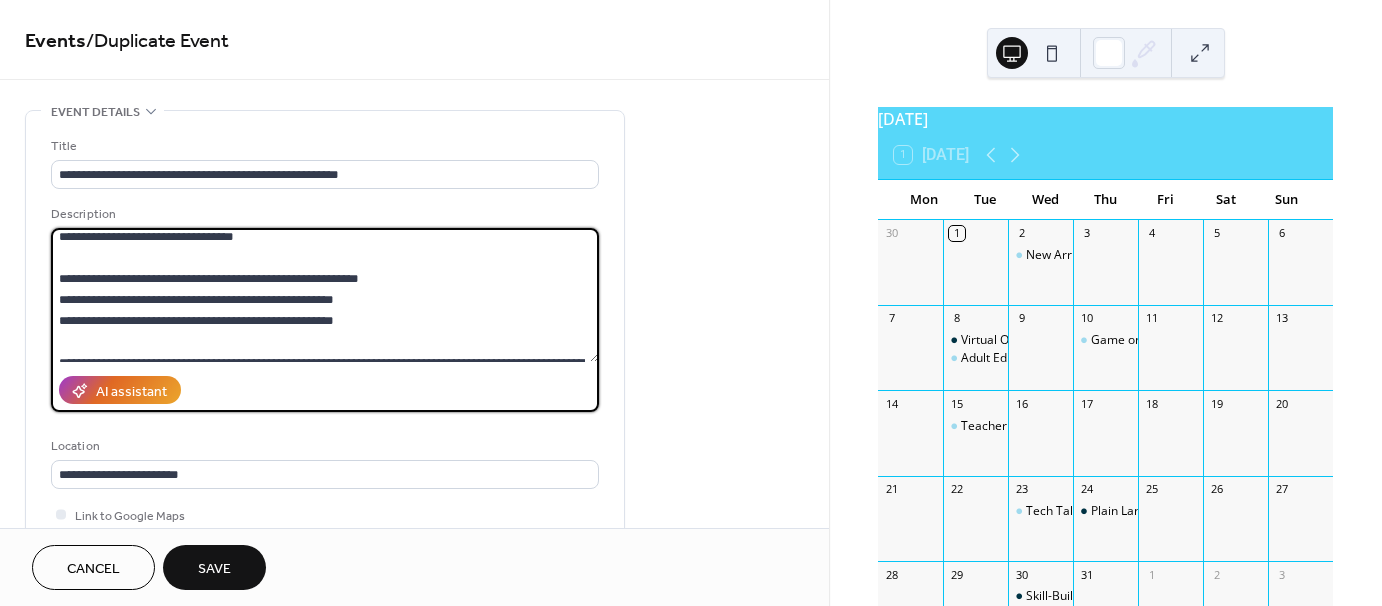 click at bounding box center [325, 295] 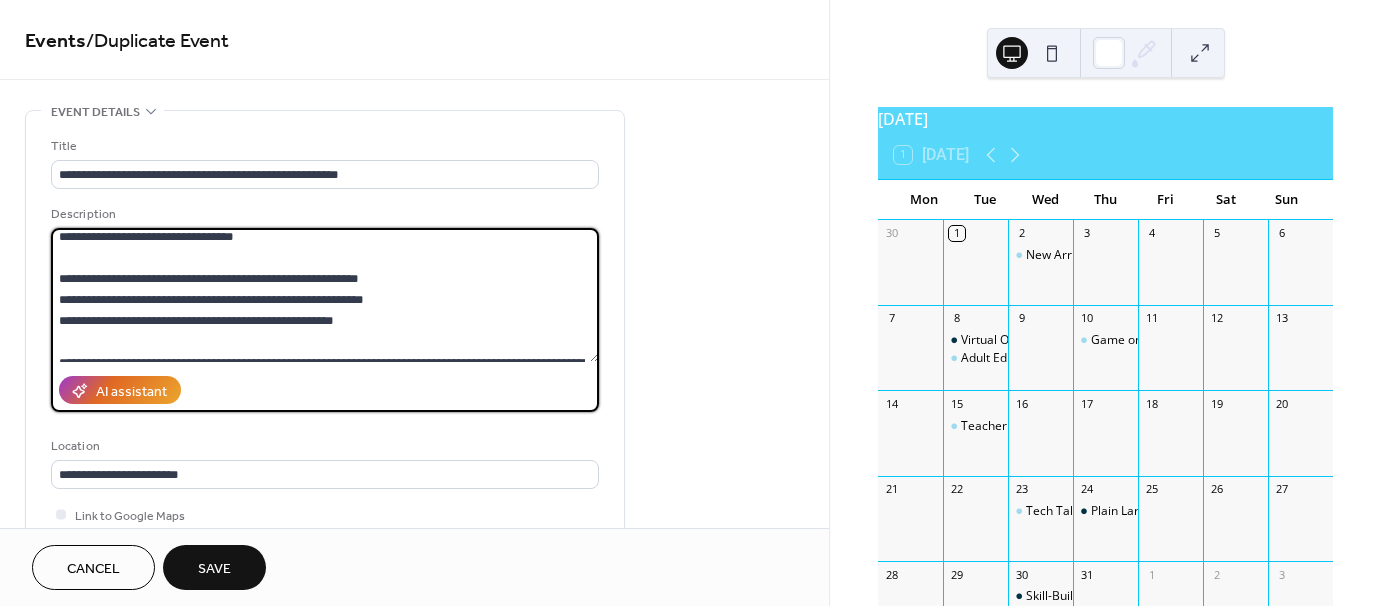 drag, startPoint x: 168, startPoint y: 325, endPoint x: 204, endPoint y: 312, distance: 38.27532 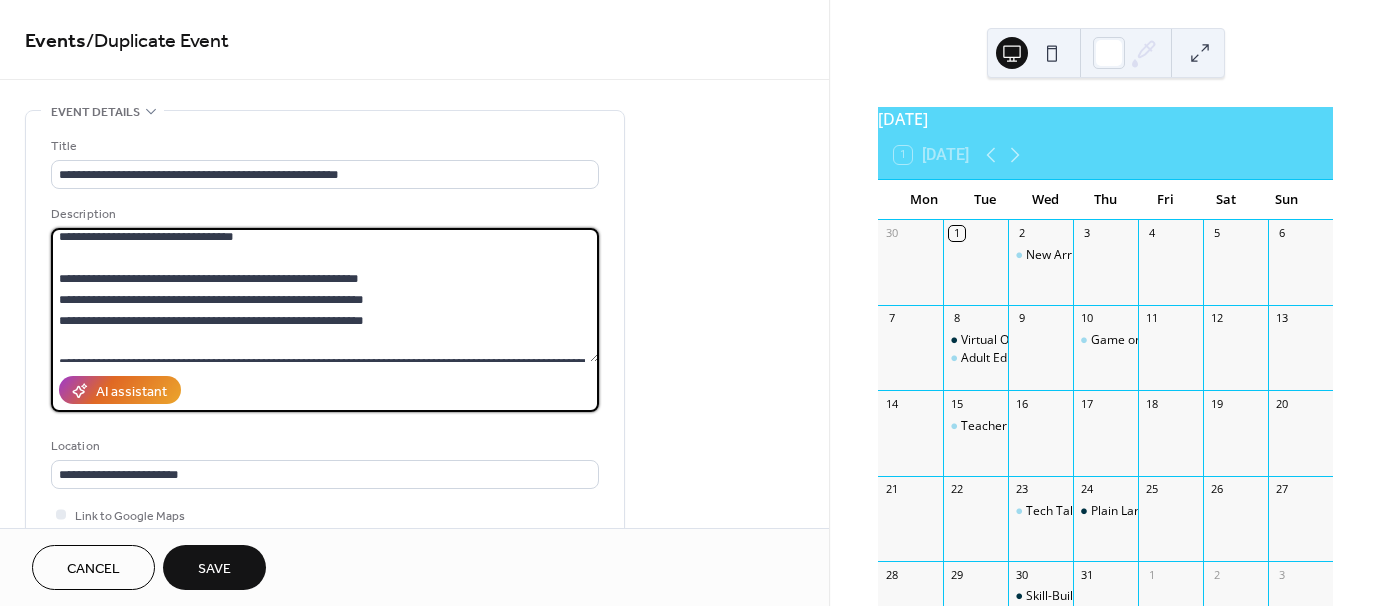 click at bounding box center (325, 295) 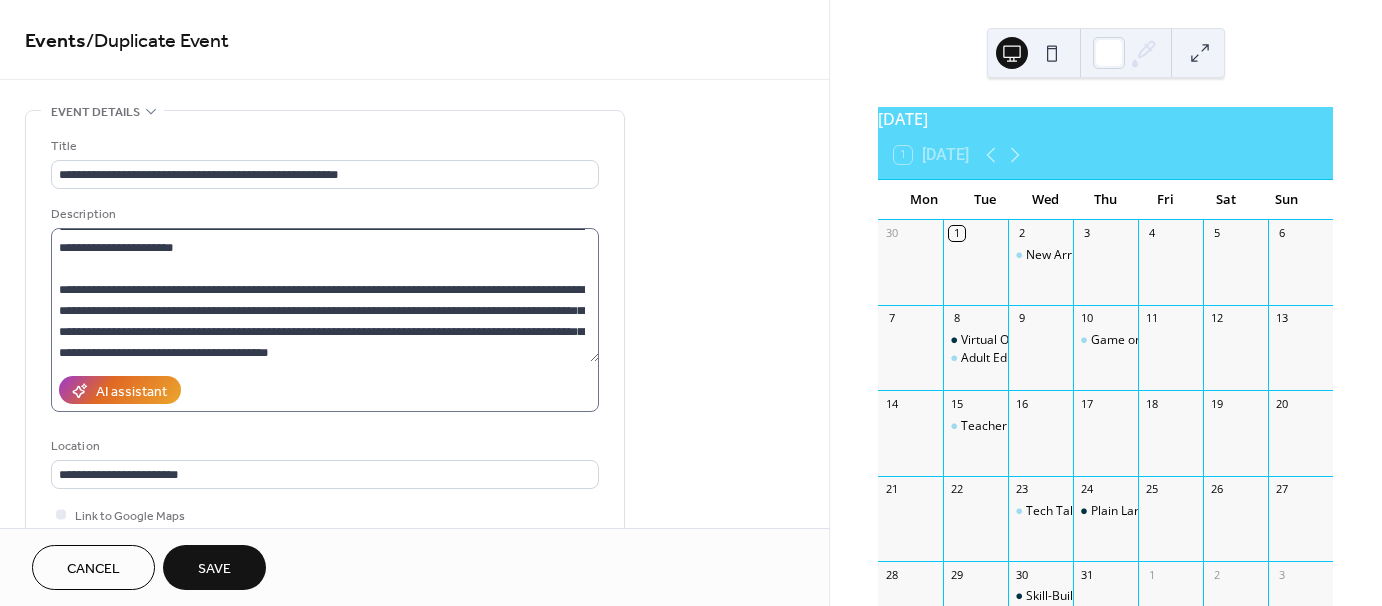 scroll, scrollTop: 440, scrollLeft: 0, axis: vertical 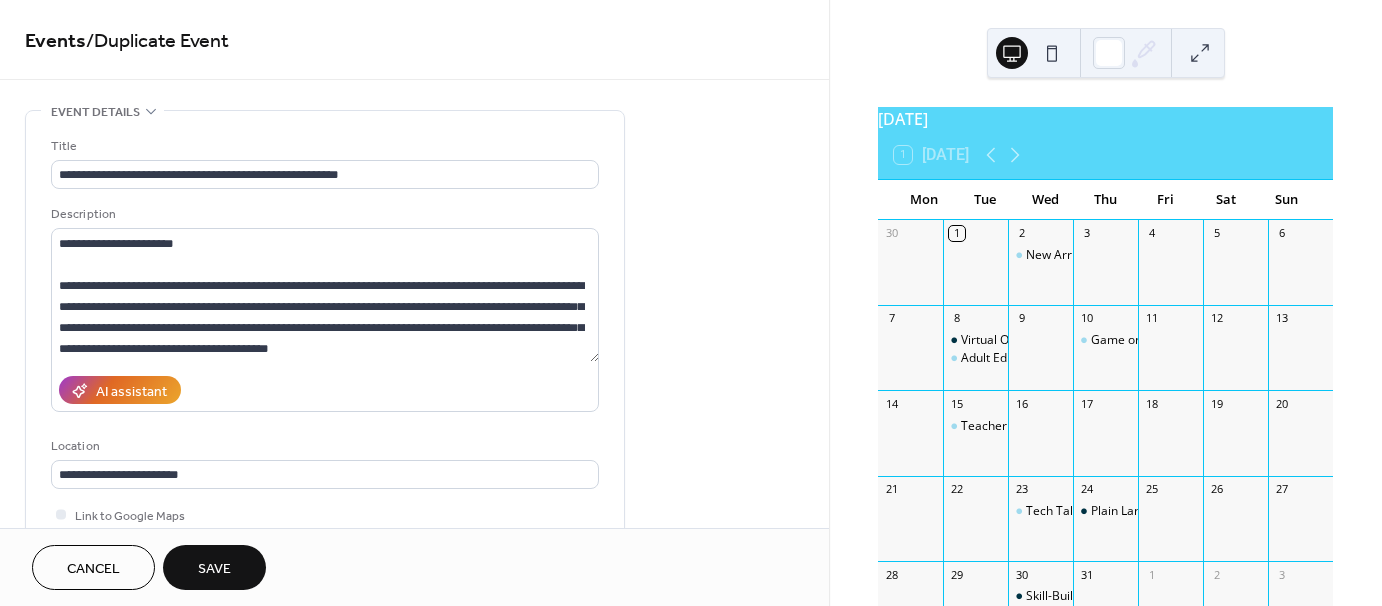 click on "**********" at bounding box center (414, 839) 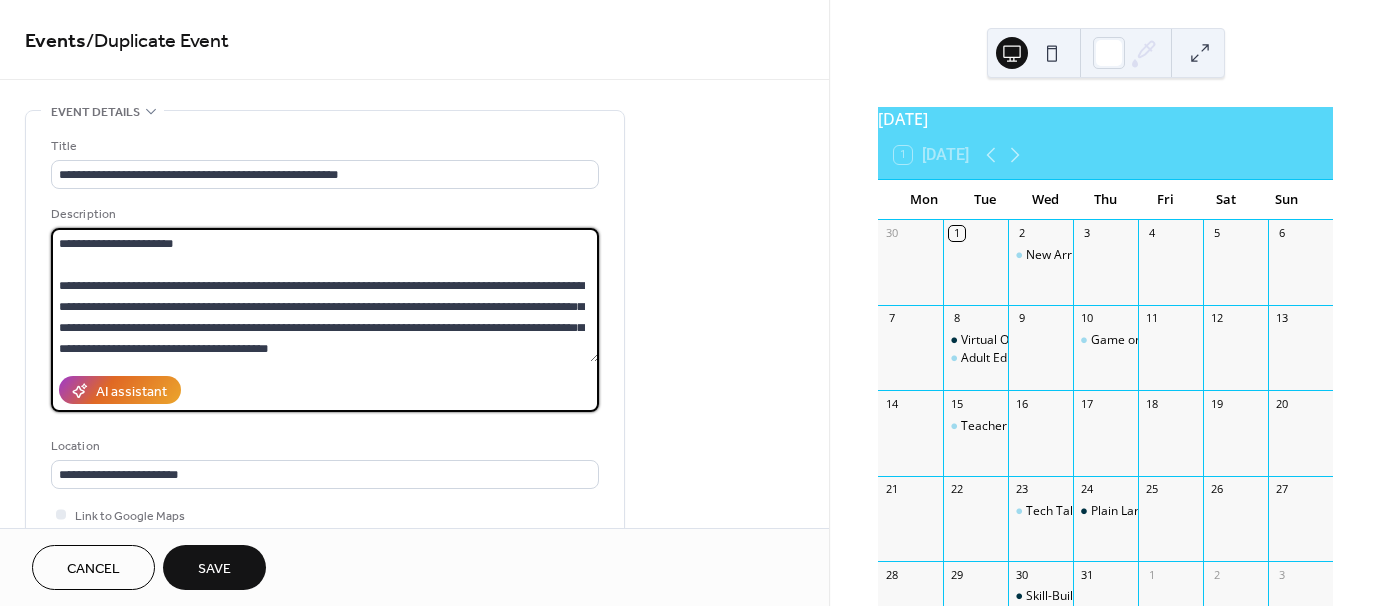 drag, startPoint x: 420, startPoint y: 281, endPoint x: 107, endPoint y: 304, distance: 313.8439 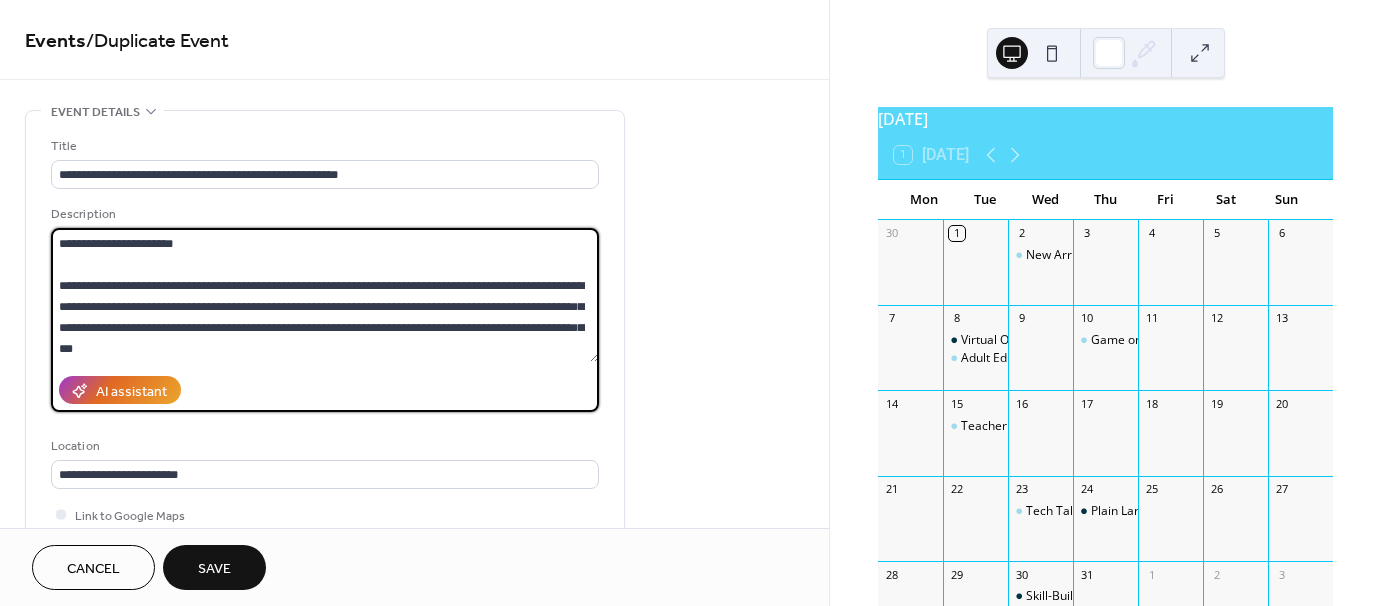 type on "**********" 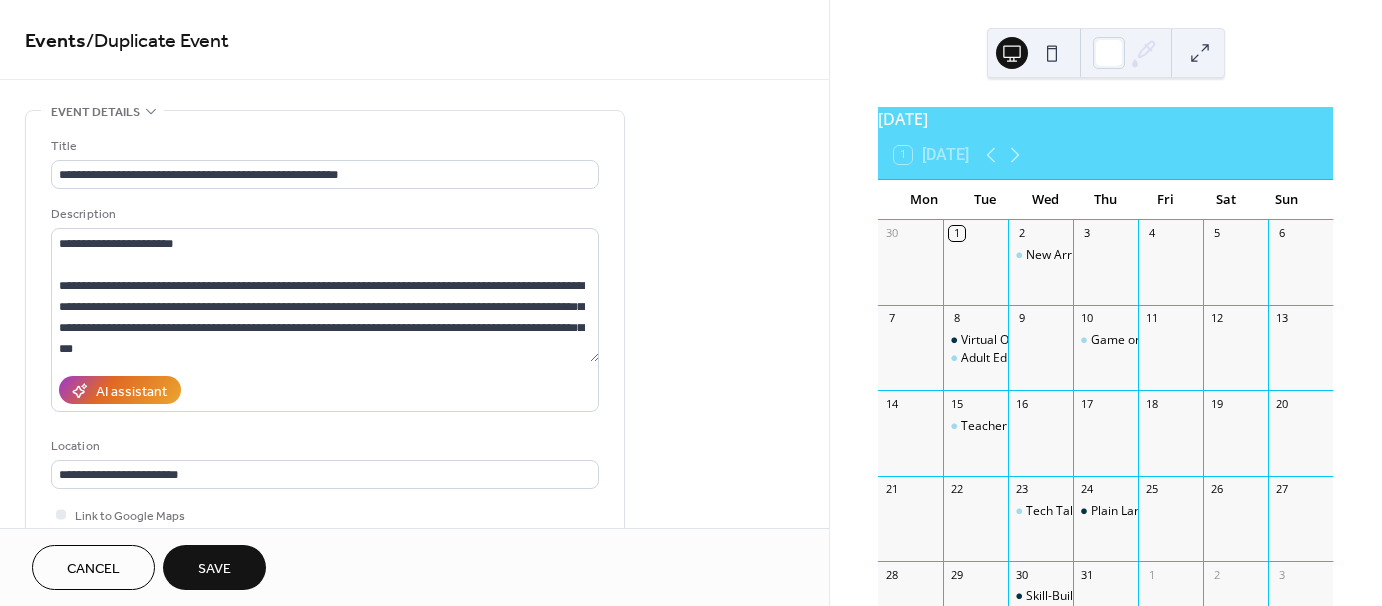 click on "**********" at bounding box center (414, 839) 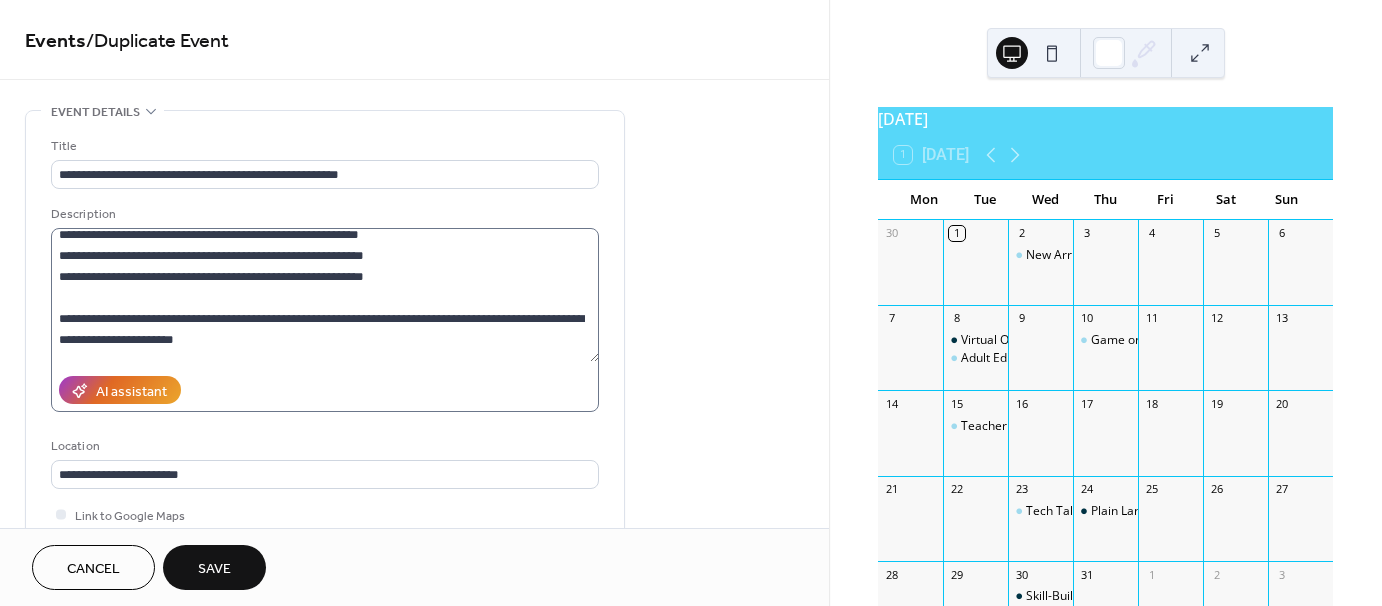 scroll, scrollTop: 341, scrollLeft: 0, axis: vertical 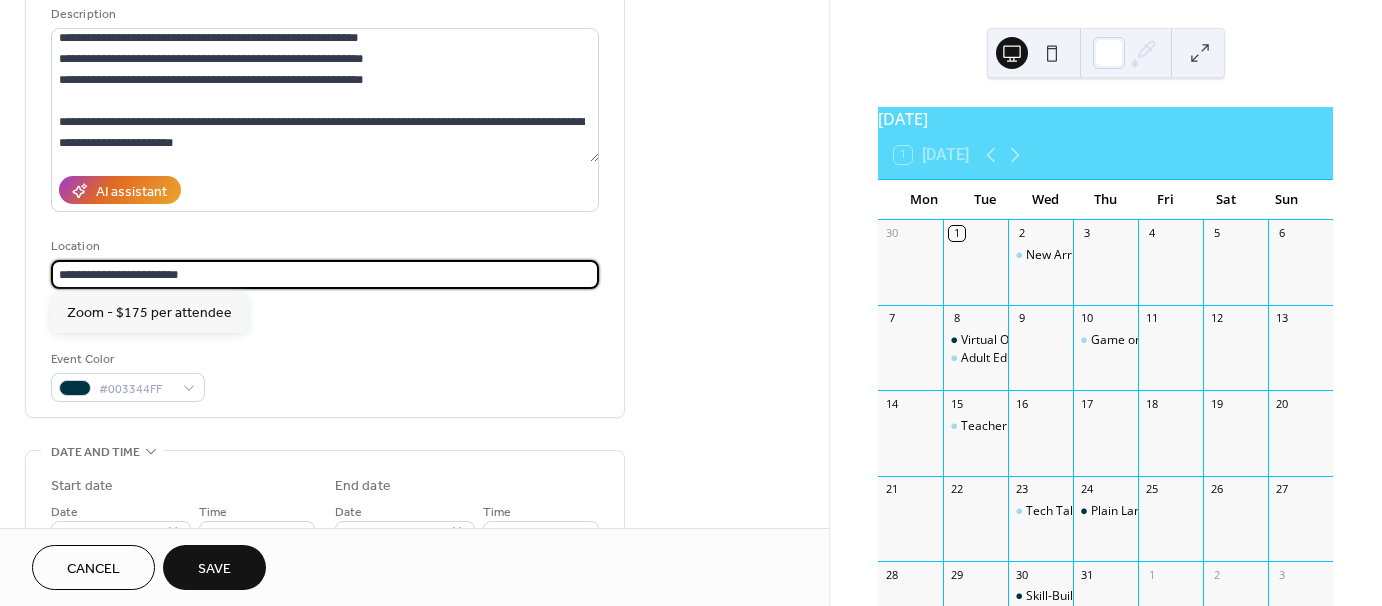 drag, startPoint x: 220, startPoint y: 271, endPoint x: 100, endPoint y: 287, distance: 121.061966 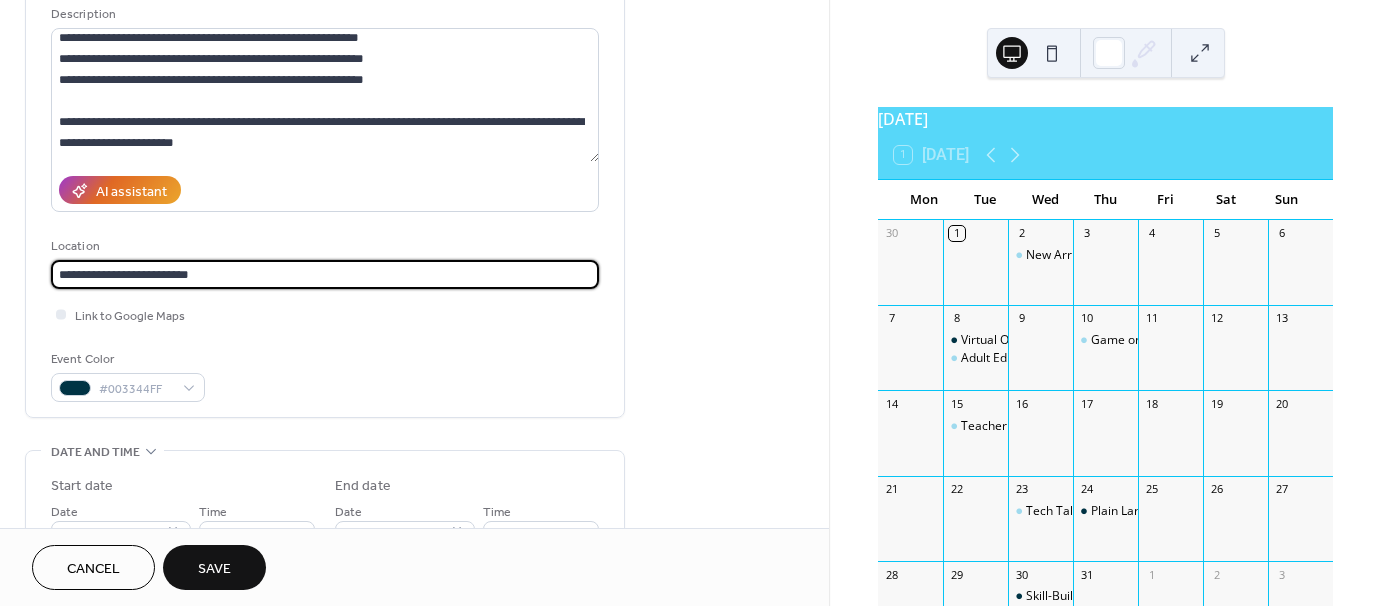 type on "**********" 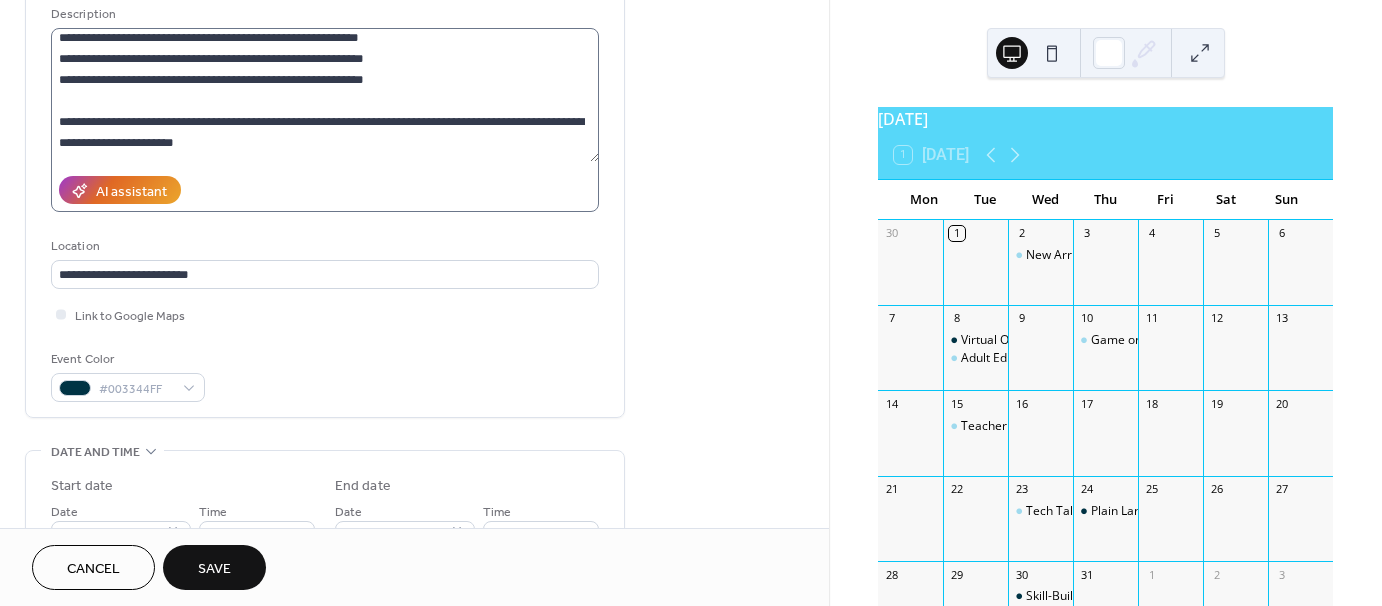 scroll, scrollTop: 440, scrollLeft: 0, axis: vertical 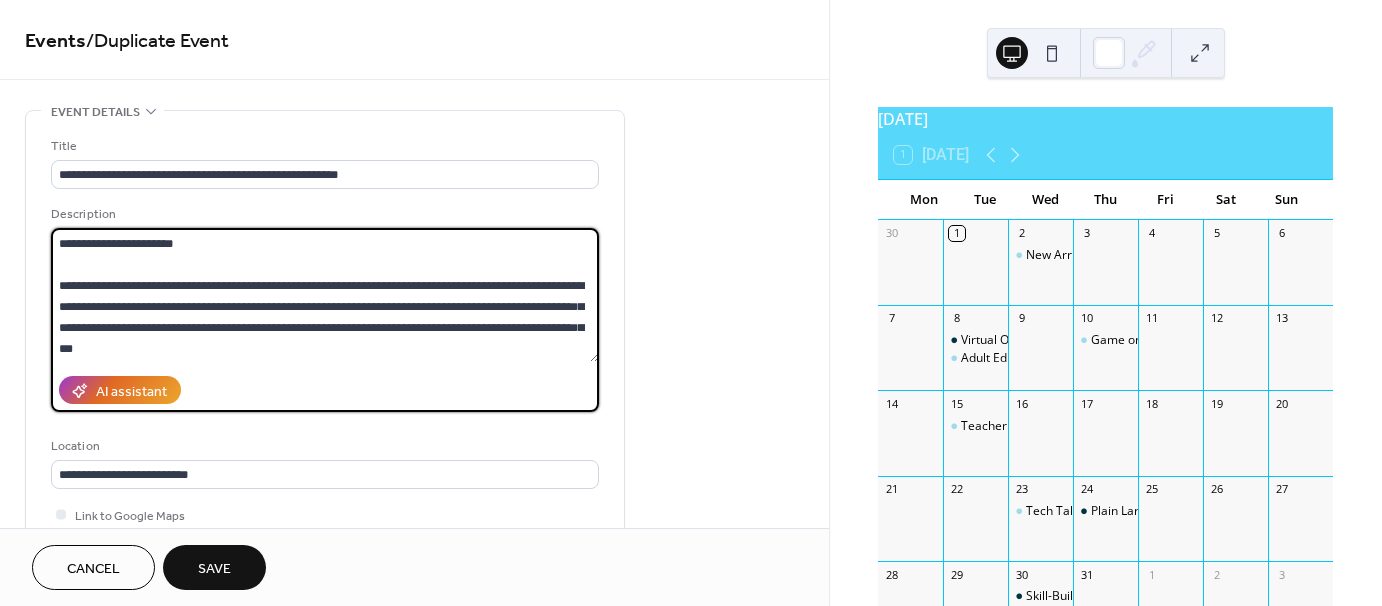 click at bounding box center [325, 295] 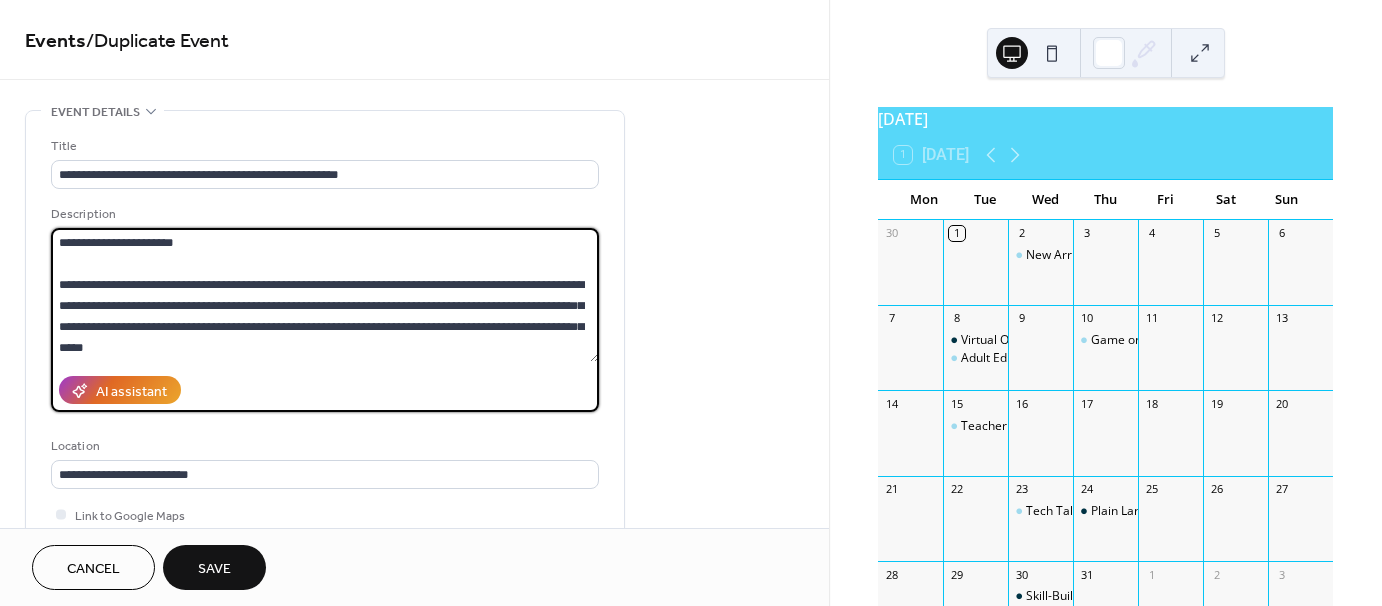 scroll, scrollTop: 480, scrollLeft: 0, axis: vertical 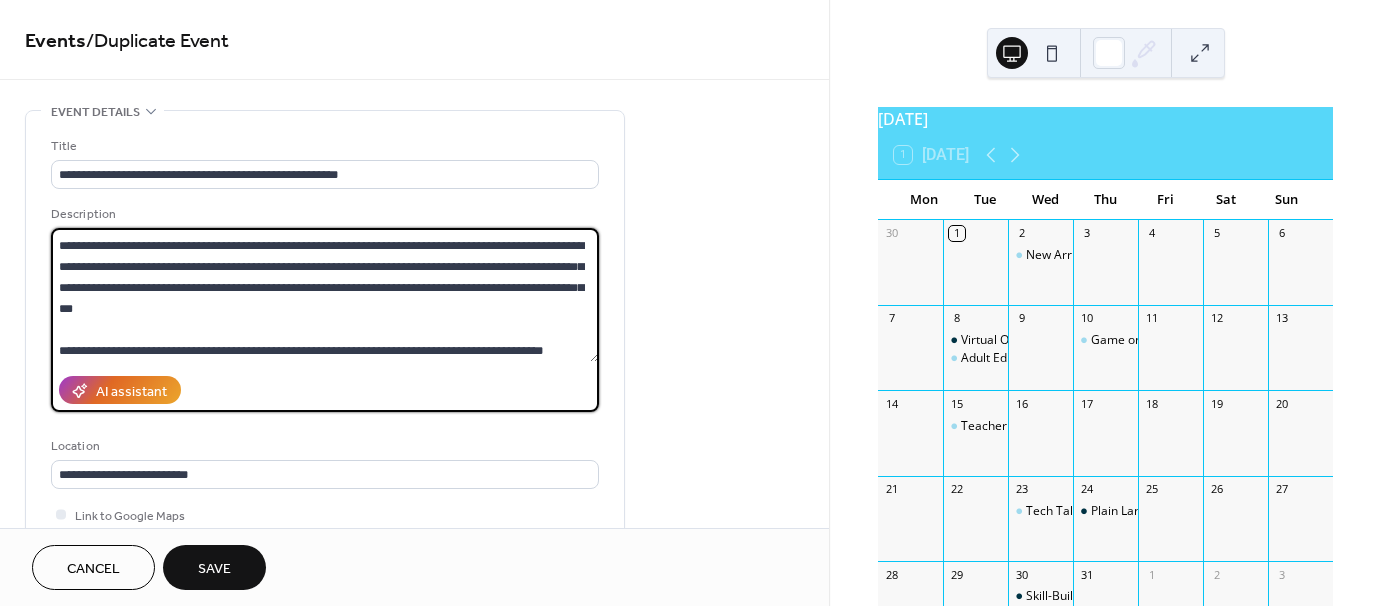 type on "**********" 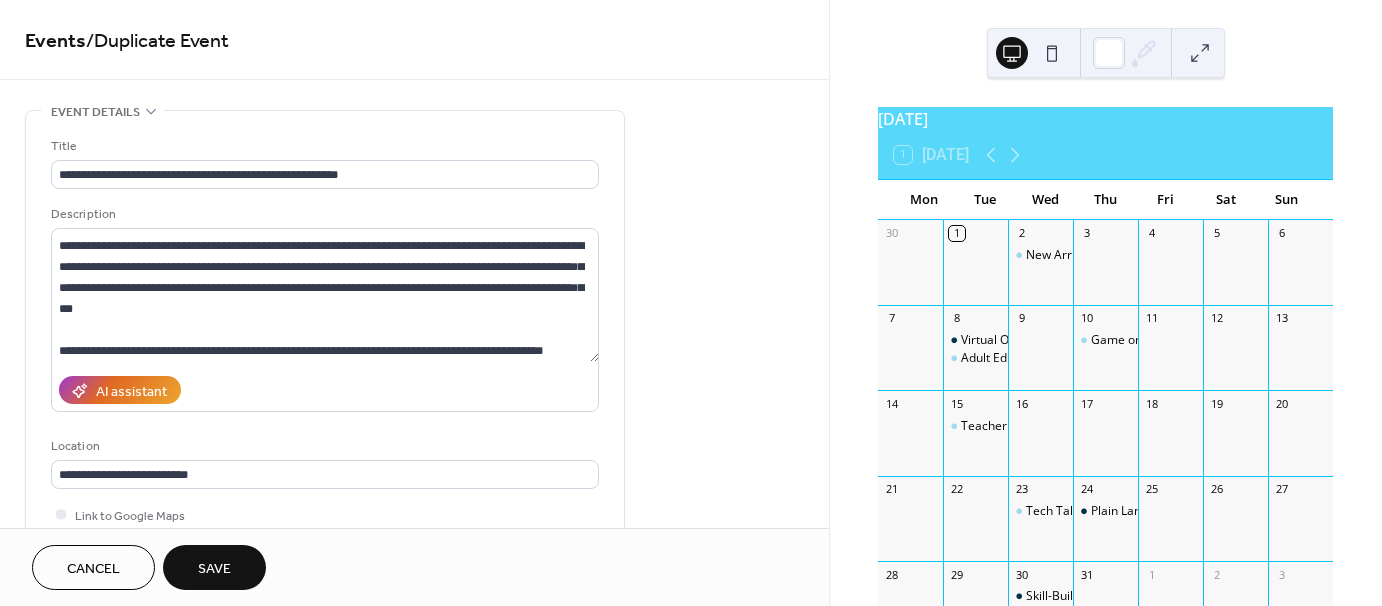 click on "Description" at bounding box center [323, 214] 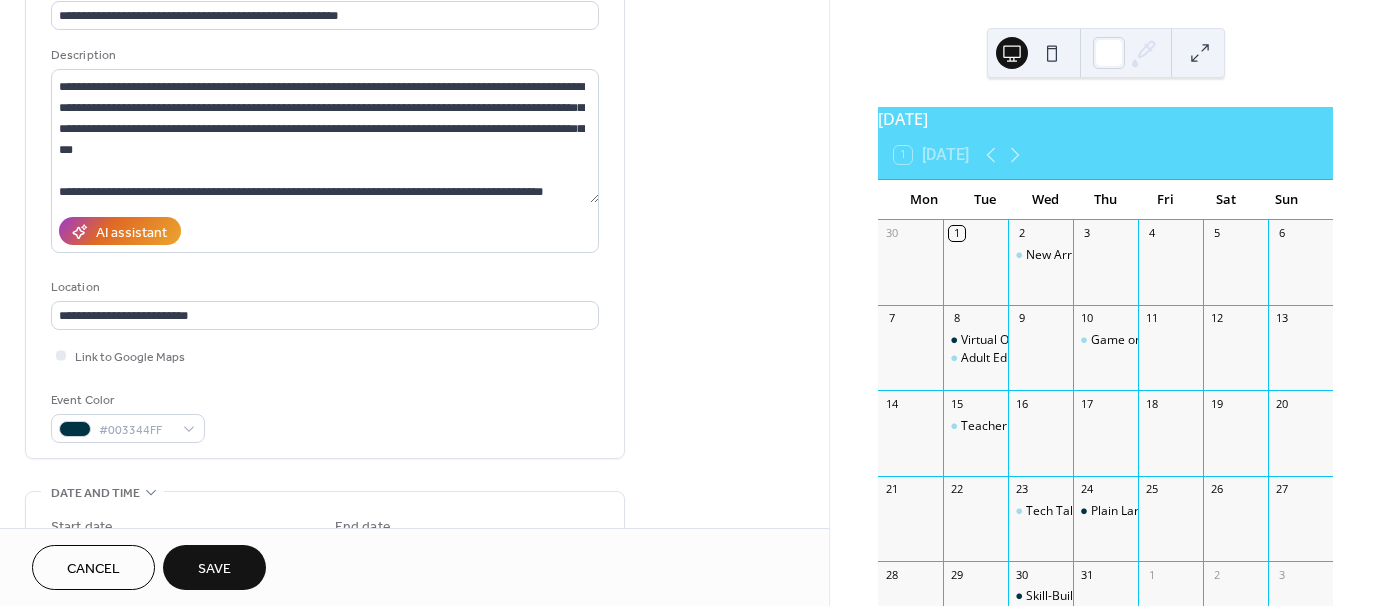 scroll, scrollTop: 200, scrollLeft: 0, axis: vertical 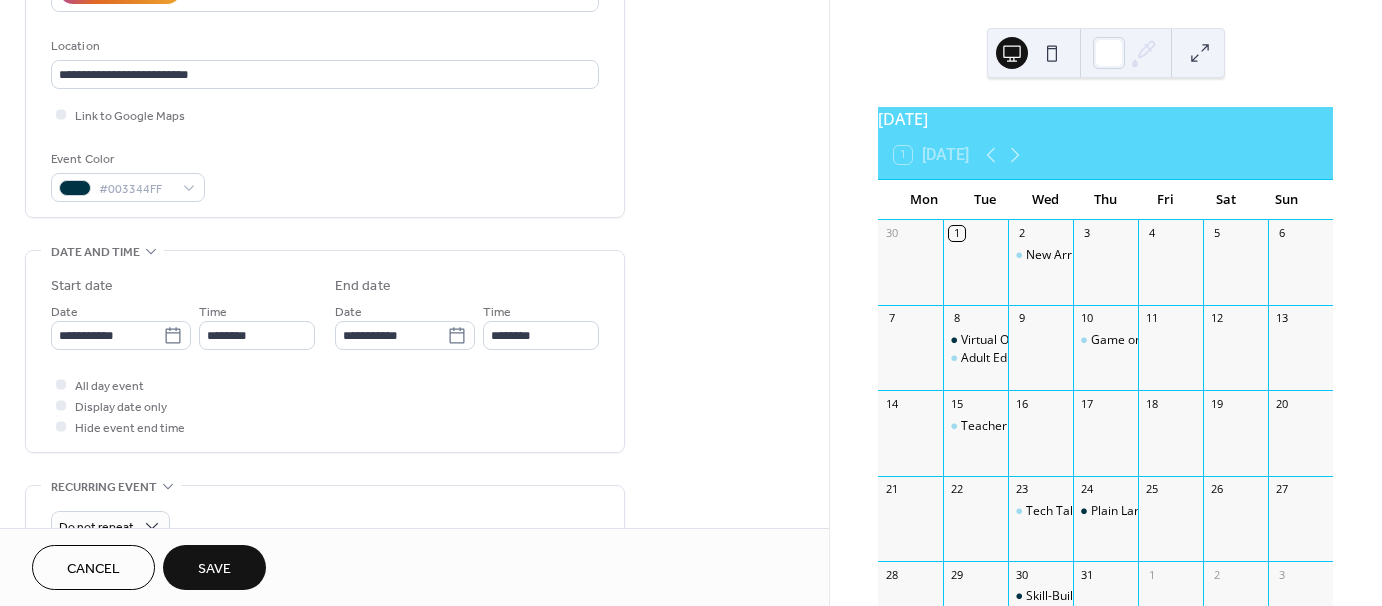 click on "Save" at bounding box center [214, 569] 